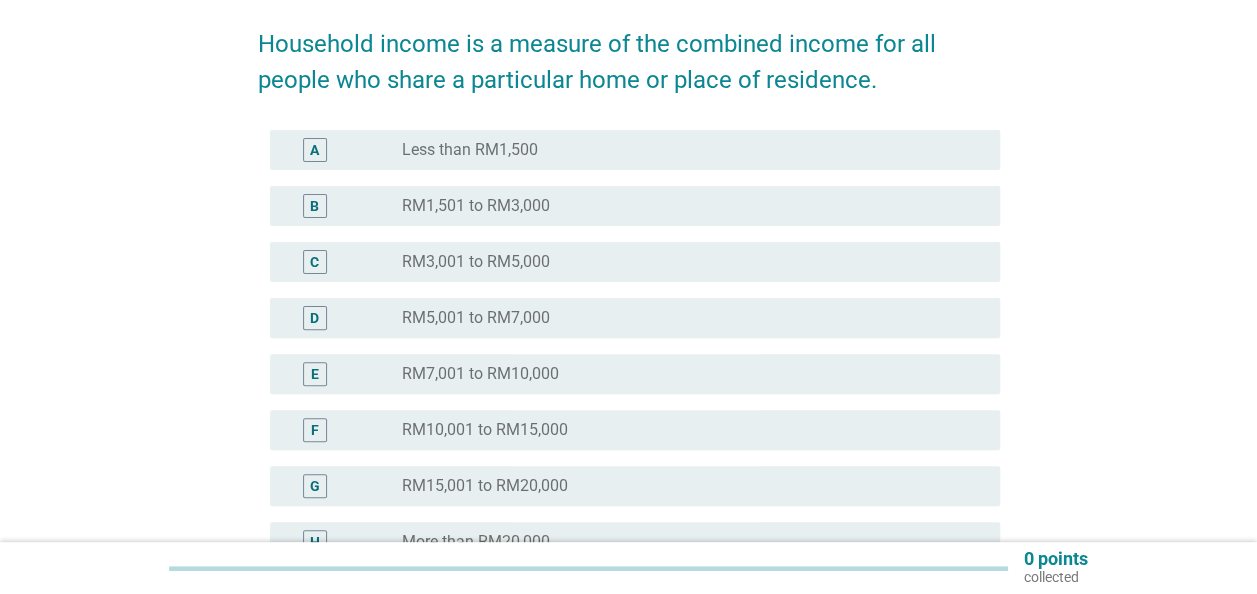 scroll, scrollTop: 200, scrollLeft: 0, axis: vertical 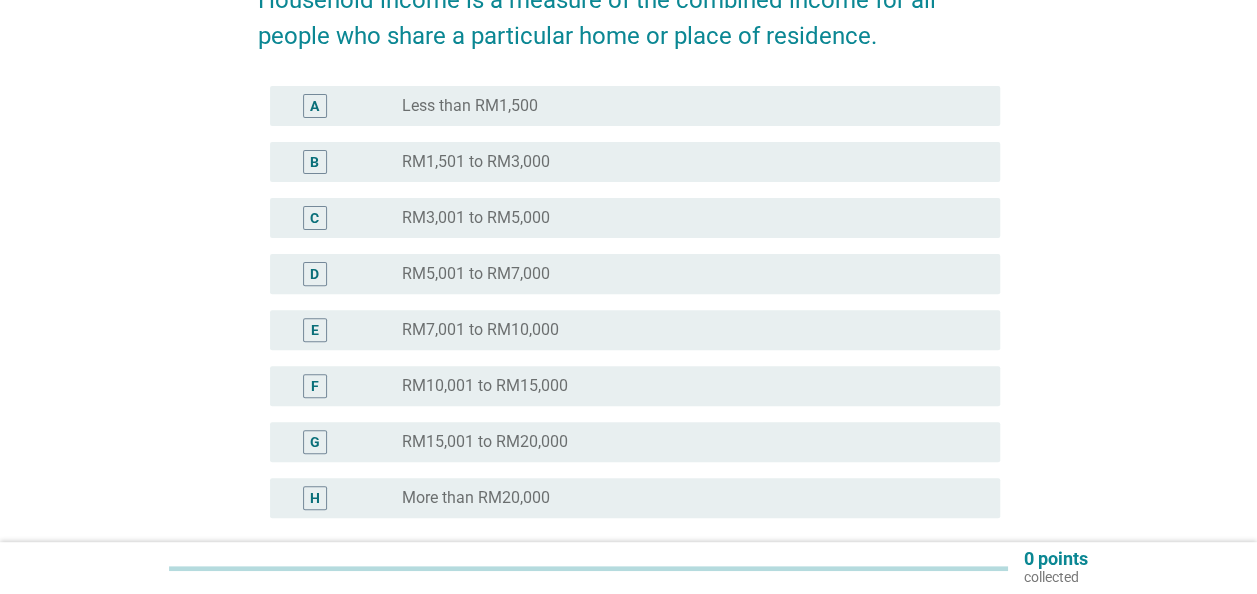 click on "radio_button_unchecked RM10,001 to RM15,000" at bounding box center (685, 386) 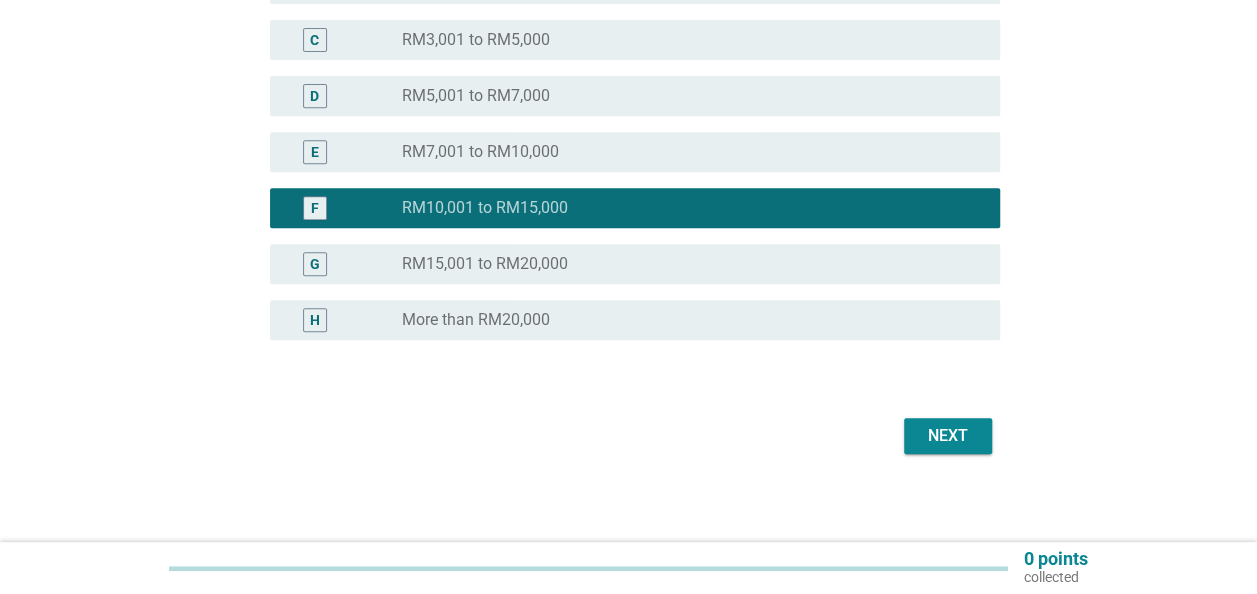 scroll, scrollTop: 386, scrollLeft: 0, axis: vertical 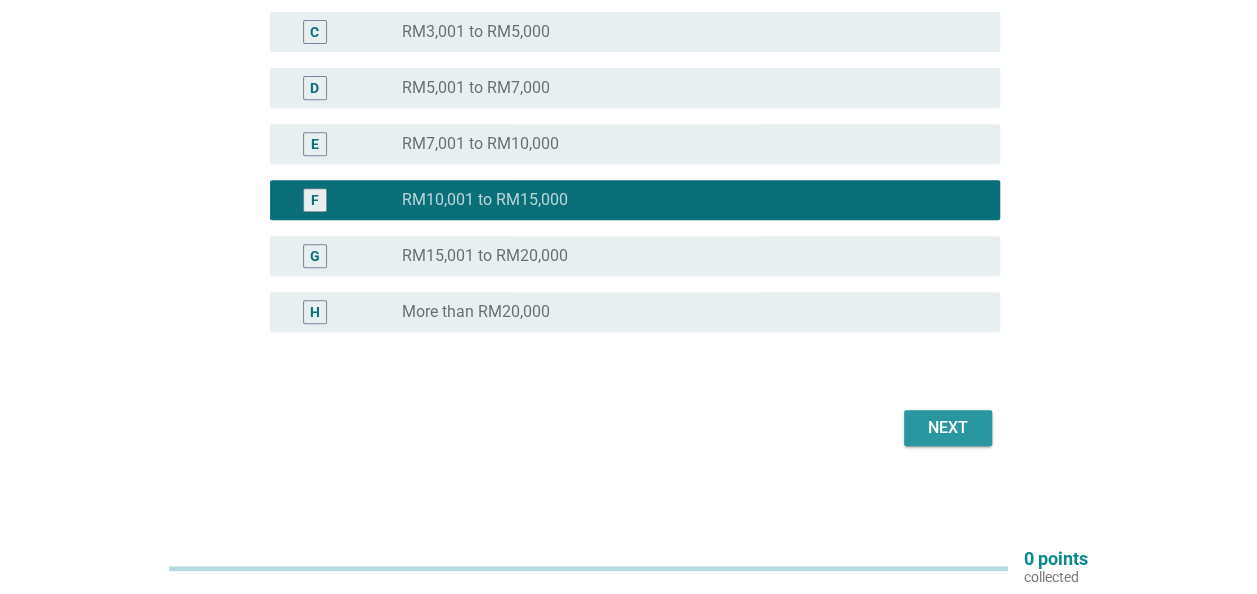 click on "Next" at bounding box center (948, 428) 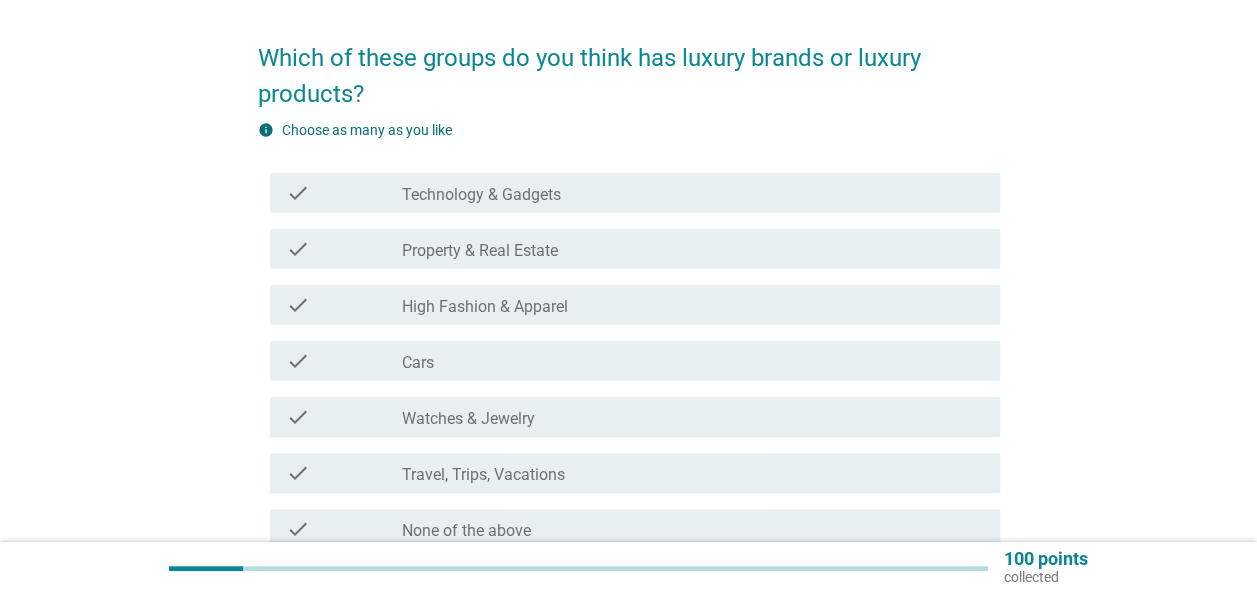 scroll, scrollTop: 100, scrollLeft: 0, axis: vertical 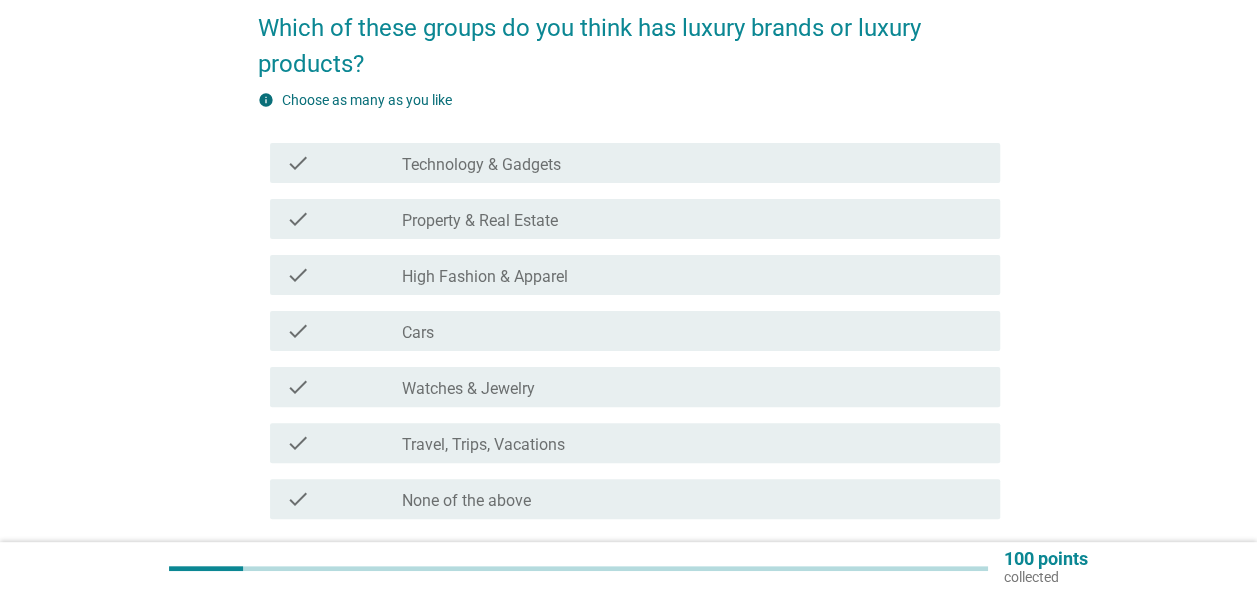 click on "check_box_outline_blank Technology & Gadgets" at bounding box center [693, 163] 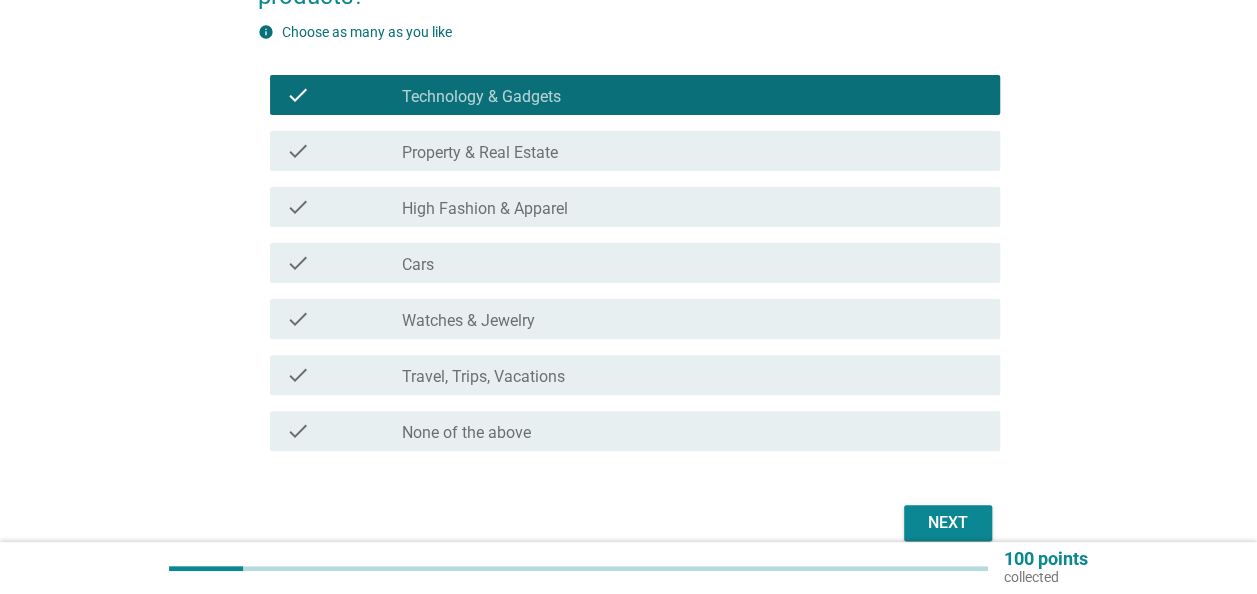 scroll, scrollTop: 200, scrollLeft: 0, axis: vertical 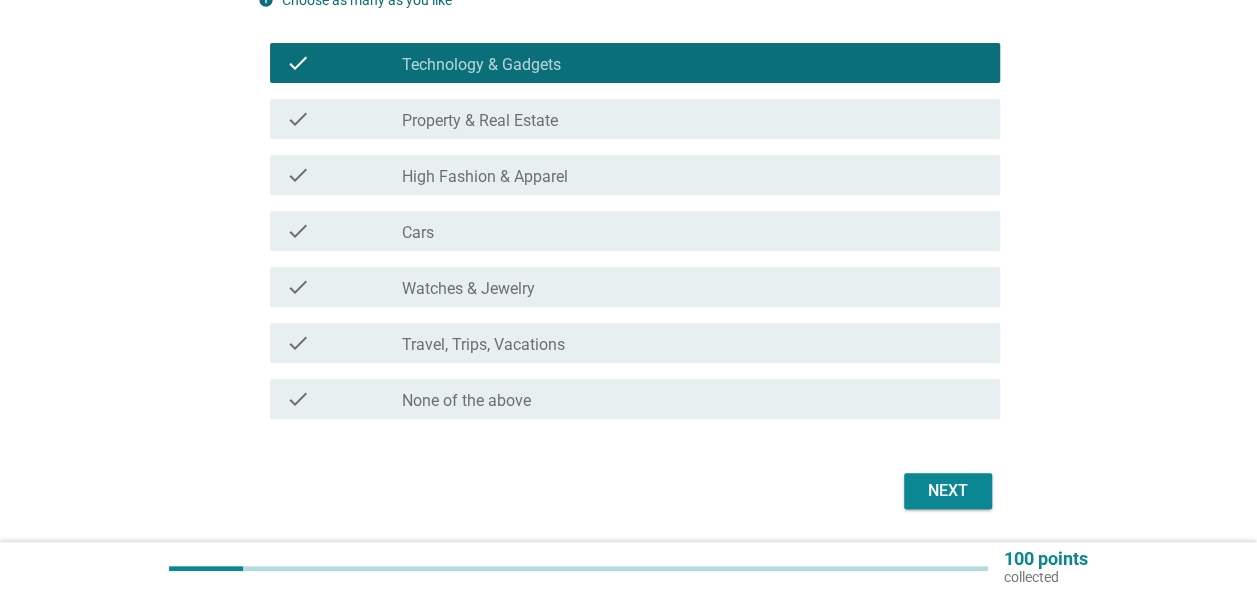 click on "check     check_box_outline_blank Watches & Jewelry" at bounding box center (635, 287) 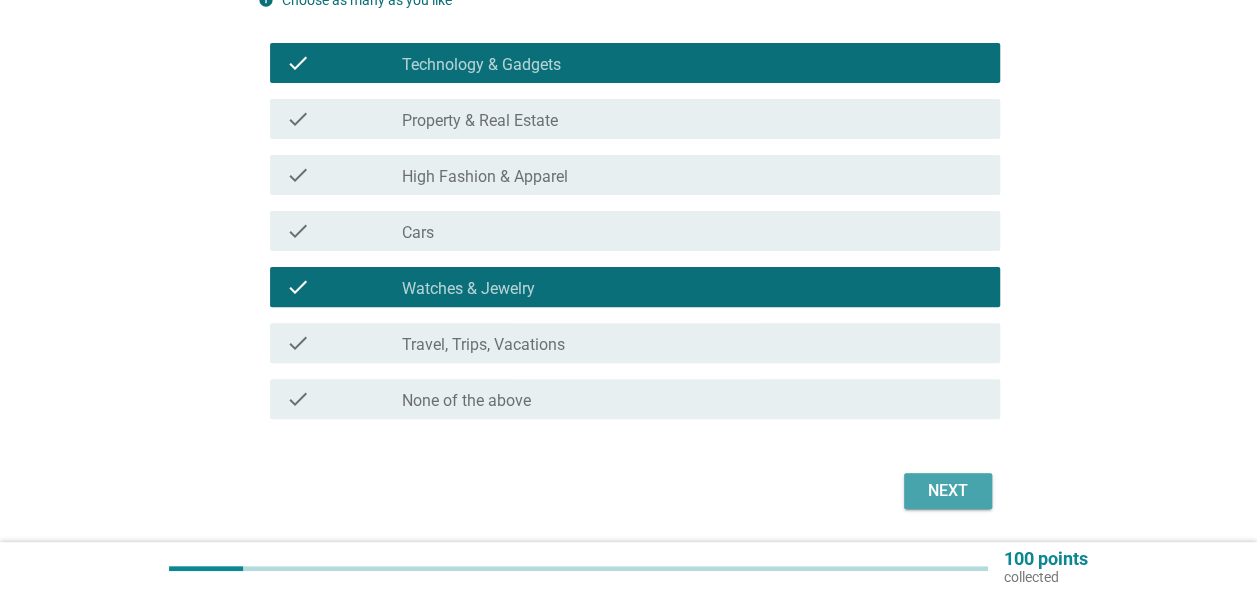 click on "Next" at bounding box center (948, 491) 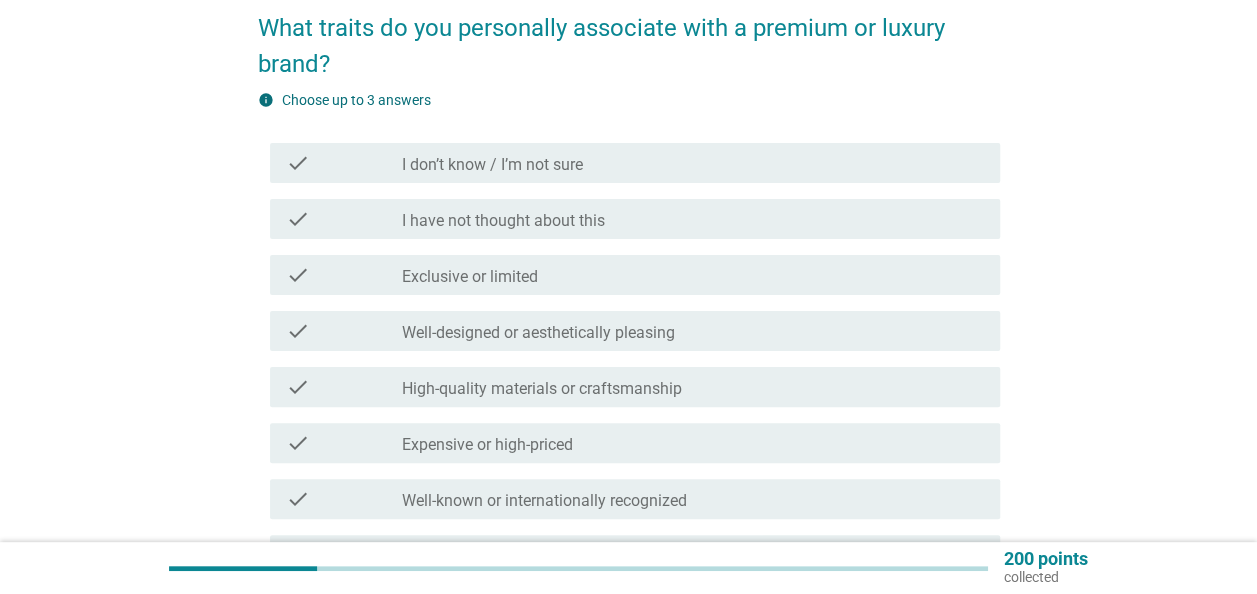 scroll, scrollTop: 200, scrollLeft: 0, axis: vertical 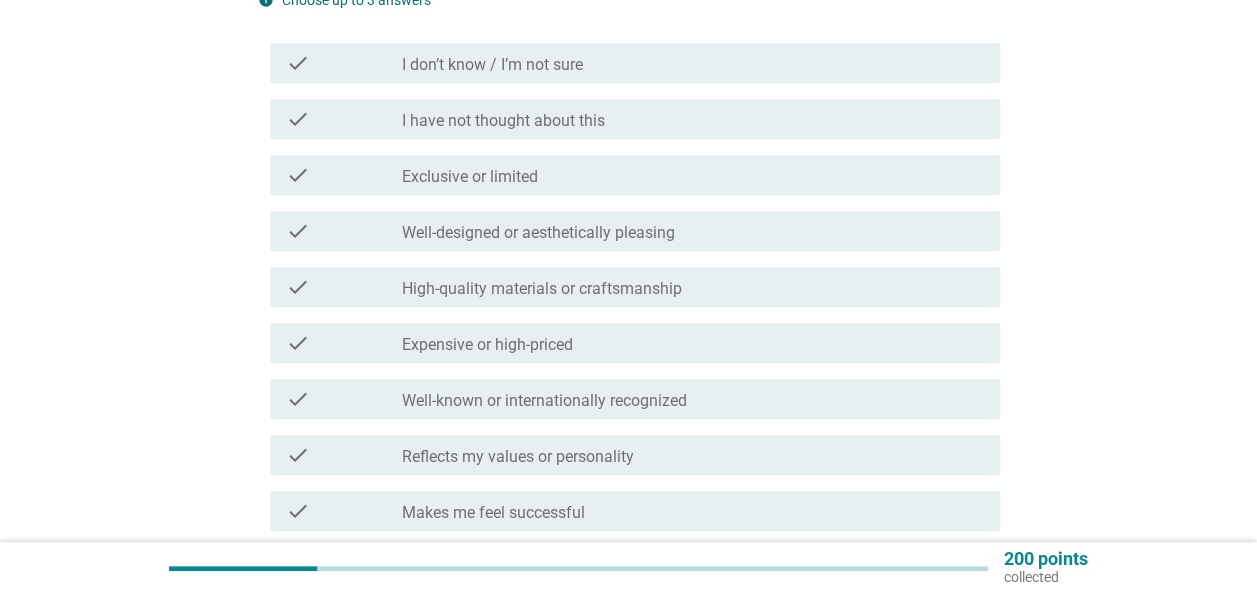 click on "High-quality materials or craftsmanship" at bounding box center (542, 289) 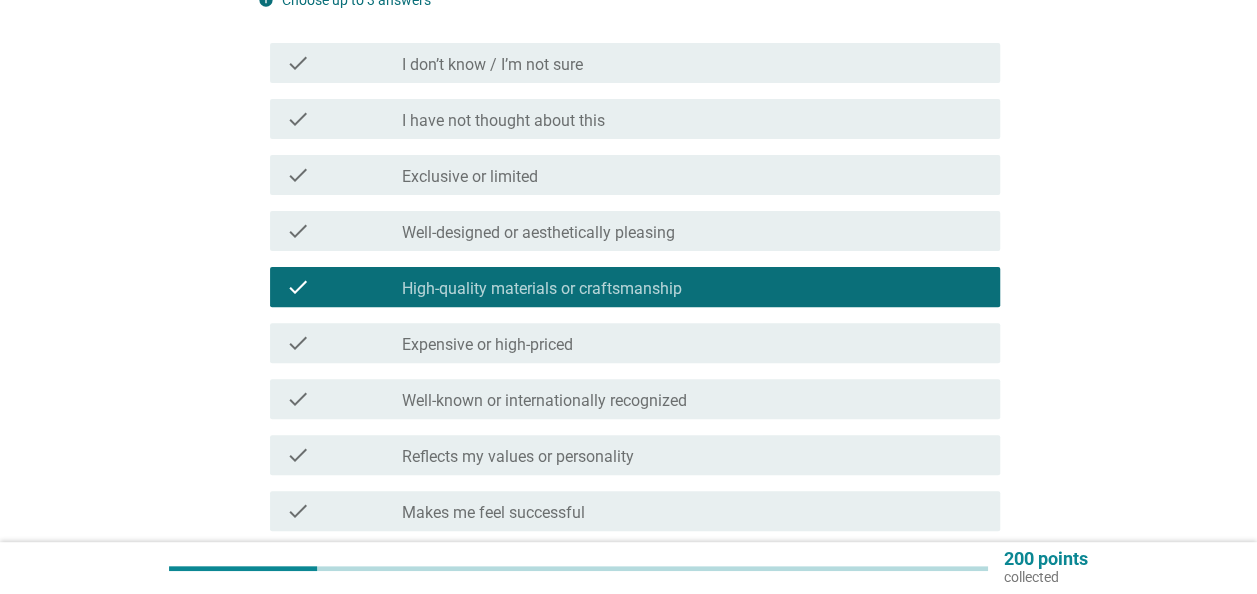 click on "Well-known or internationally recognized" at bounding box center (544, 401) 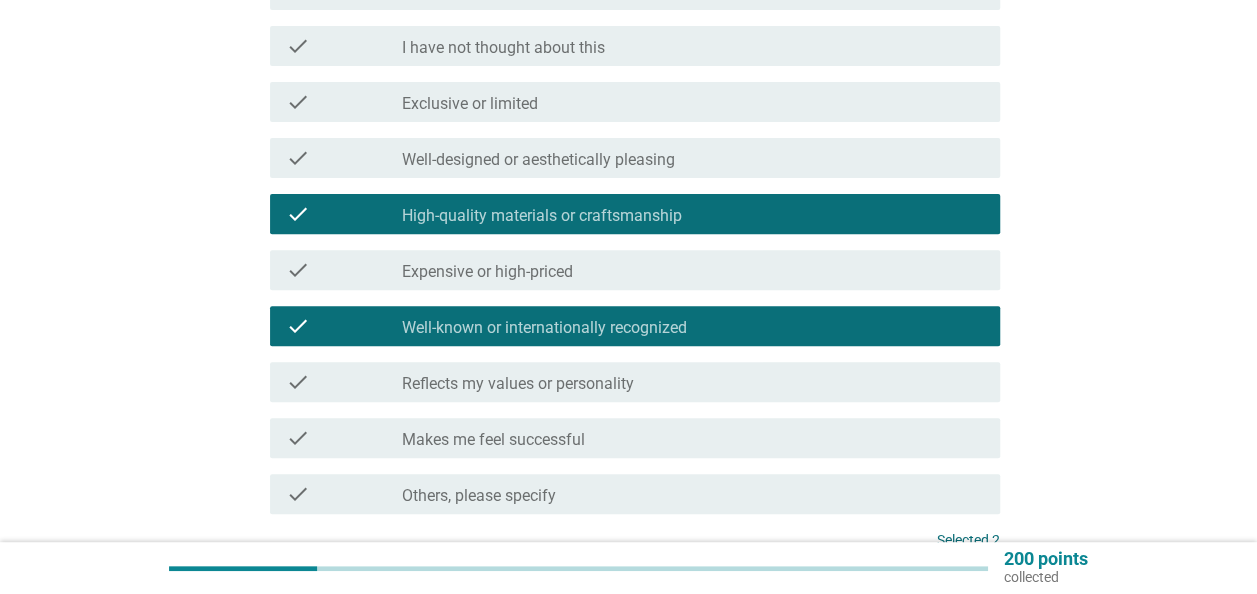 scroll, scrollTop: 300, scrollLeft: 0, axis: vertical 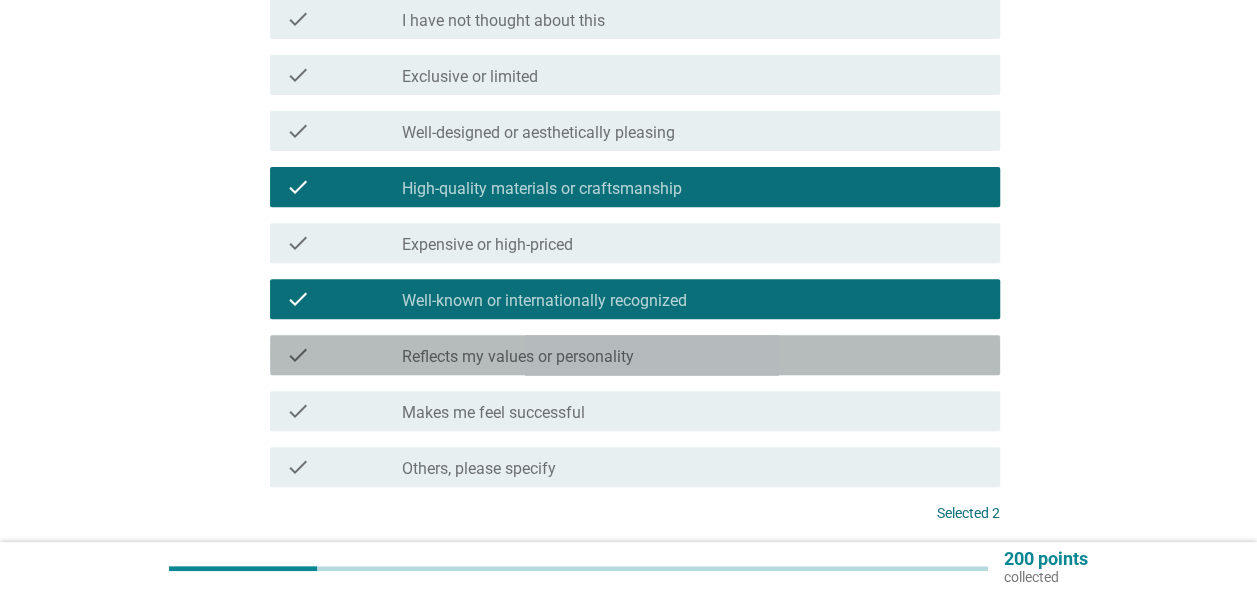 click on "check     check_box_outline_blank Reflects my values or personality" at bounding box center [635, 355] 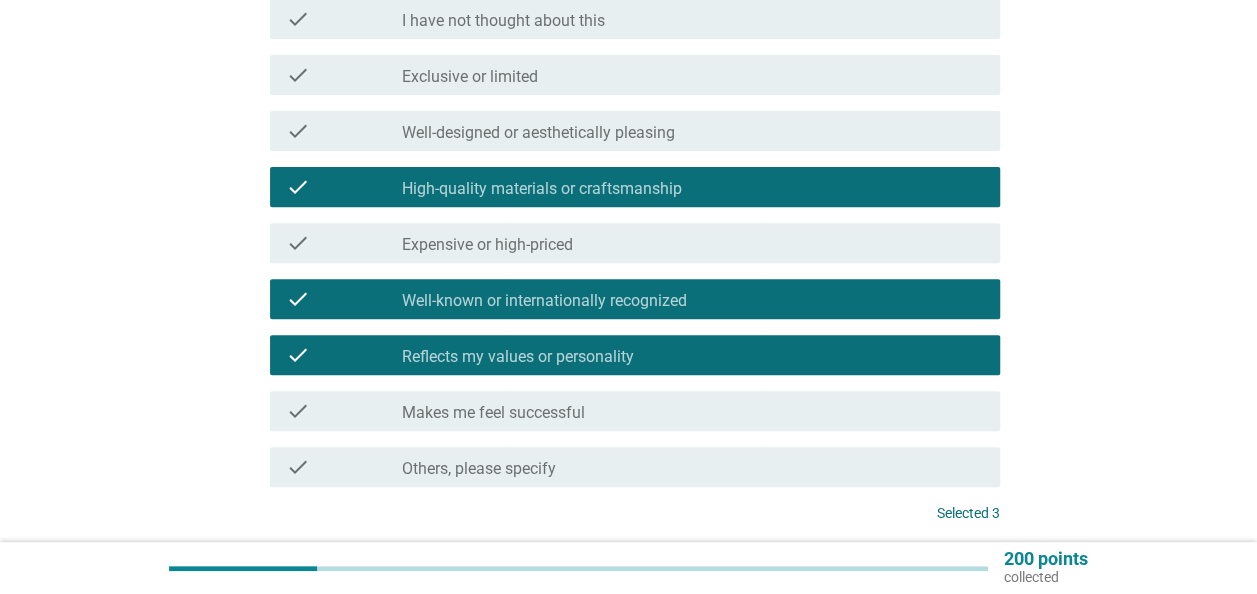 click on "check     check_box_outline_blank Makes me feel successful" at bounding box center (635, 411) 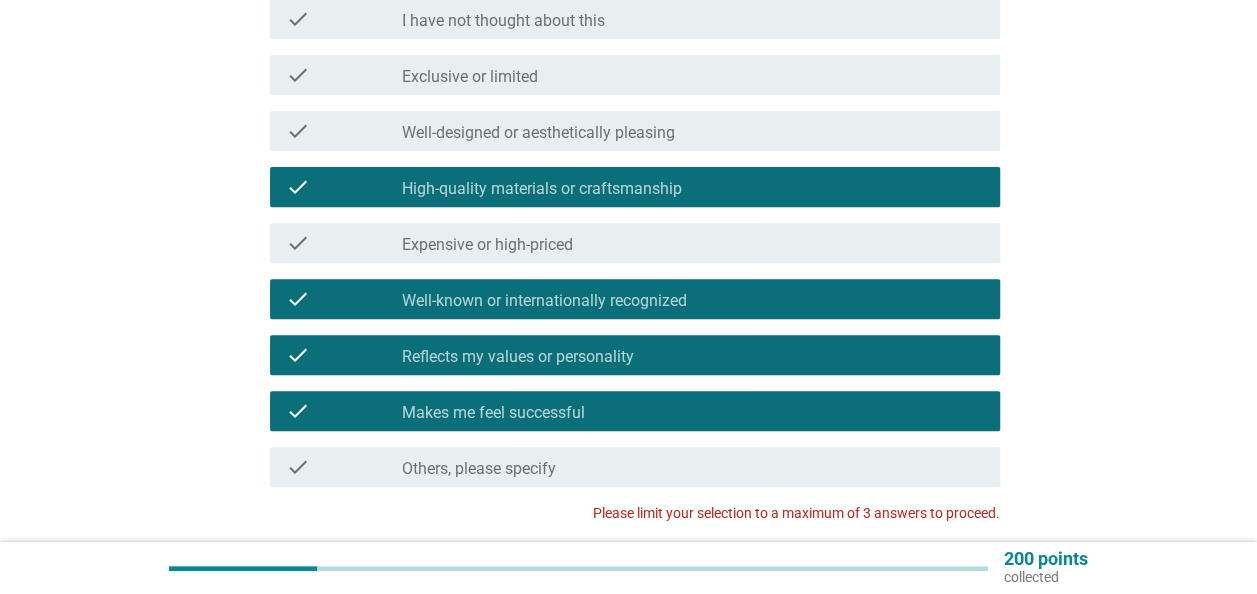 scroll, scrollTop: 400, scrollLeft: 0, axis: vertical 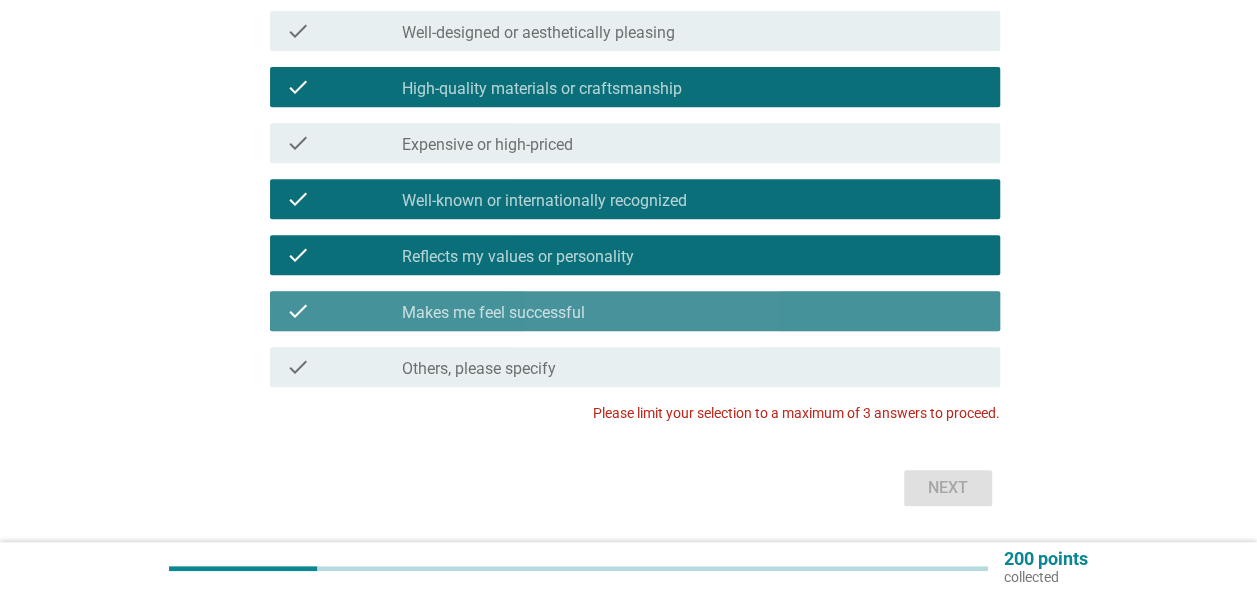 click on "check_box_outline_blank Makes me feel successful" at bounding box center (693, 311) 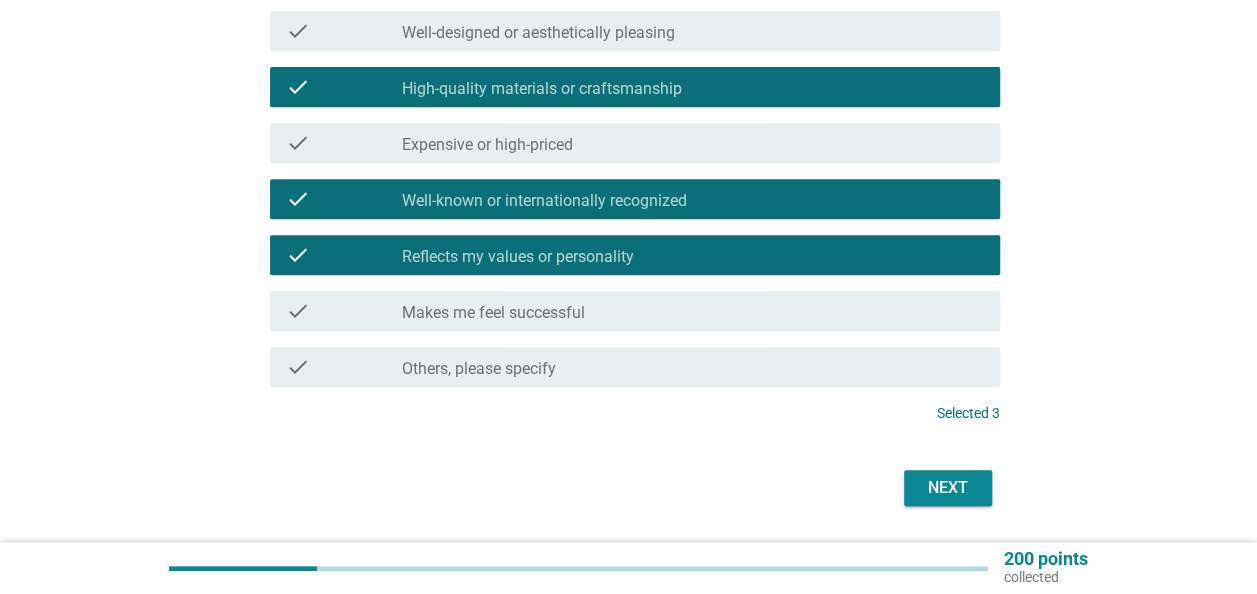 click on "Next" at bounding box center [948, 488] 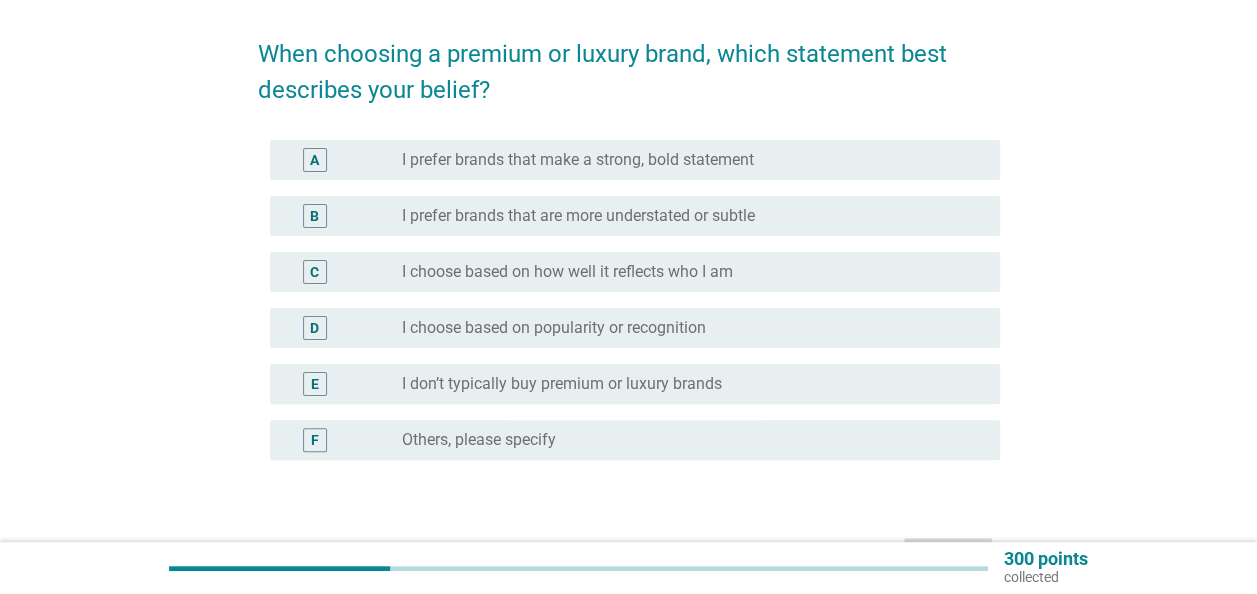scroll, scrollTop: 100, scrollLeft: 0, axis: vertical 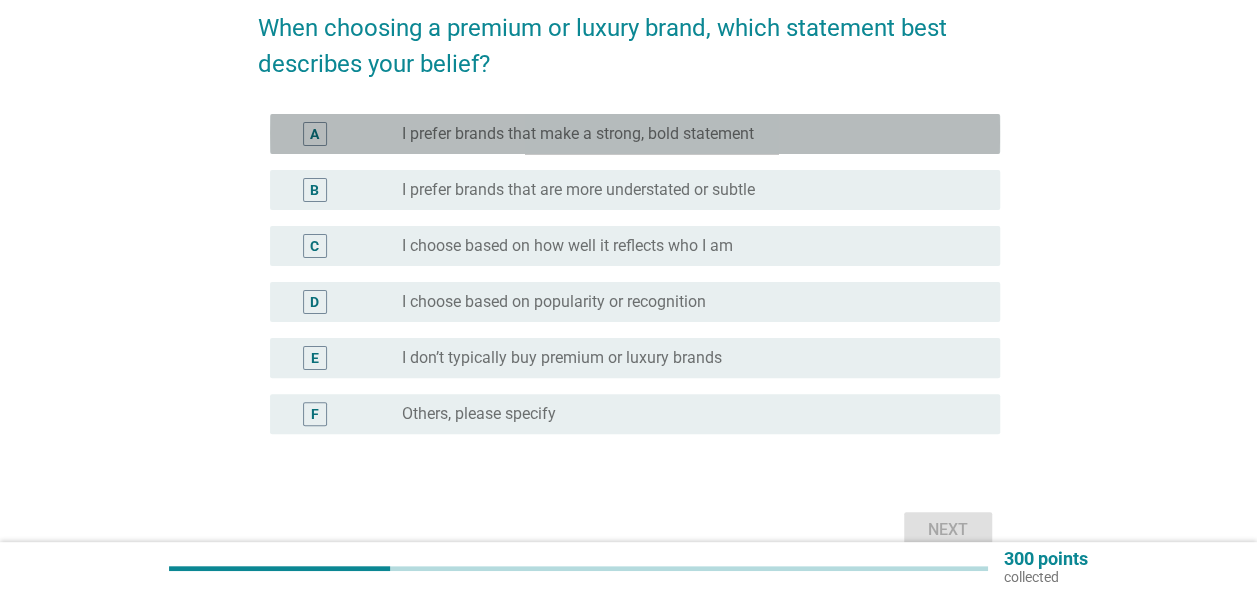 click on "I prefer brands that make a strong, bold statement" at bounding box center (578, 134) 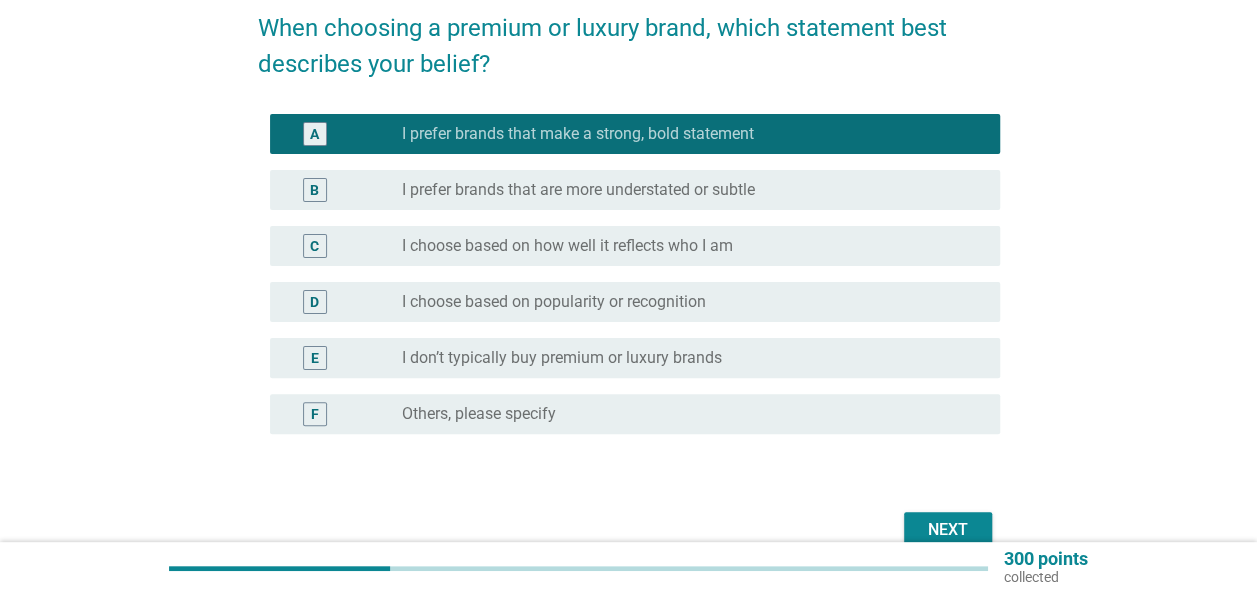 click on "Next" at bounding box center [948, 530] 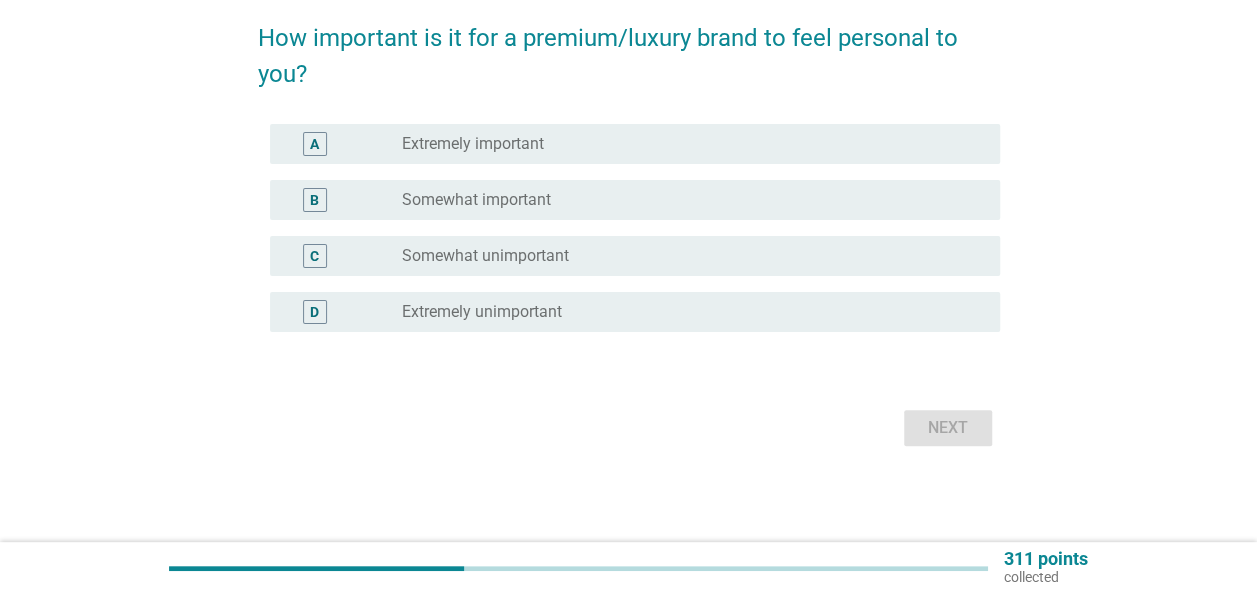 scroll, scrollTop: 0, scrollLeft: 0, axis: both 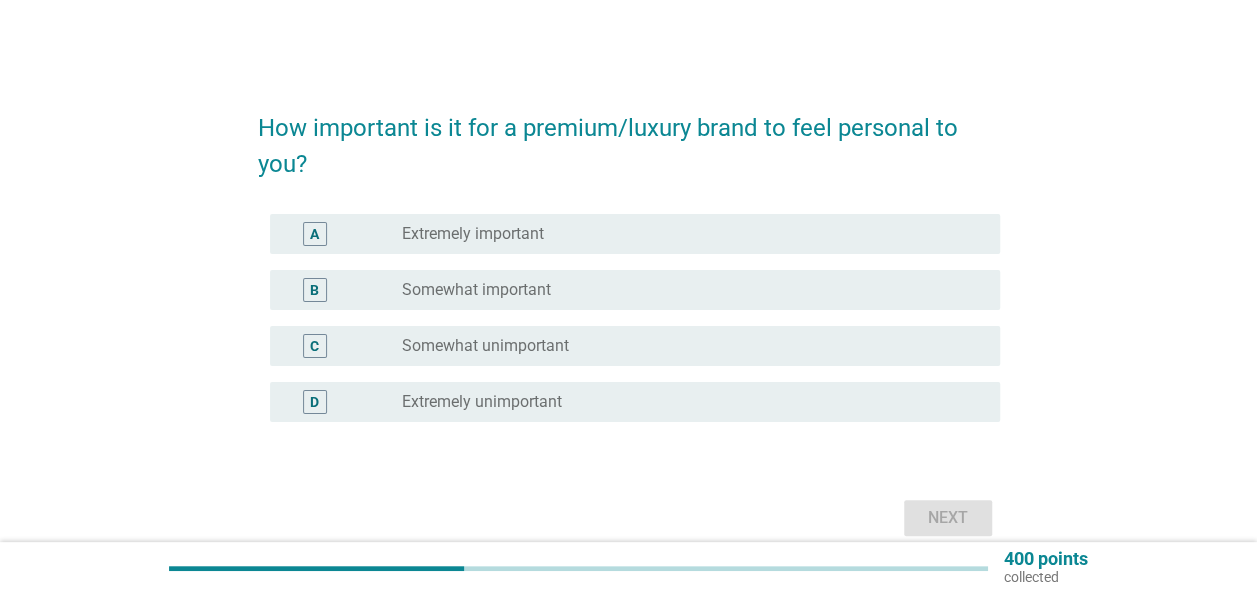 click on "radio_button_unchecked Somewhat important" at bounding box center [685, 290] 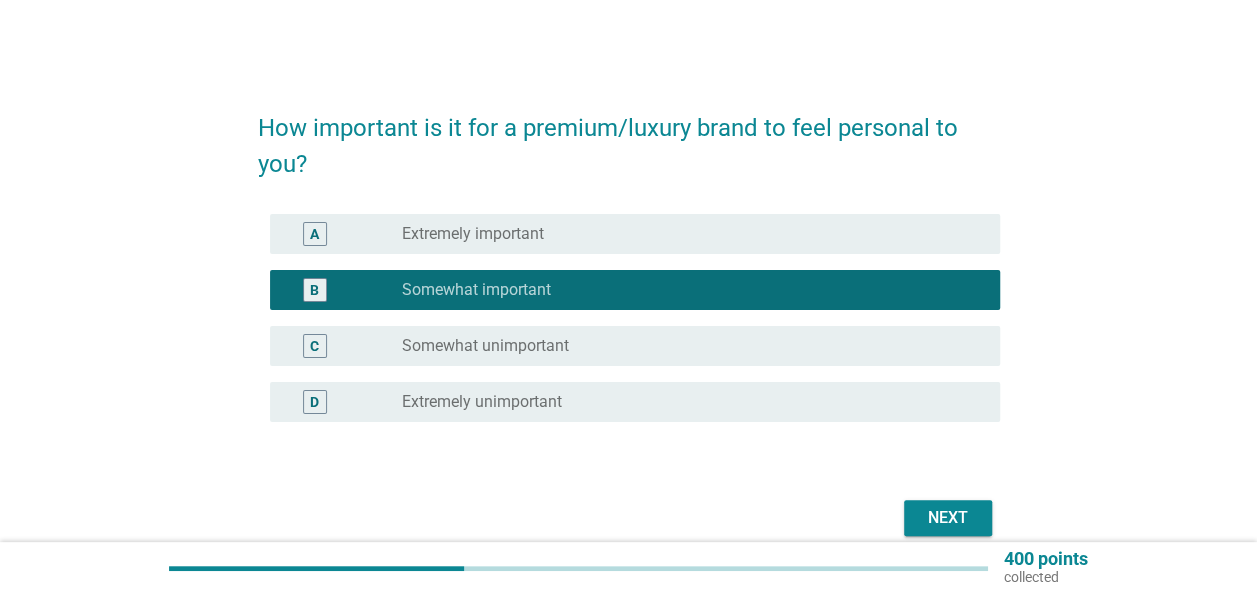 click on "radio_button_unchecked Somewhat unimportant" at bounding box center [685, 346] 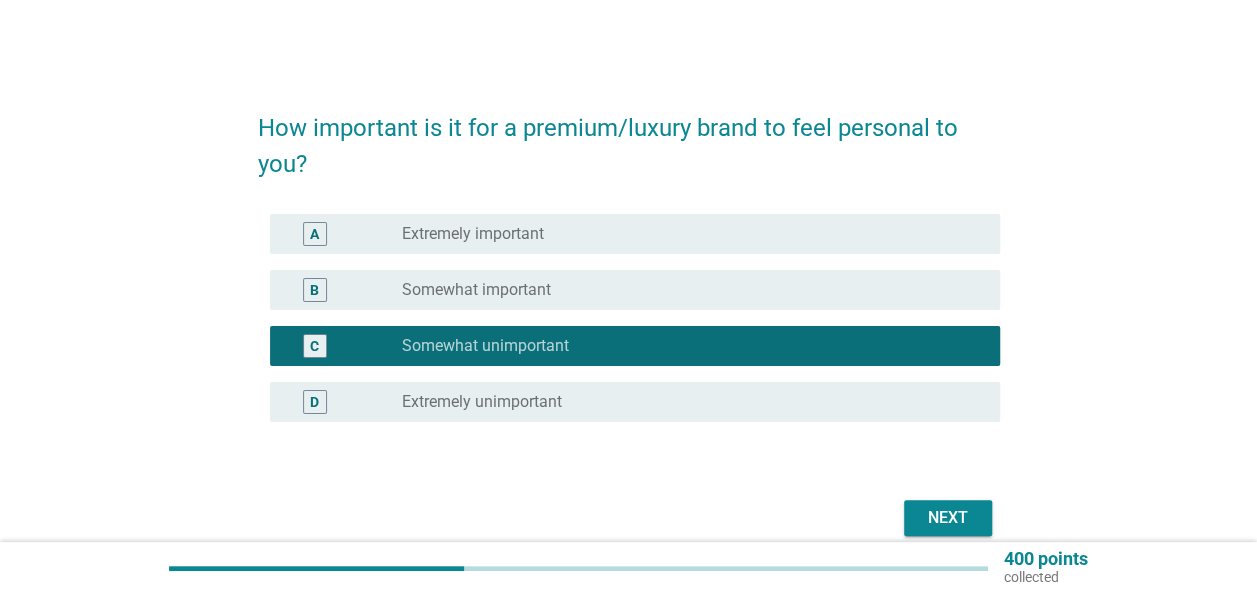 click on "radio_button_unchecked Somewhat important" at bounding box center (685, 290) 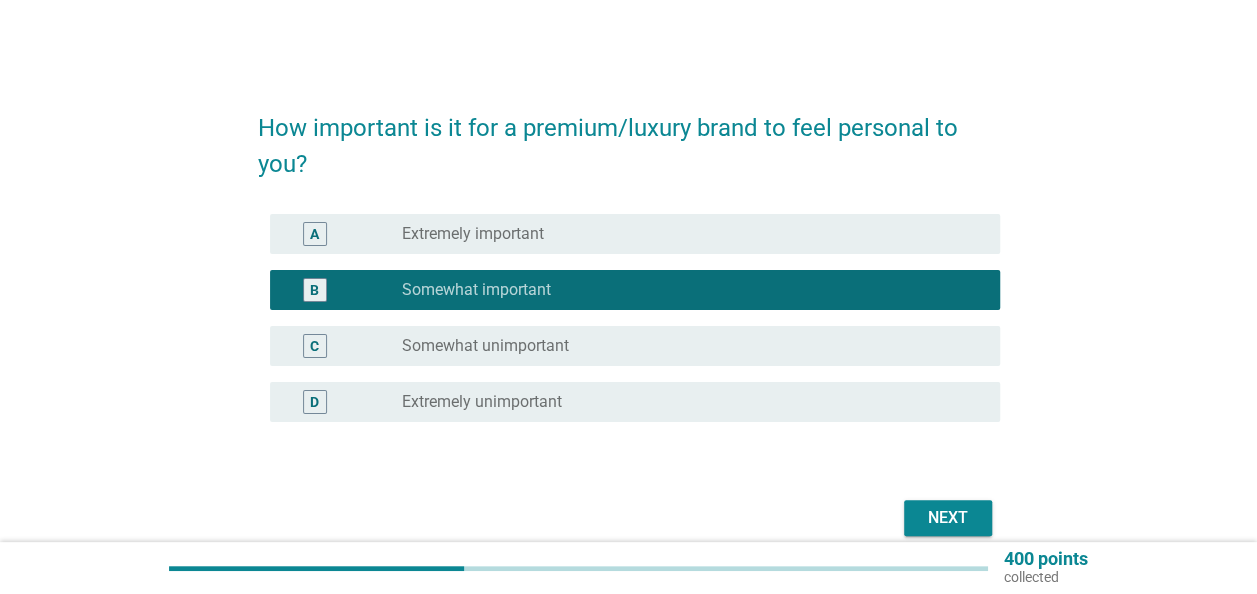 click on "Next" at bounding box center [948, 518] 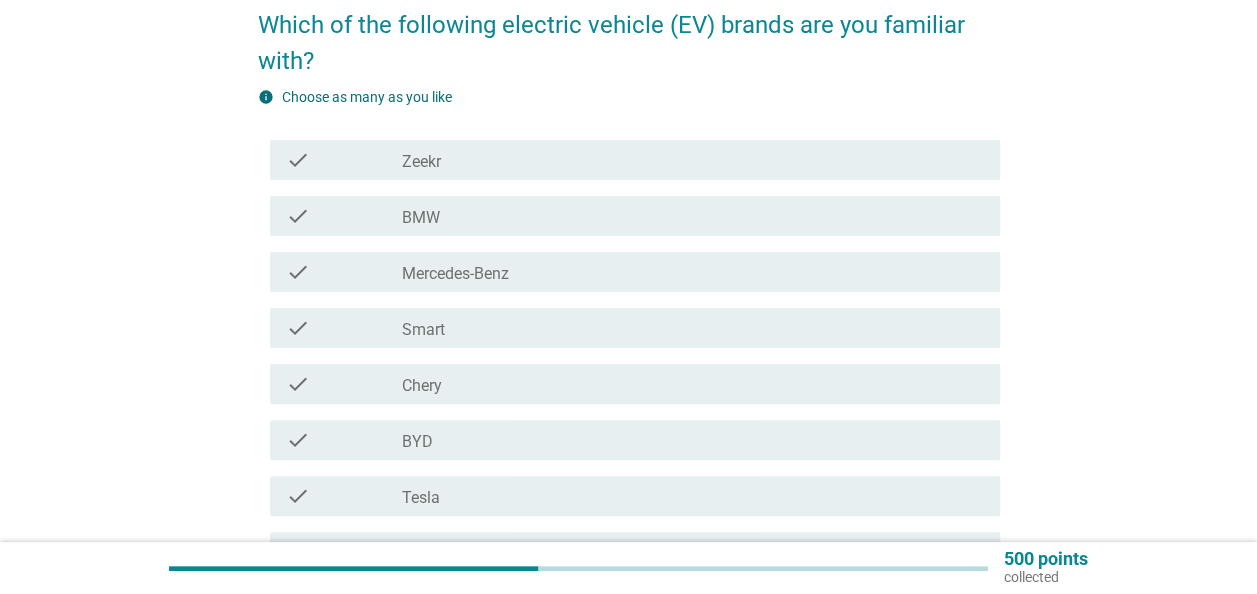 scroll, scrollTop: 200, scrollLeft: 0, axis: vertical 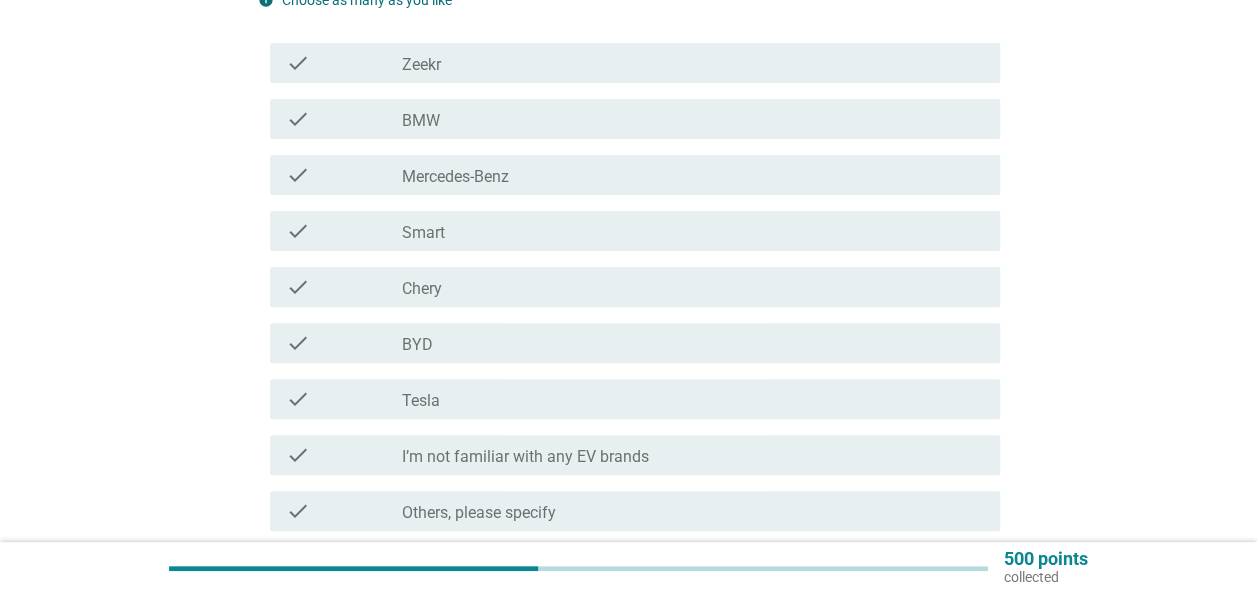 click on "check_box_outline_blank BMW" at bounding box center (693, 119) 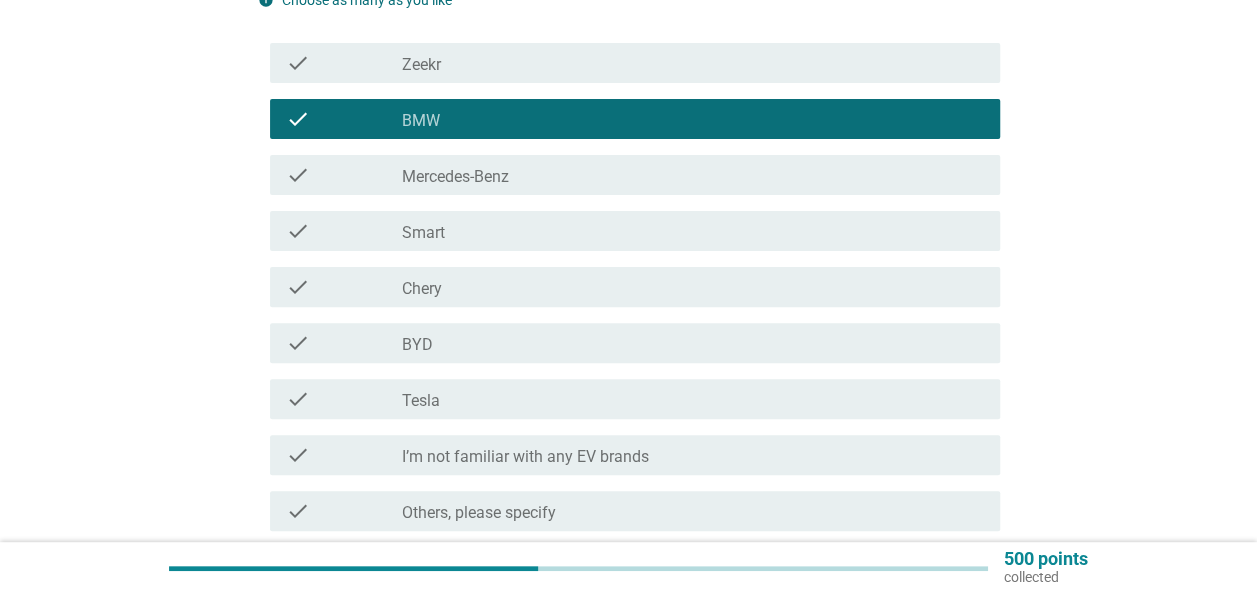 click on "Mercedes-Benz" at bounding box center (455, 177) 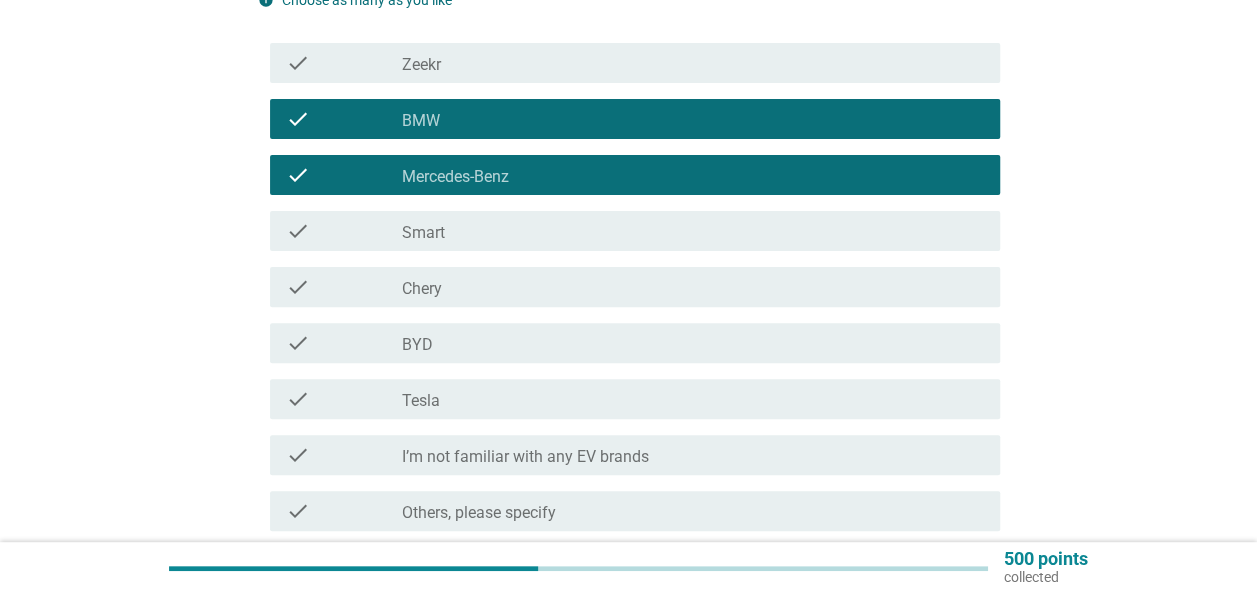 click on "check_box_outline_blank Smart" at bounding box center (693, 231) 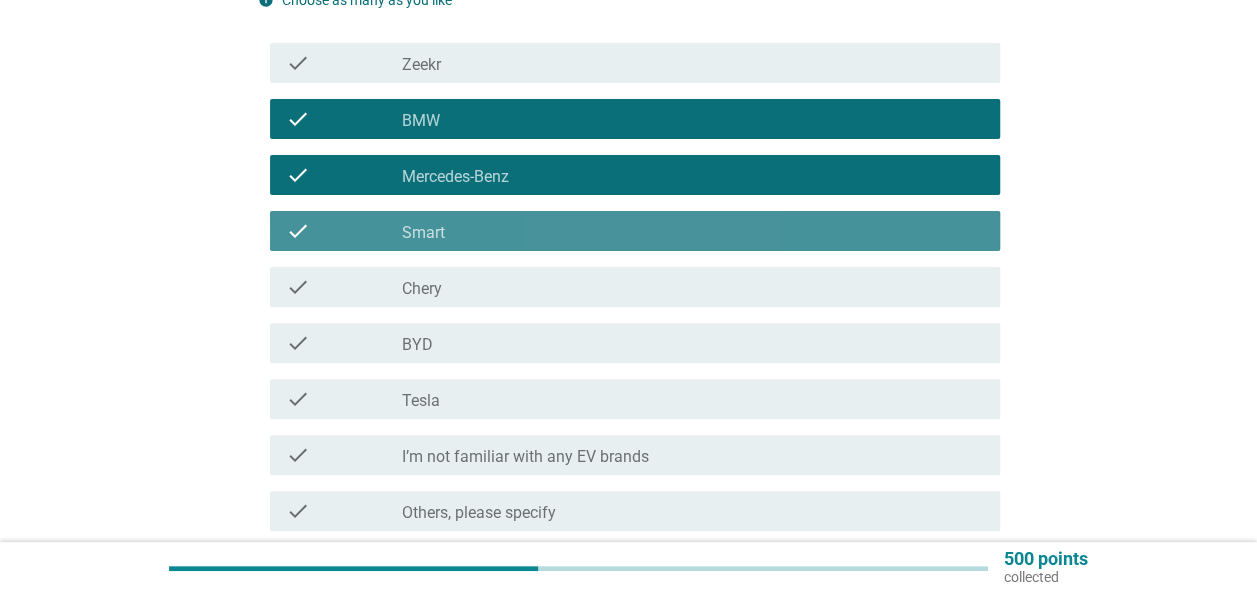 click on "check_box_outline_blank Smart" at bounding box center (693, 231) 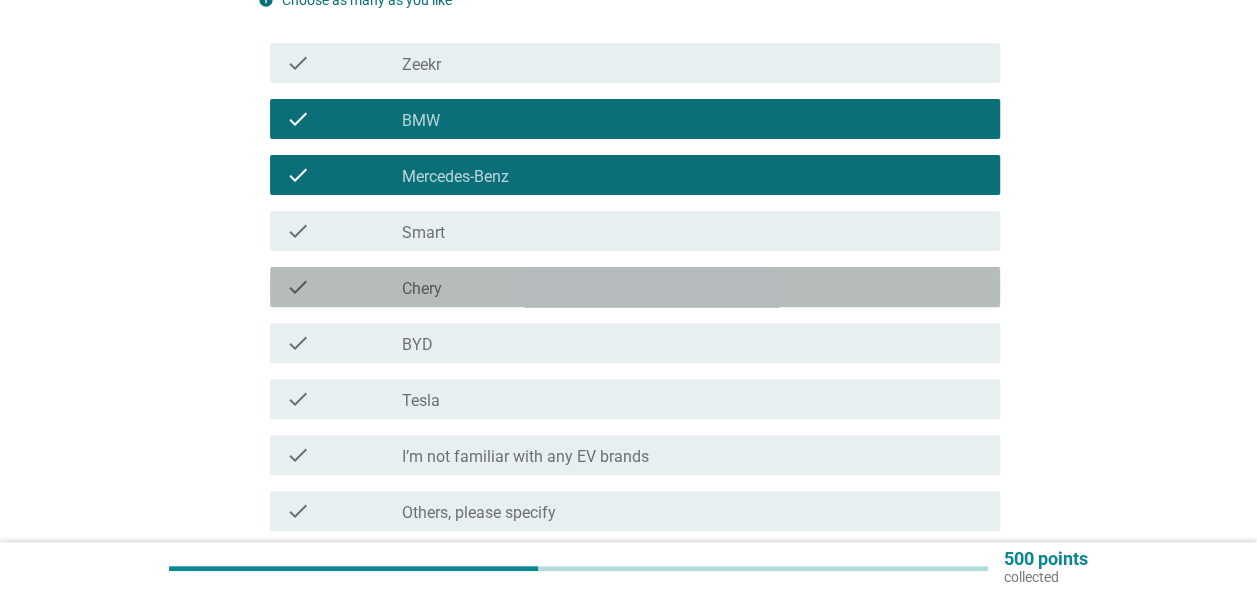 click on "check_box_outline_blank Chery" at bounding box center [693, 287] 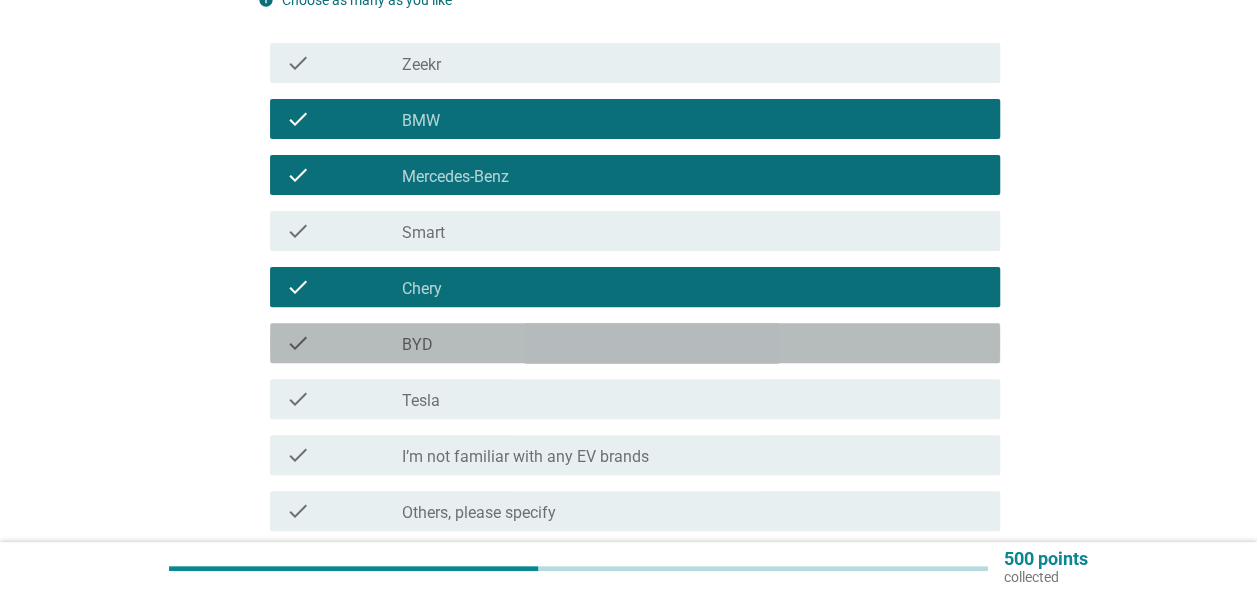 click on "check_box_outline_blank BYD" at bounding box center (693, 343) 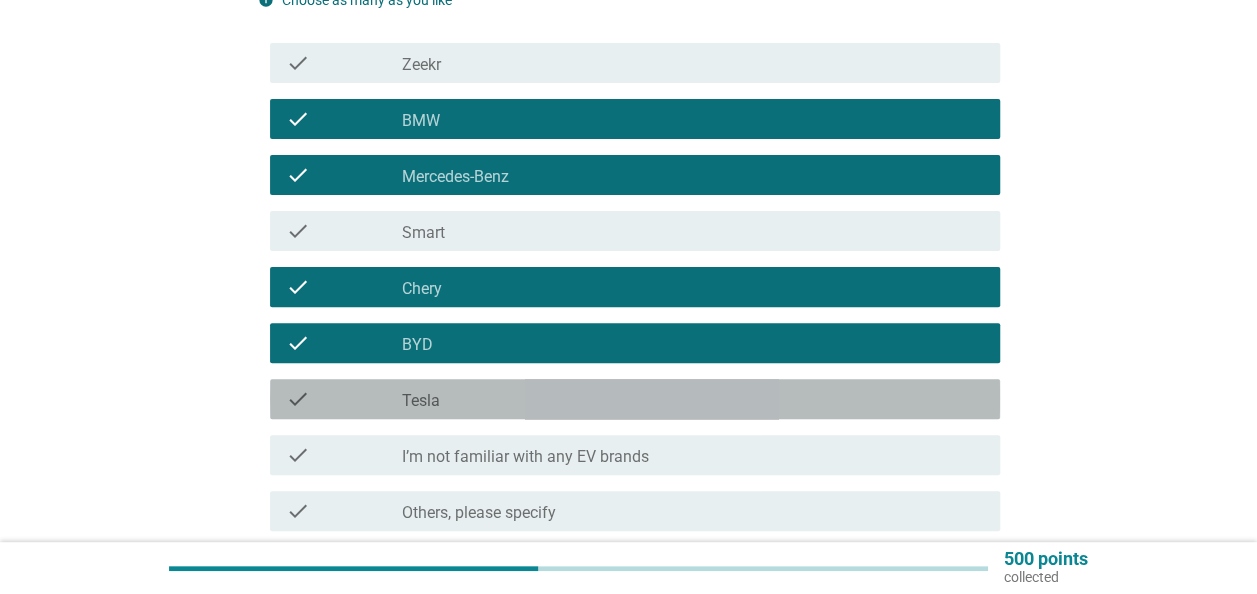 click on "check_box_outline_blank Tesla" at bounding box center [693, 399] 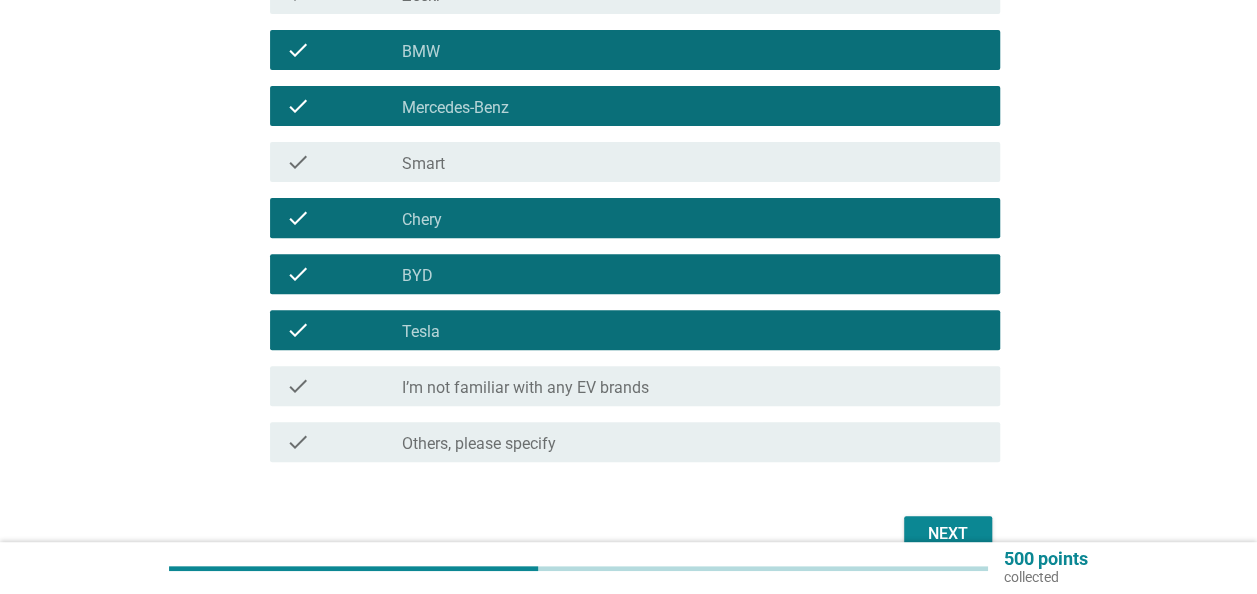 scroll, scrollTop: 300, scrollLeft: 0, axis: vertical 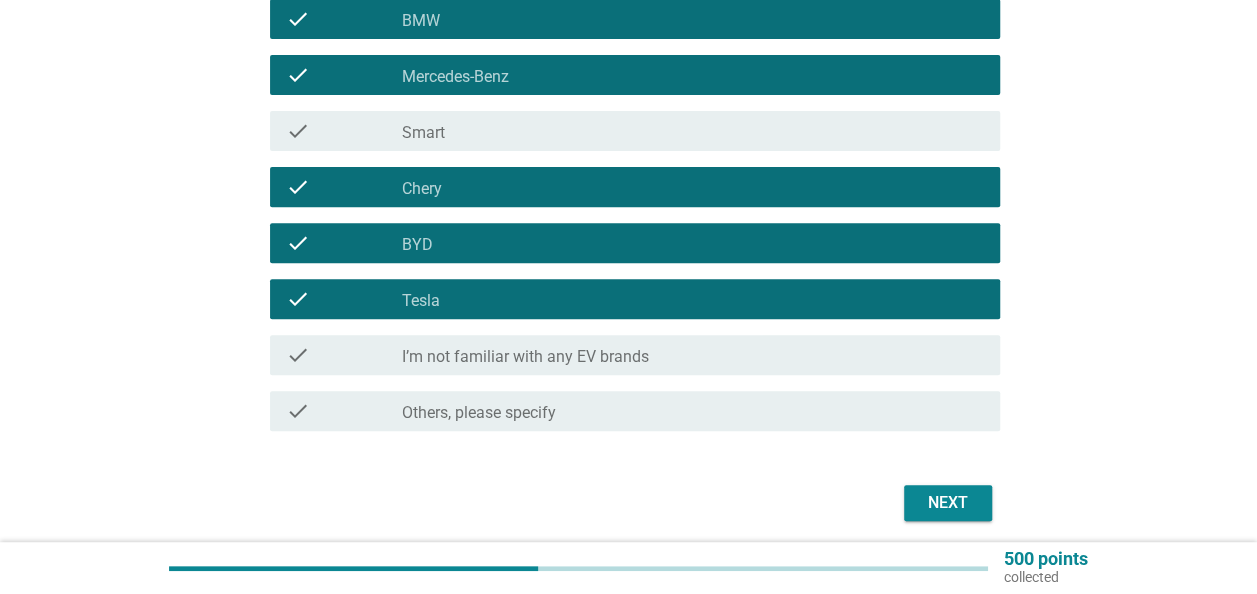 click on "Next" at bounding box center (948, 503) 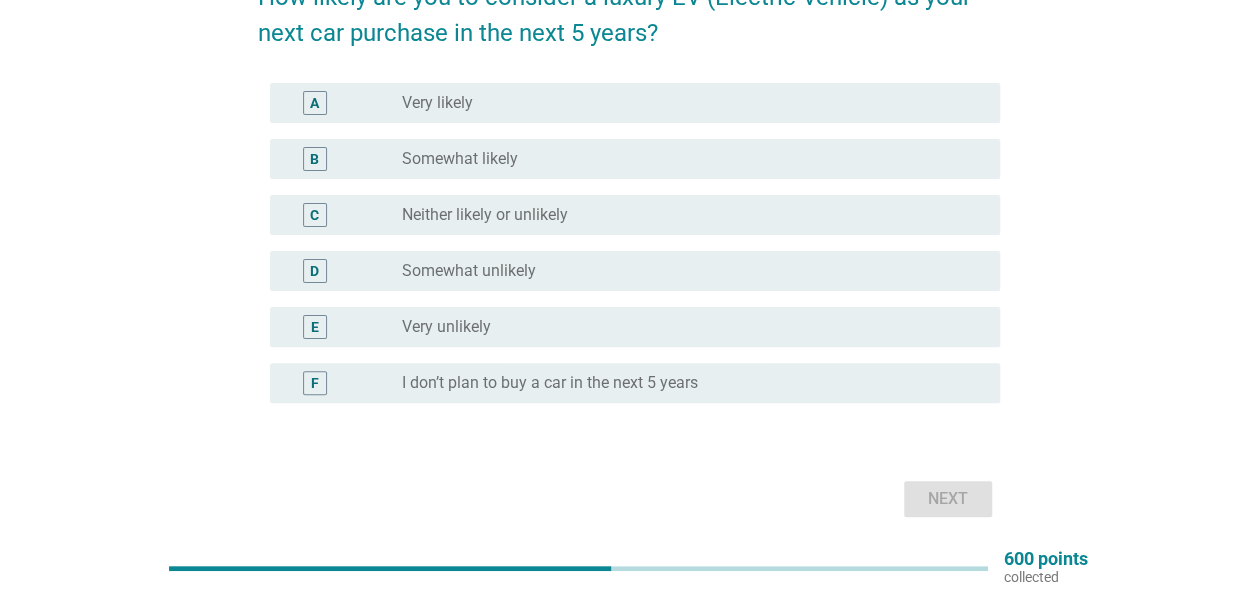 scroll, scrollTop: 100, scrollLeft: 0, axis: vertical 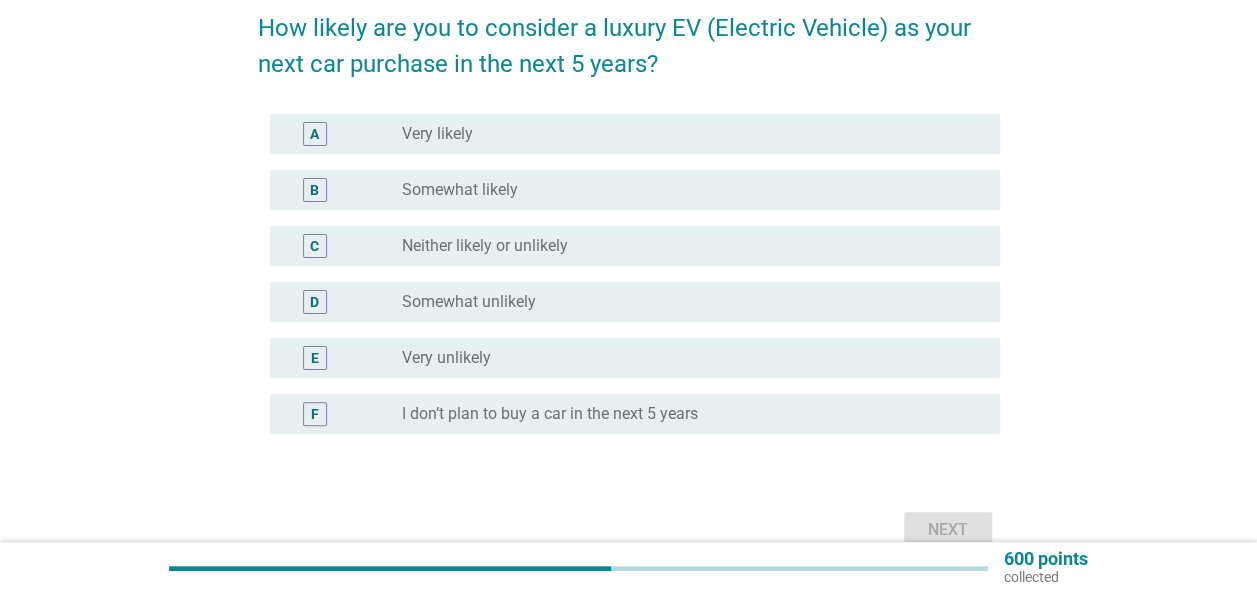 click on "B     radio_button_unchecked Somewhat likely" at bounding box center [629, 190] 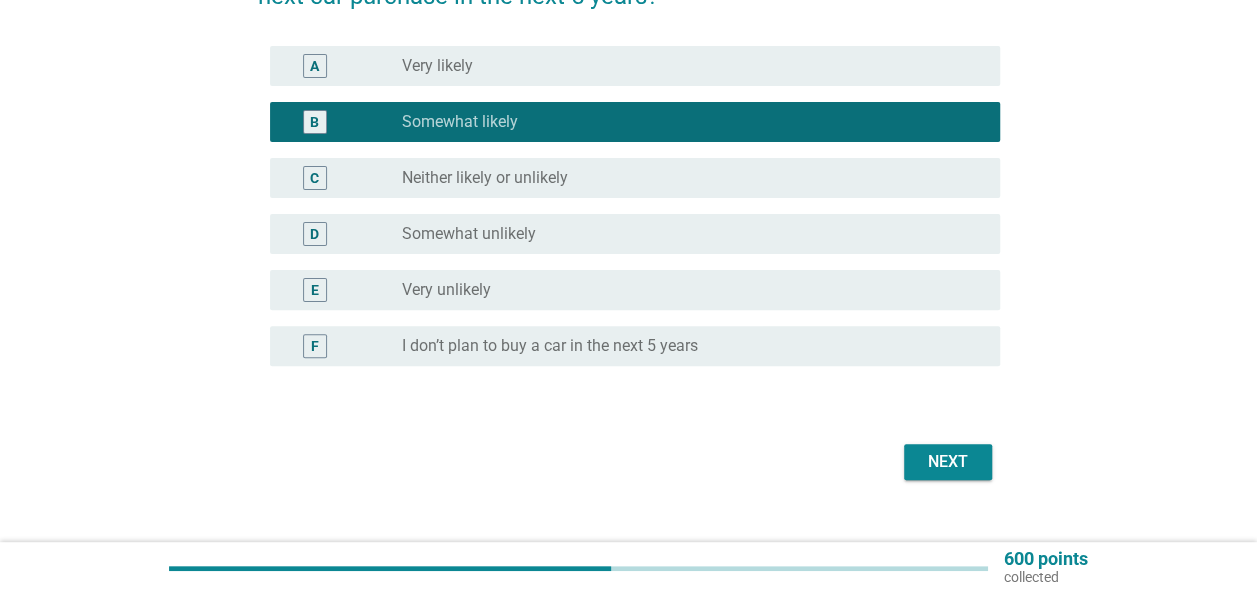 scroll, scrollTop: 200, scrollLeft: 0, axis: vertical 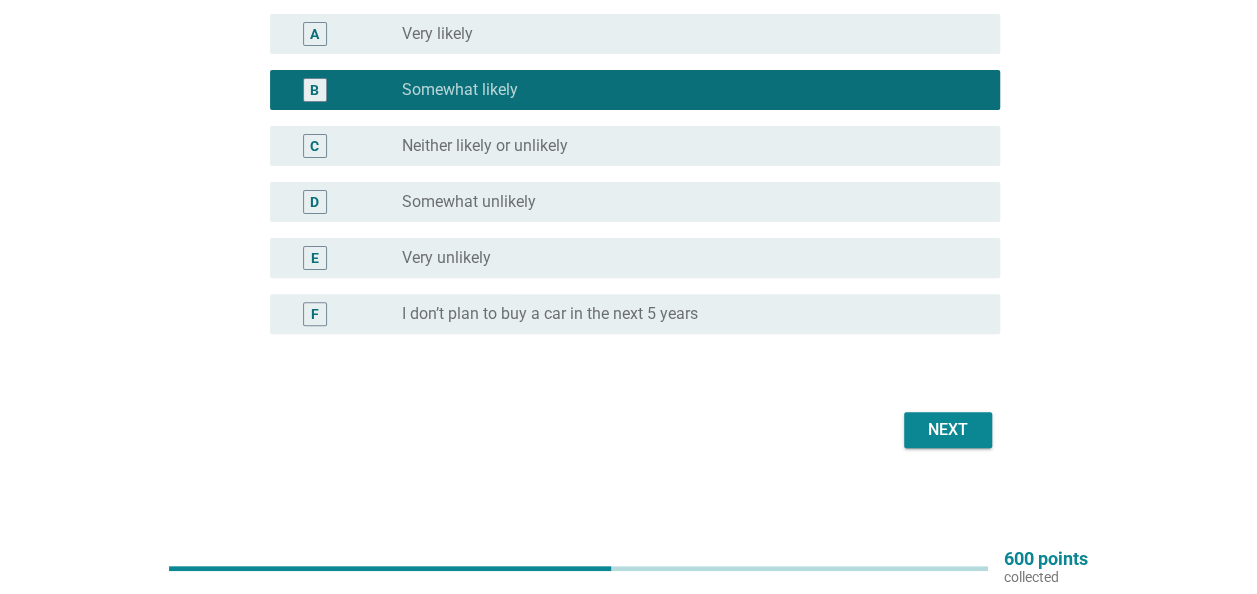 click on "Next" at bounding box center [948, 430] 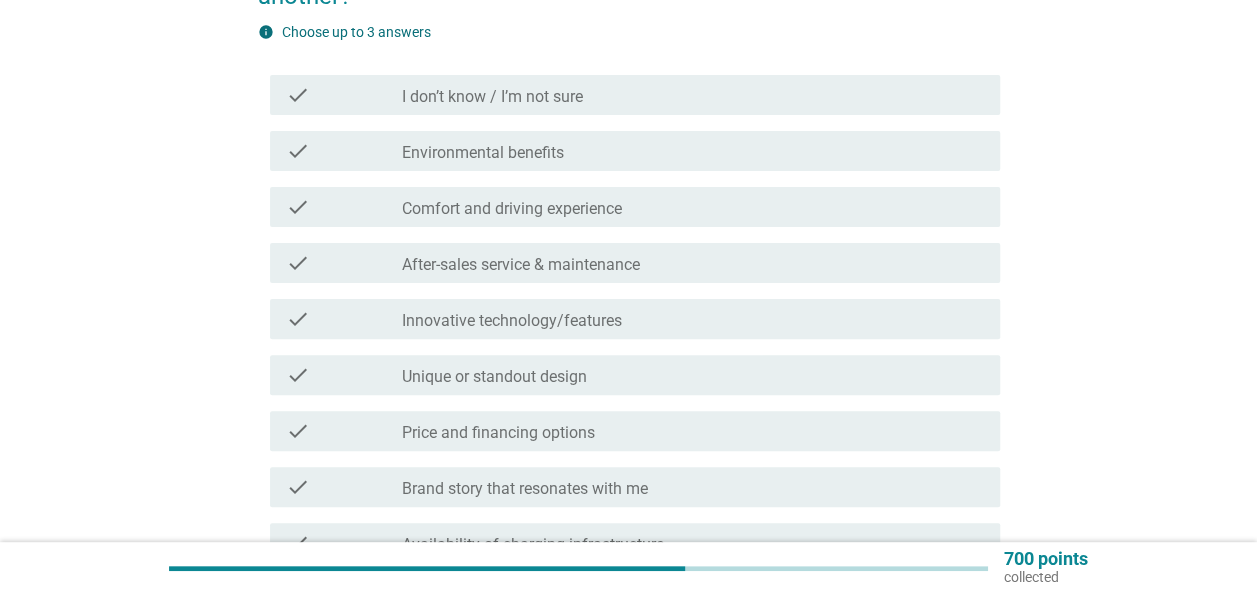 scroll, scrollTop: 200, scrollLeft: 0, axis: vertical 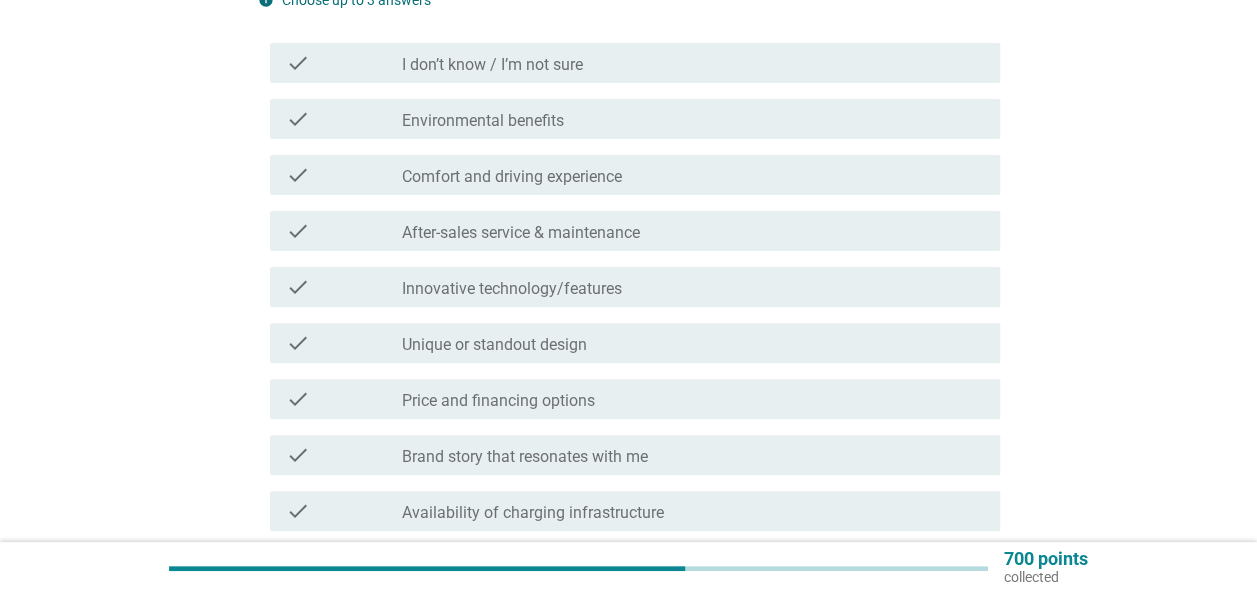 click on "Innovative technology/features" at bounding box center (512, 289) 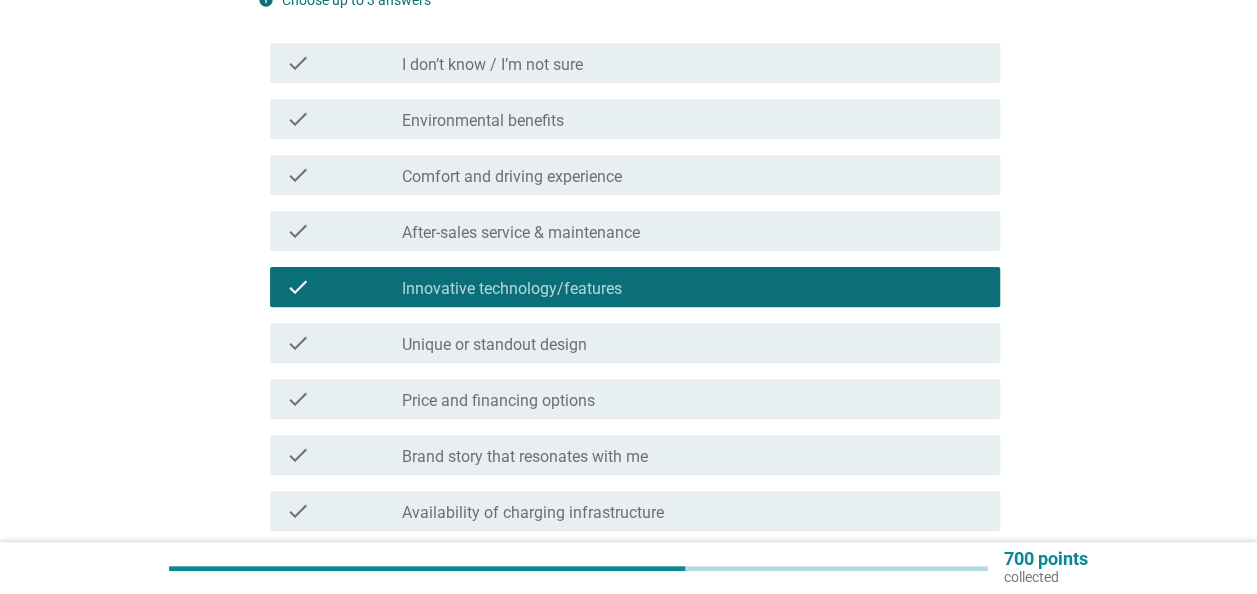 click on "check_box_outline_blank After-sales service & maintenance" at bounding box center [693, 231] 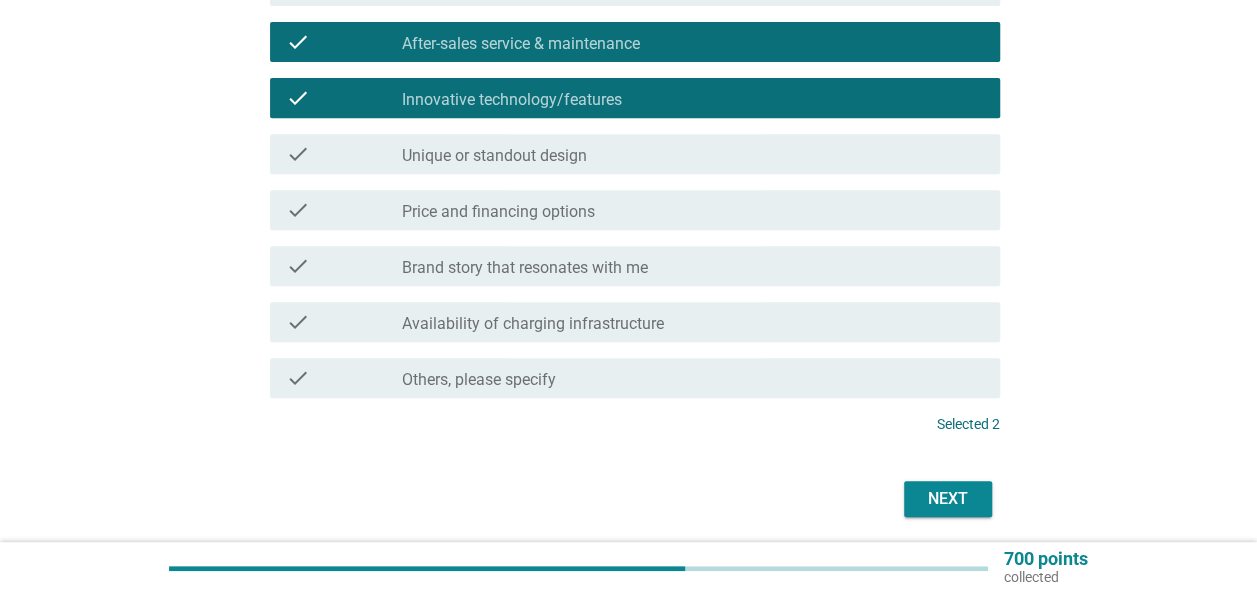 scroll, scrollTop: 400, scrollLeft: 0, axis: vertical 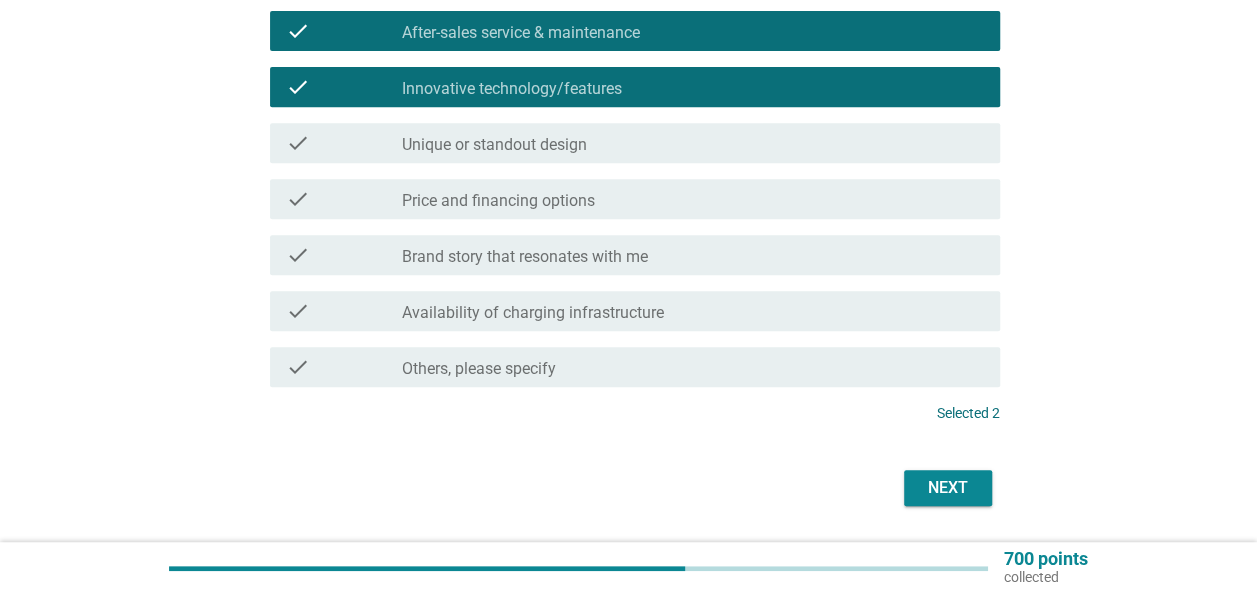 click on "check     check_box_outline_blank Availability of charging infrastructure" at bounding box center (635, 311) 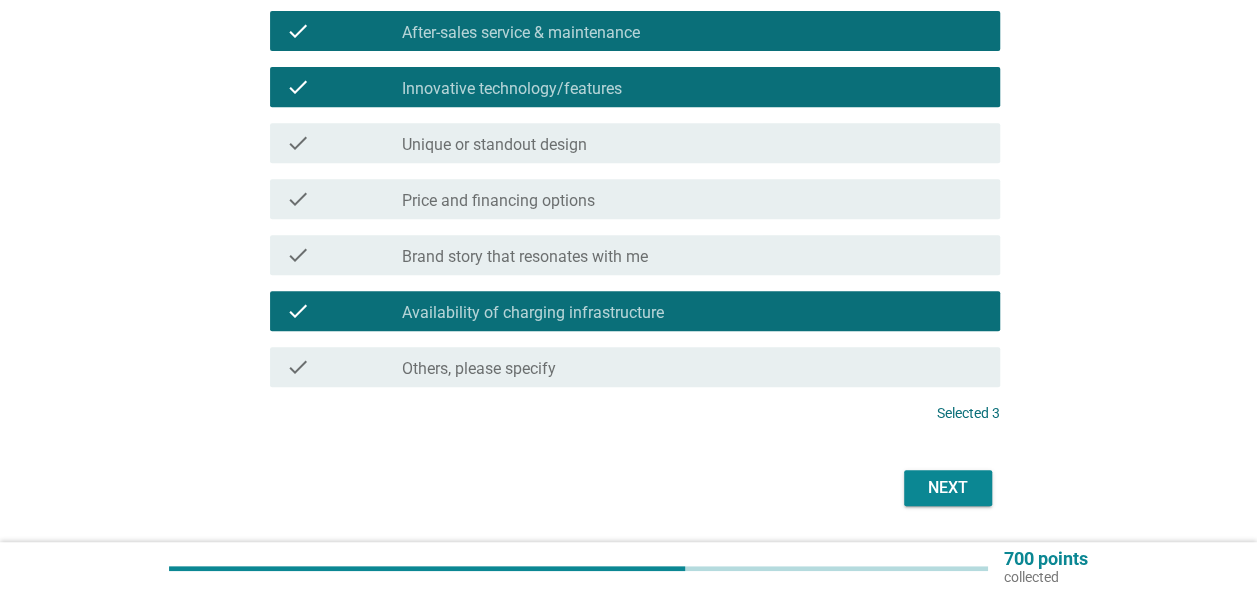 click on "Next" at bounding box center [948, 488] 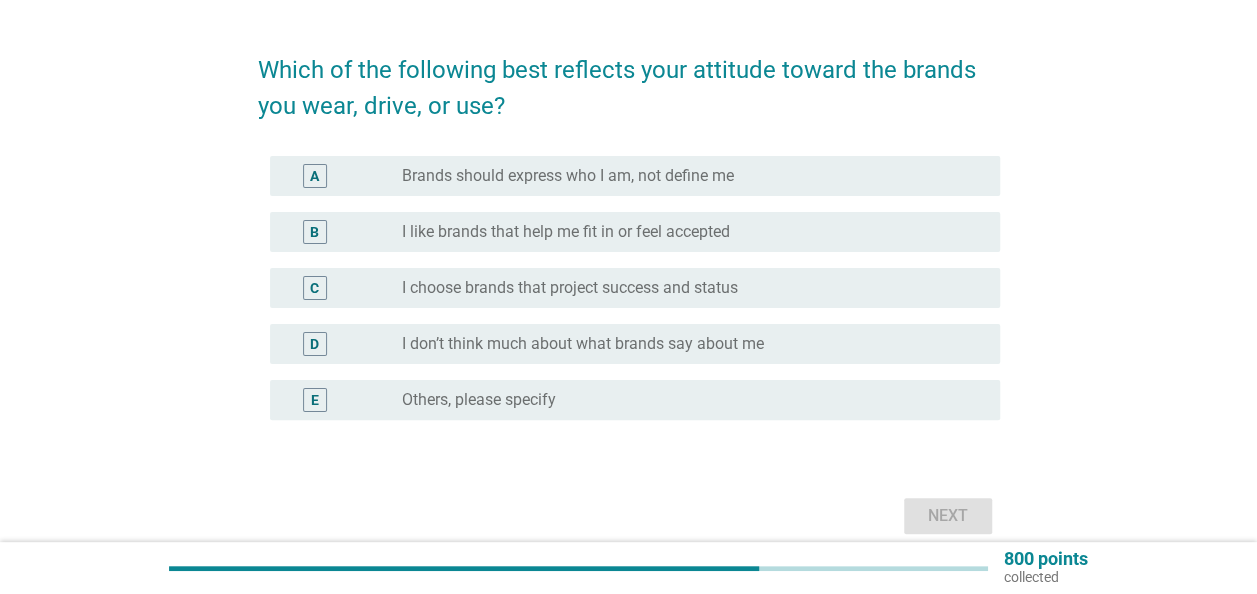 scroll, scrollTop: 100, scrollLeft: 0, axis: vertical 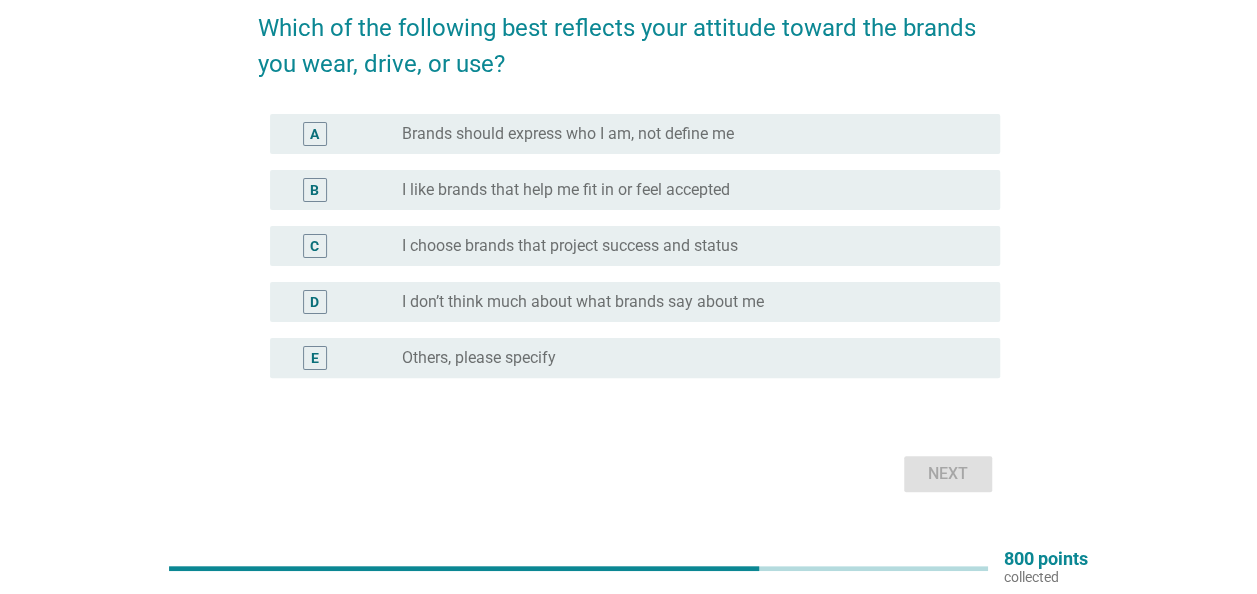 click on "I like brands that help me fit in or feel accepted" at bounding box center (566, 190) 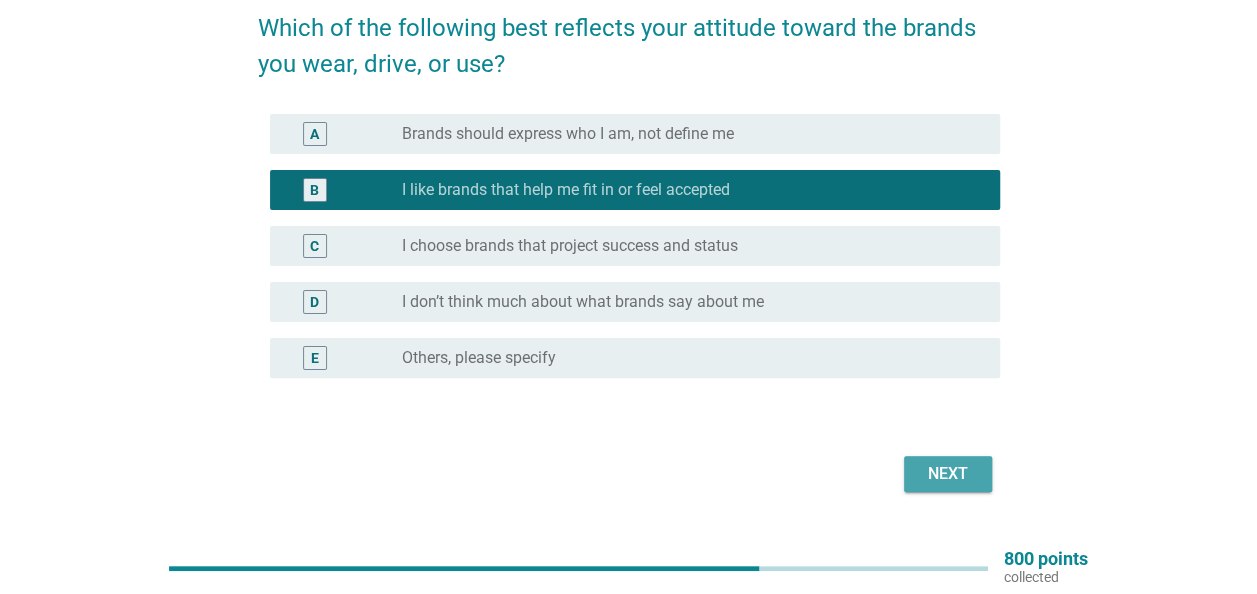 click on "Next" at bounding box center [948, 474] 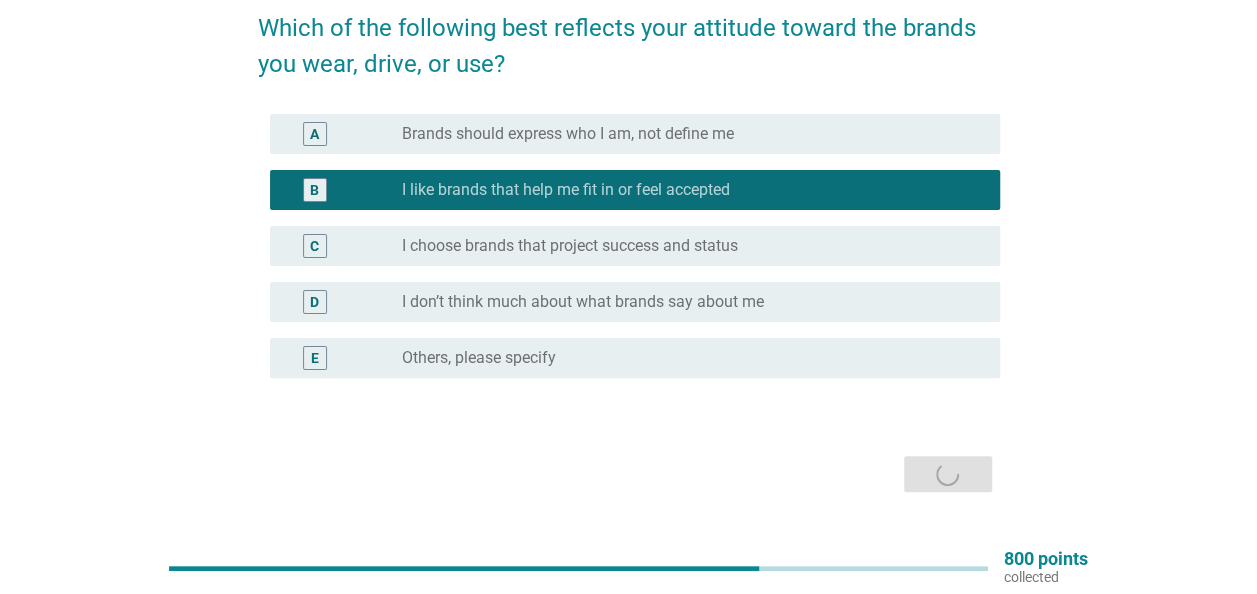 scroll, scrollTop: 0, scrollLeft: 0, axis: both 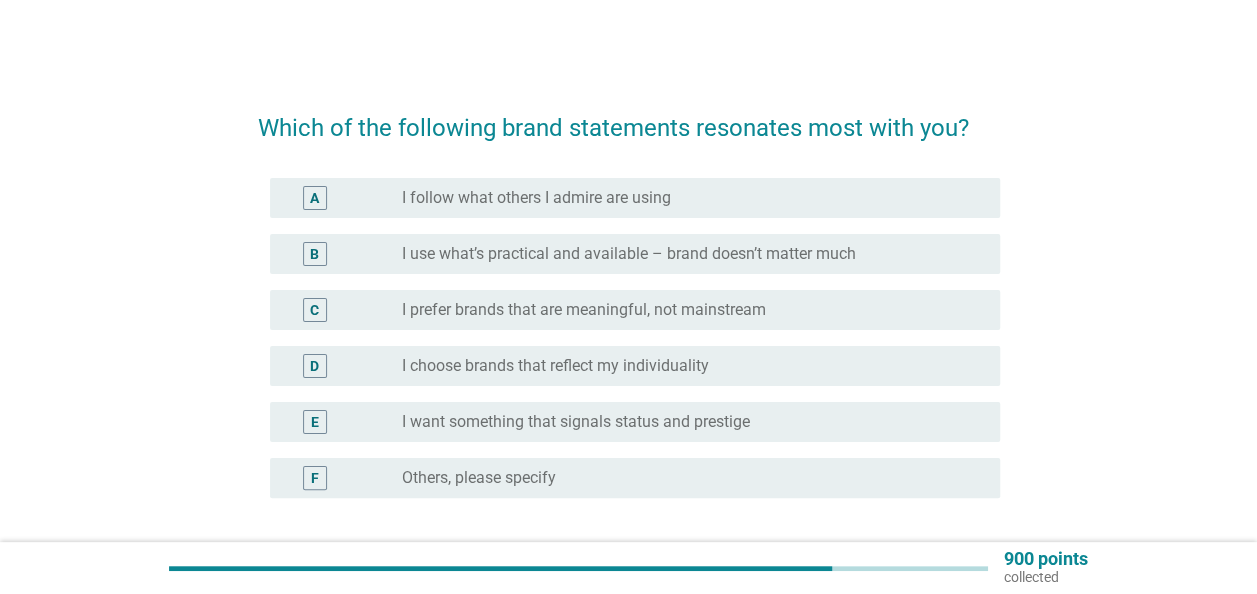click on "radio_button_unchecked I choose brands that reflect my individuality" at bounding box center (685, 366) 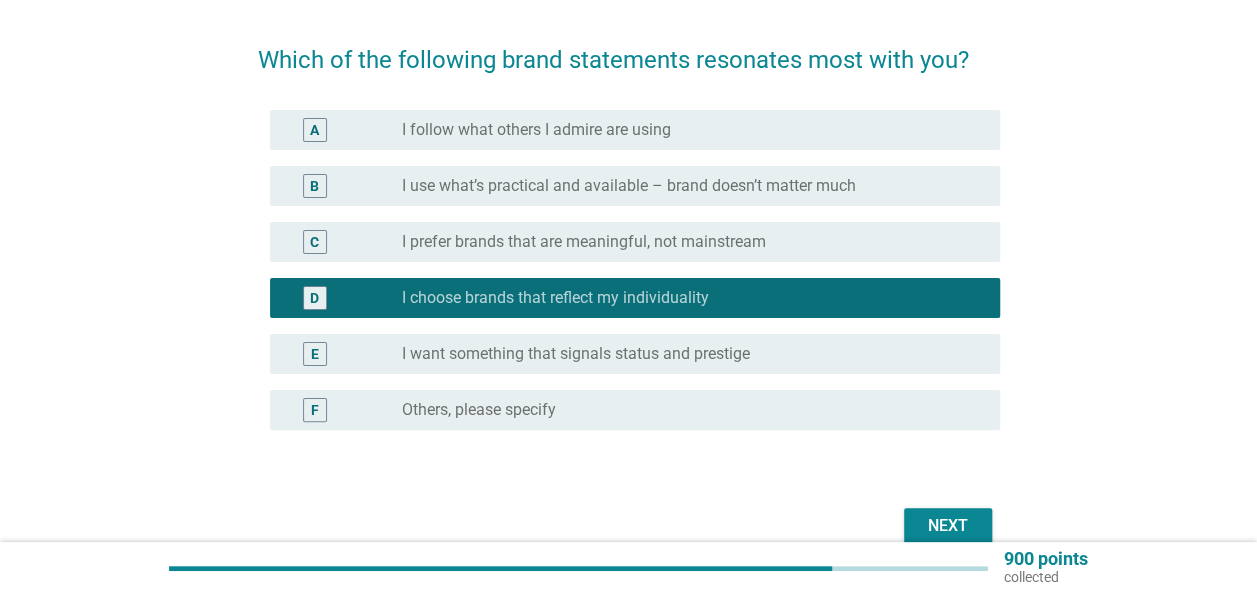 scroll, scrollTop: 100, scrollLeft: 0, axis: vertical 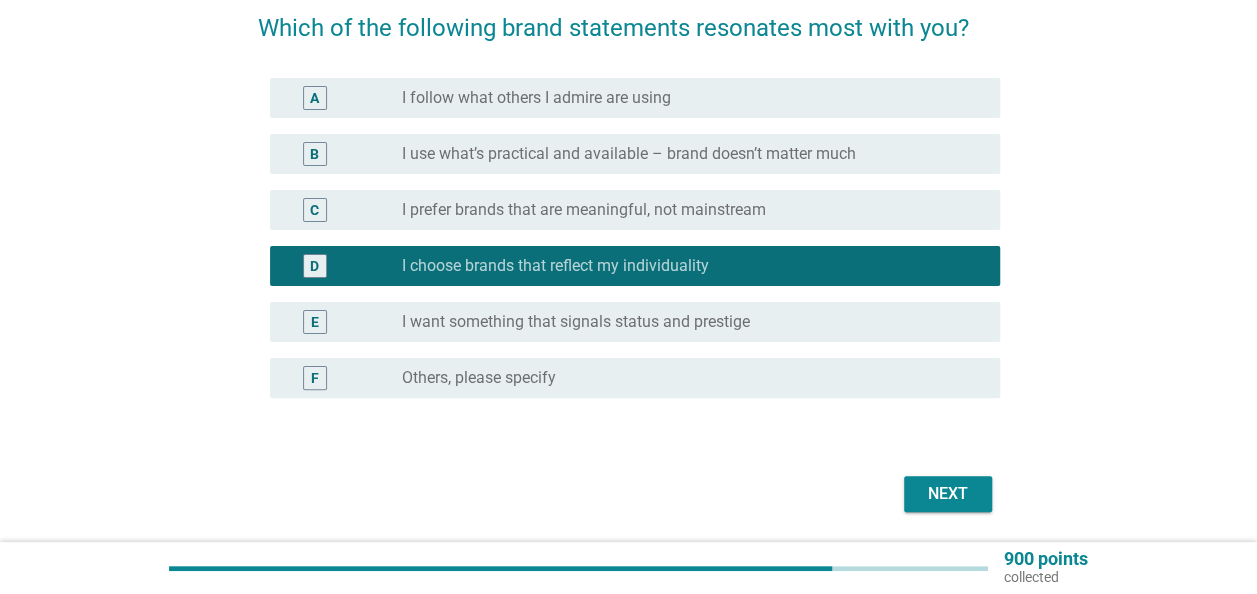 click on "Next" at bounding box center [948, 494] 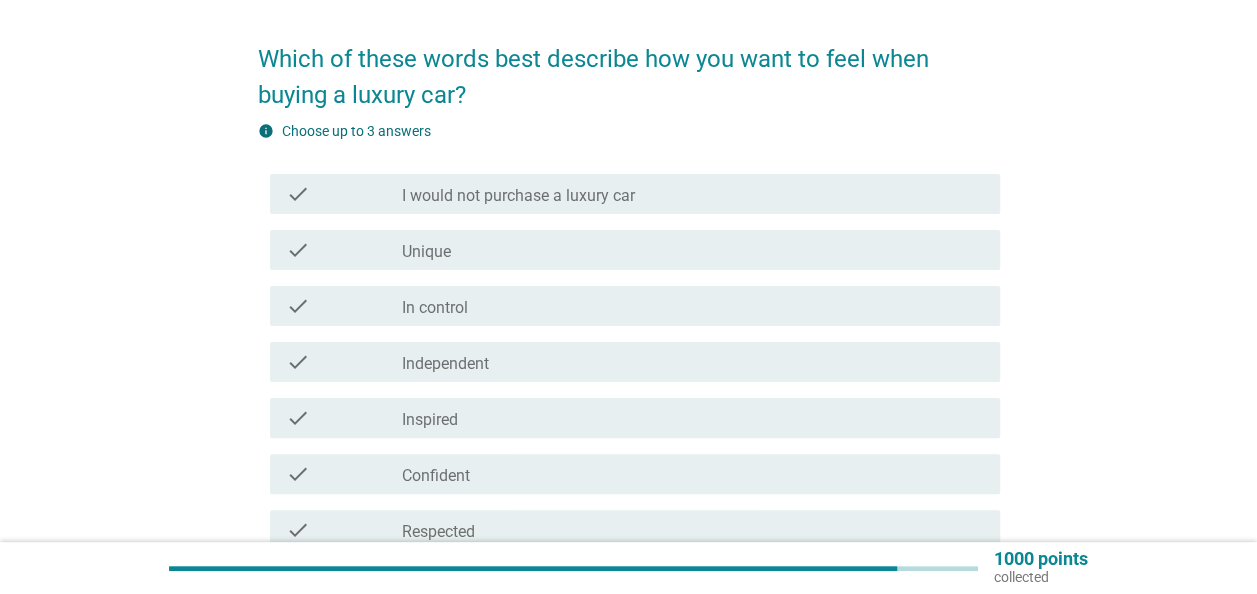 scroll, scrollTop: 100, scrollLeft: 0, axis: vertical 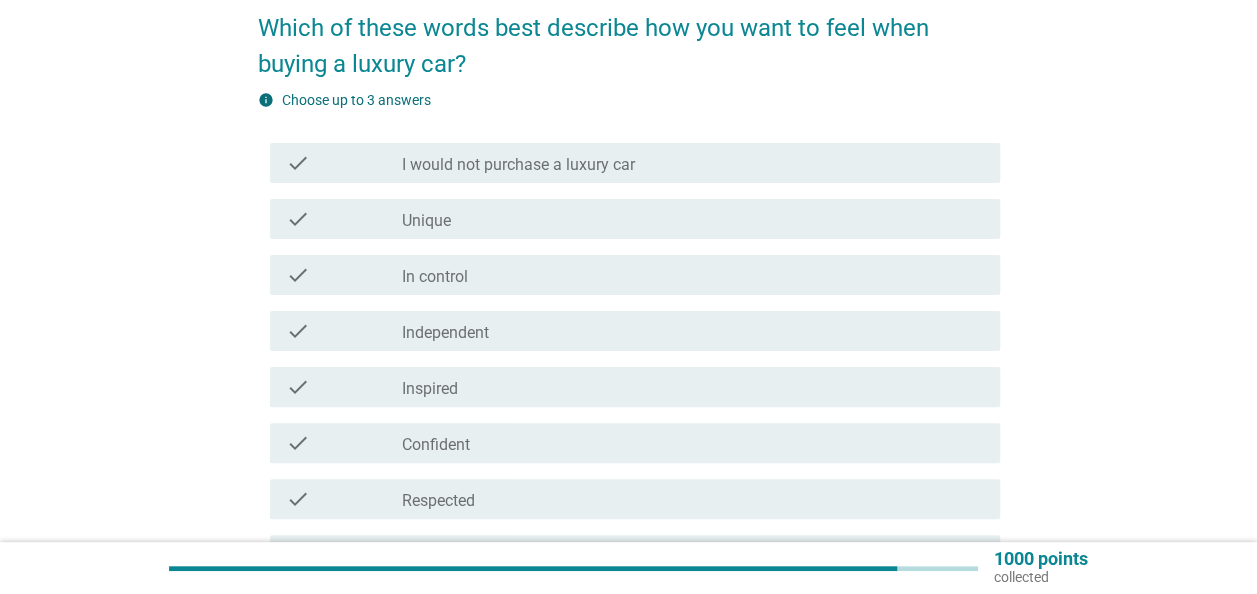click on "check_box_outline_blank Confident" at bounding box center [693, 443] 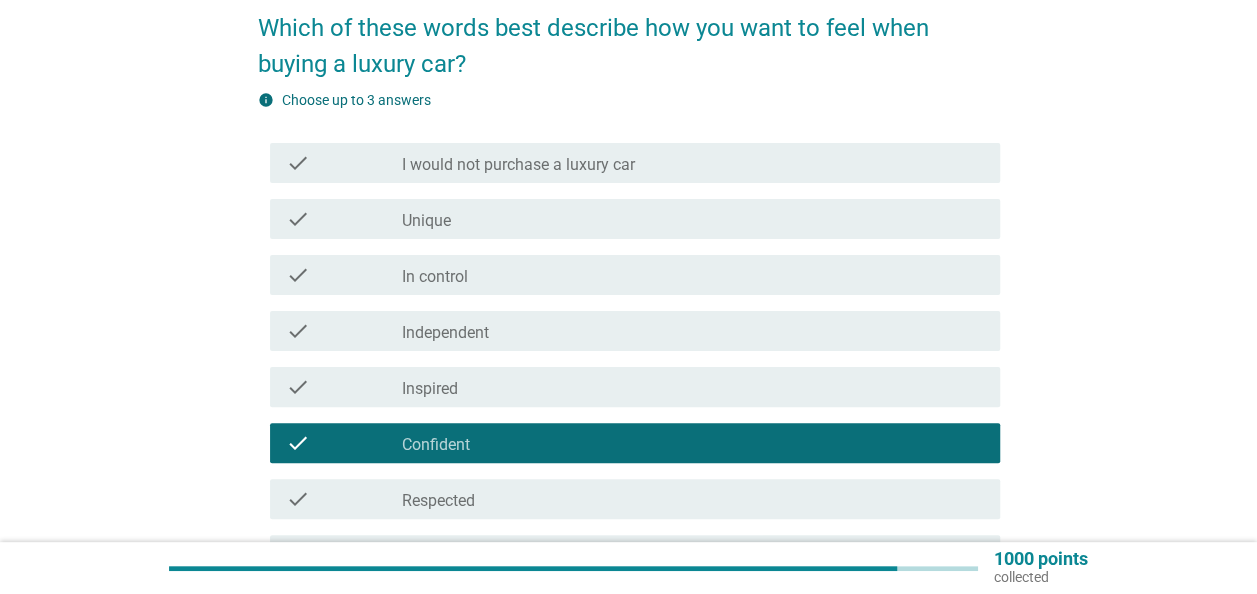 scroll, scrollTop: 200, scrollLeft: 0, axis: vertical 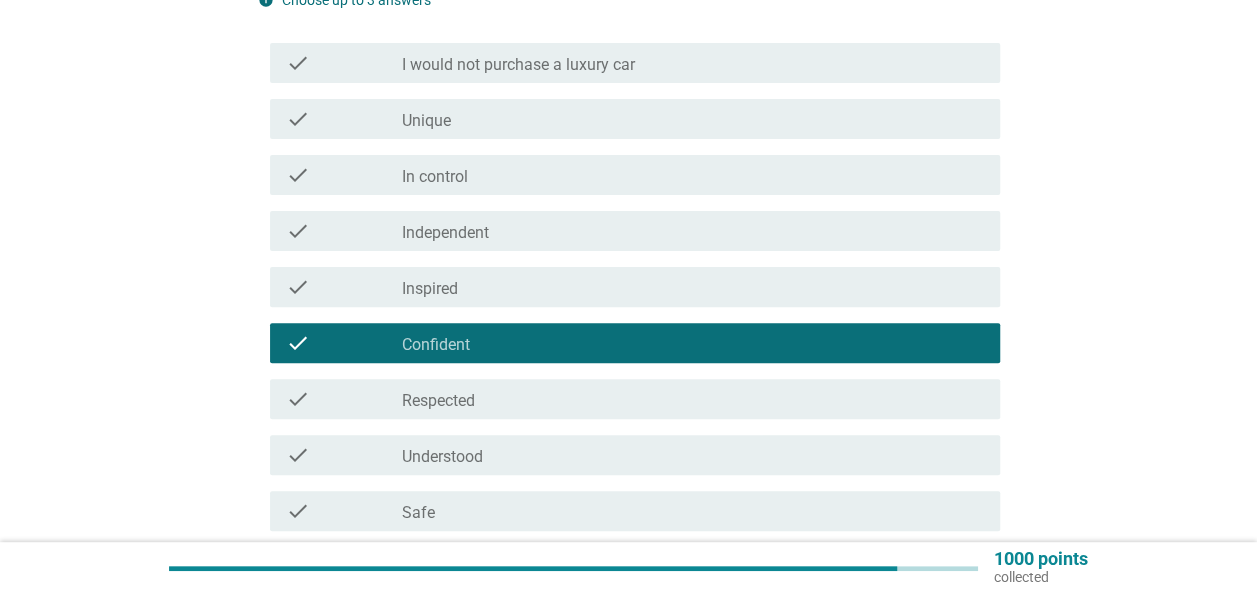 click on "check_box_outline_blank Respected" at bounding box center (693, 399) 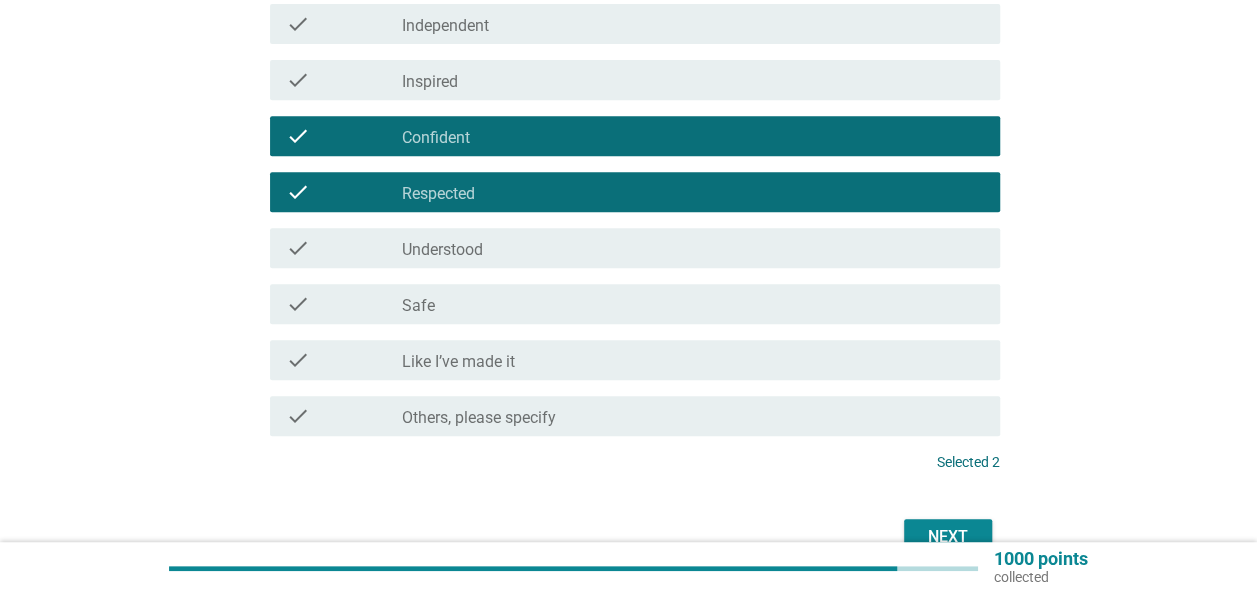 scroll, scrollTop: 500, scrollLeft: 0, axis: vertical 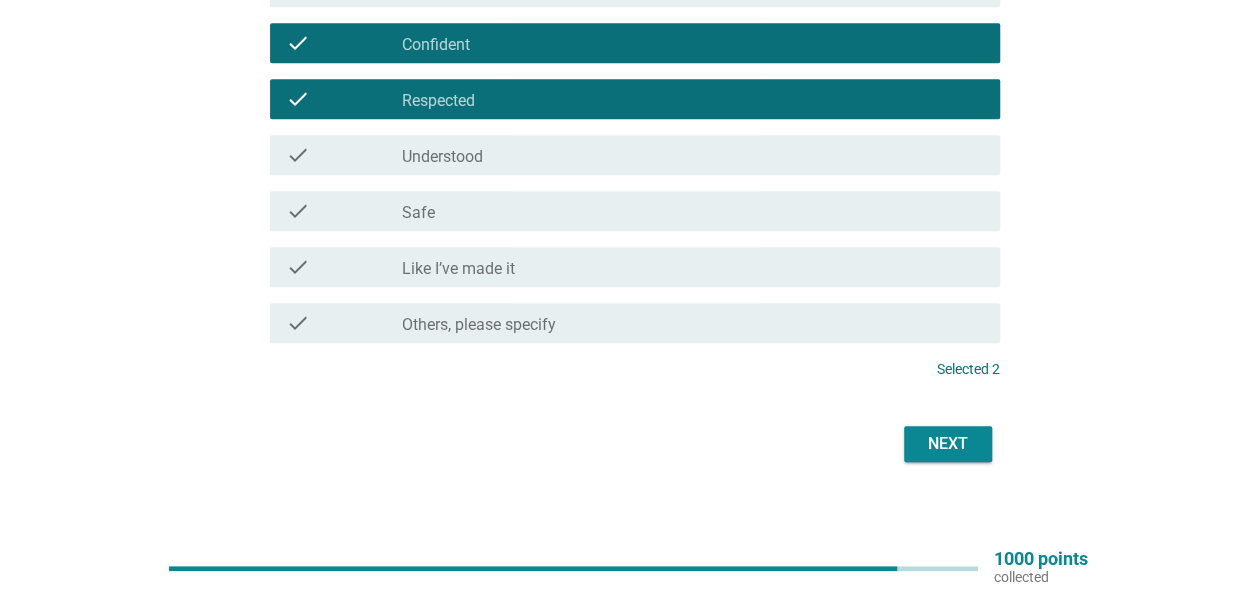 click on "check     check_box_outline_blank Safe" at bounding box center [635, 211] 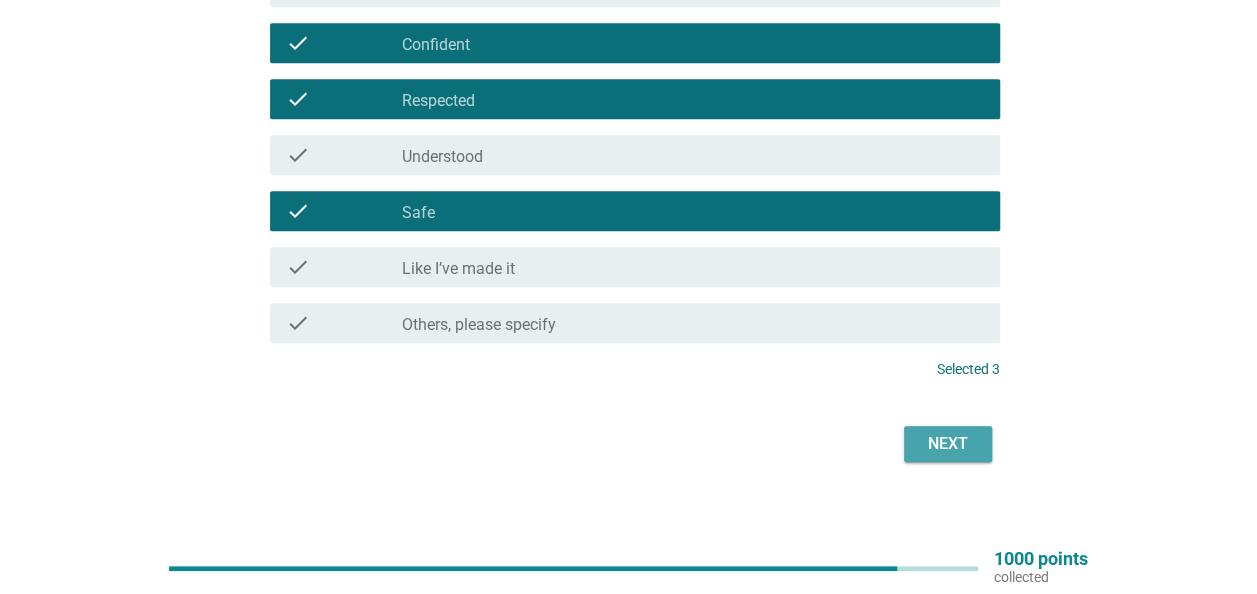 click on "Next" at bounding box center [948, 444] 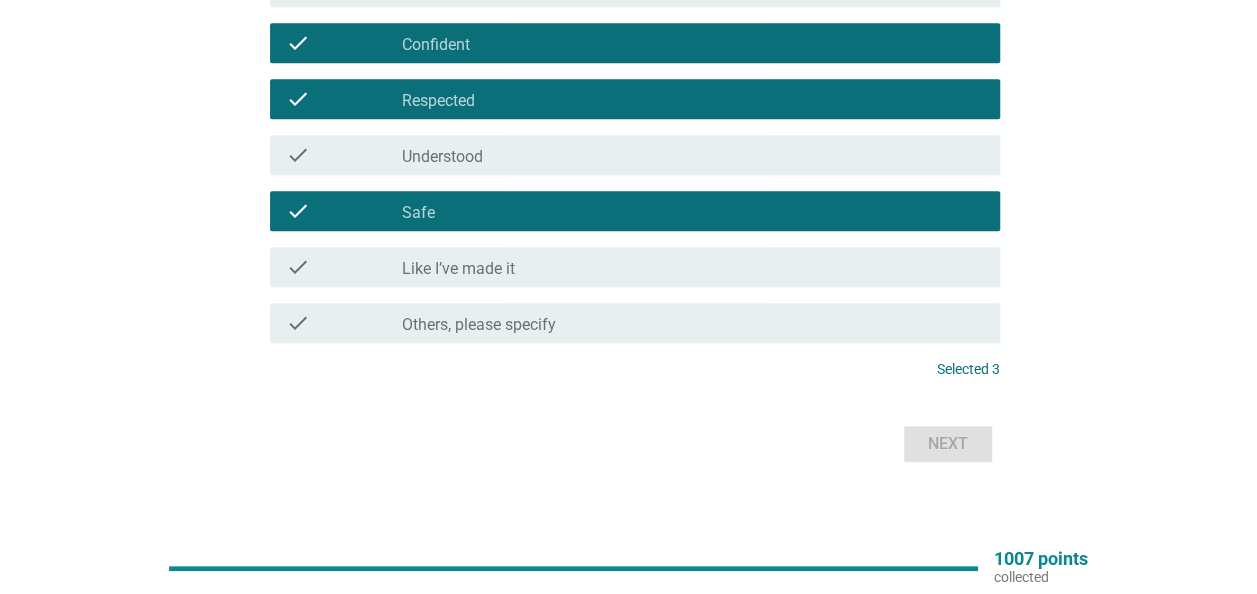 scroll, scrollTop: 0, scrollLeft: 0, axis: both 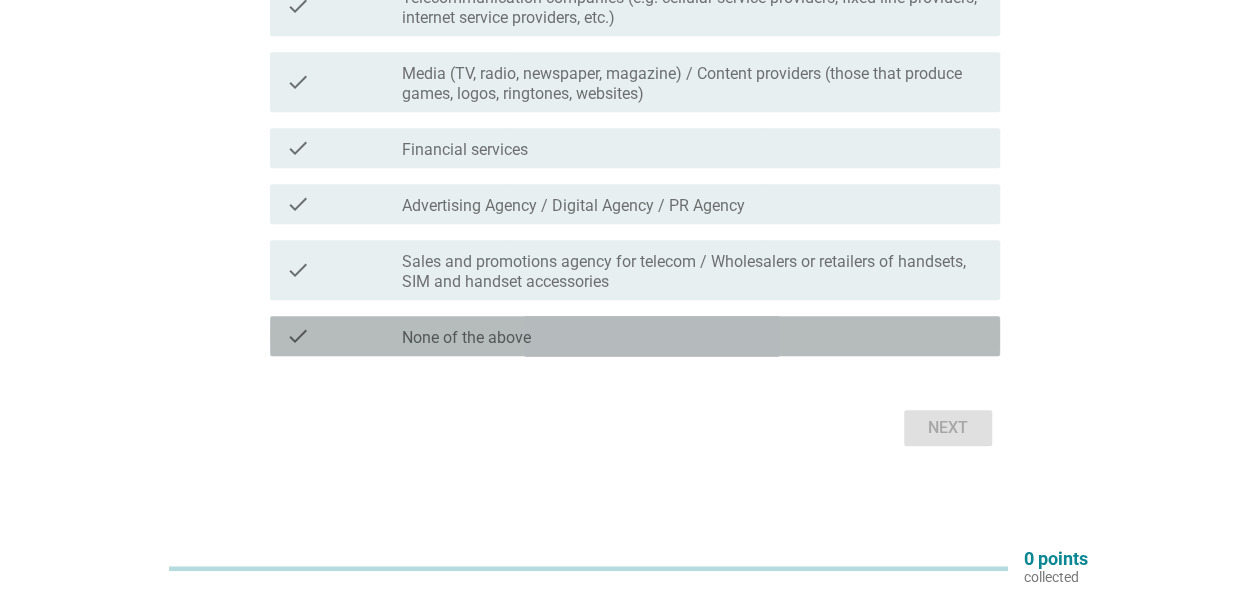 click on "check     check_box_outline_blank None of the above" at bounding box center (635, 336) 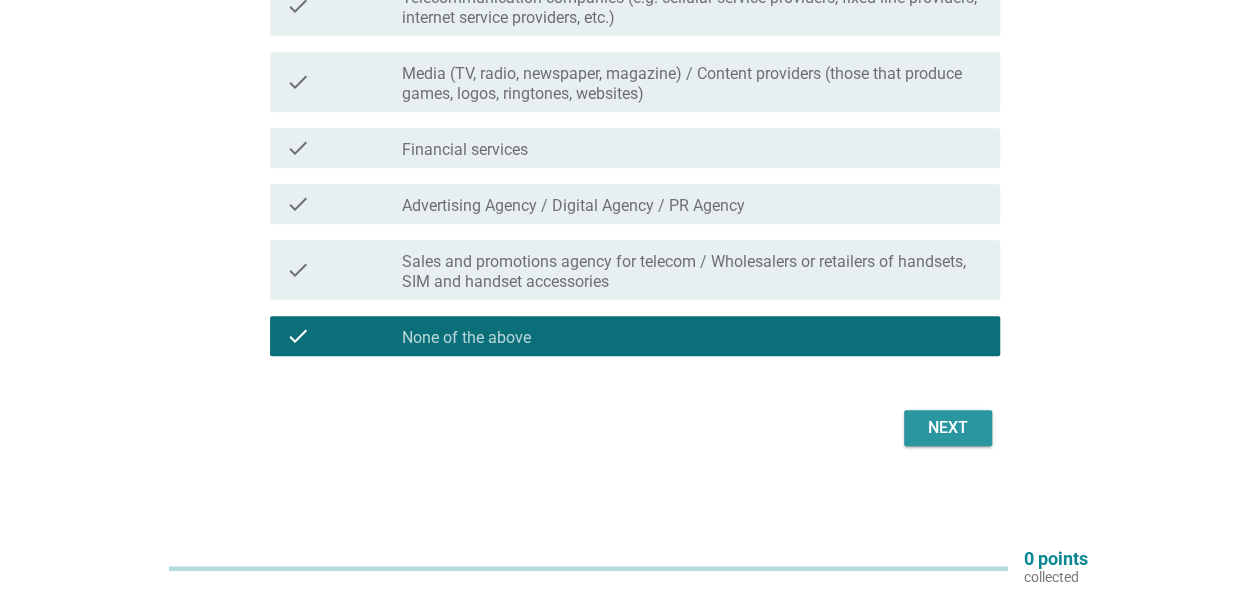 click on "Next" at bounding box center [948, 428] 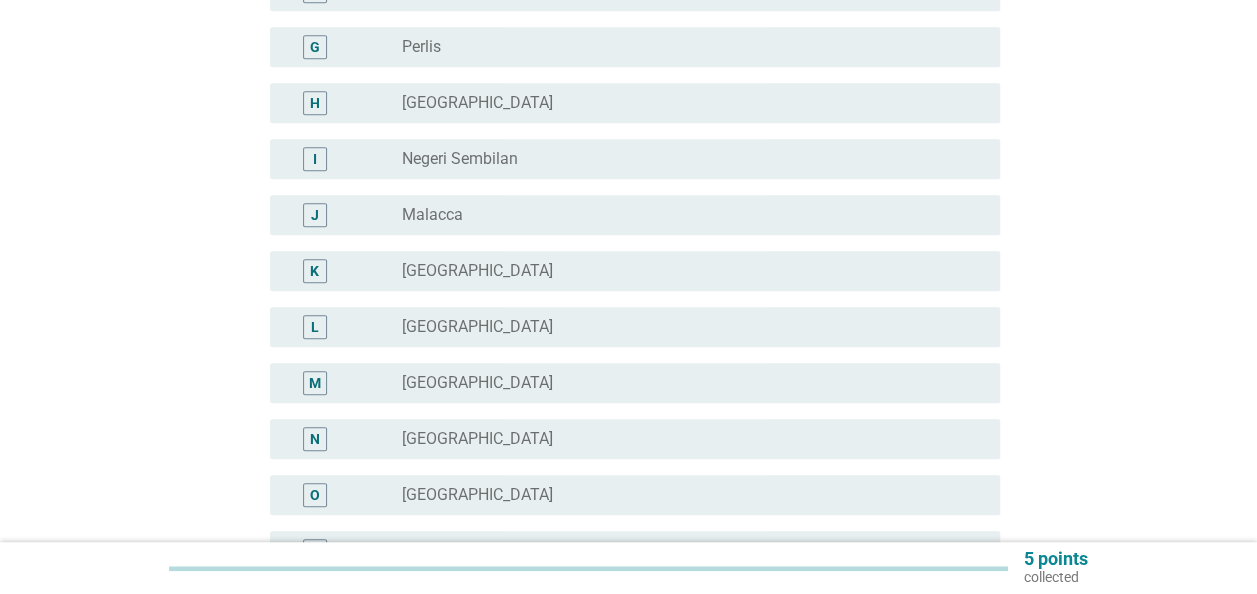 scroll, scrollTop: 0, scrollLeft: 0, axis: both 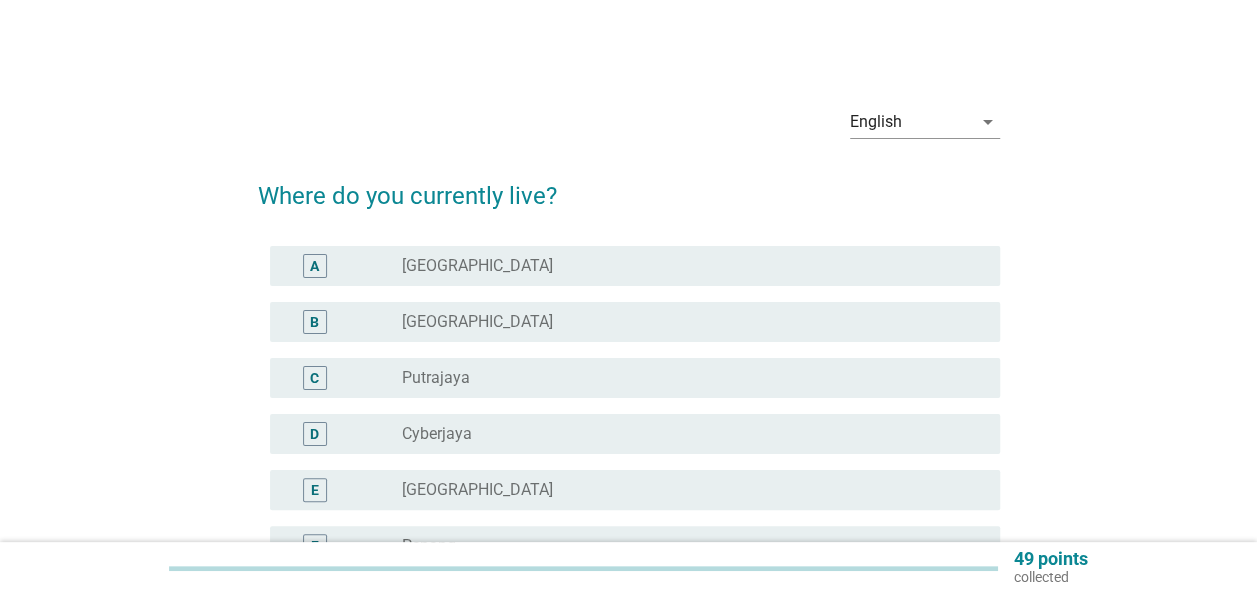 click on "radio_button_unchecked Selangor" at bounding box center [685, 322] 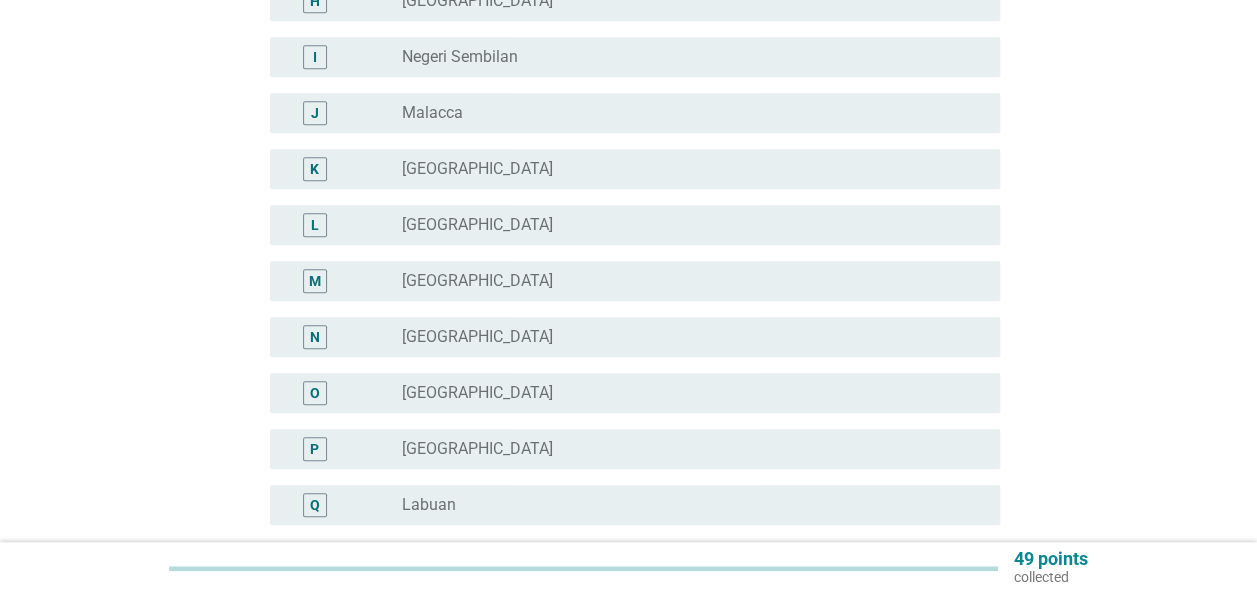 scroll, scrollTop: 800, scrollLeft: 0, axis: vertical 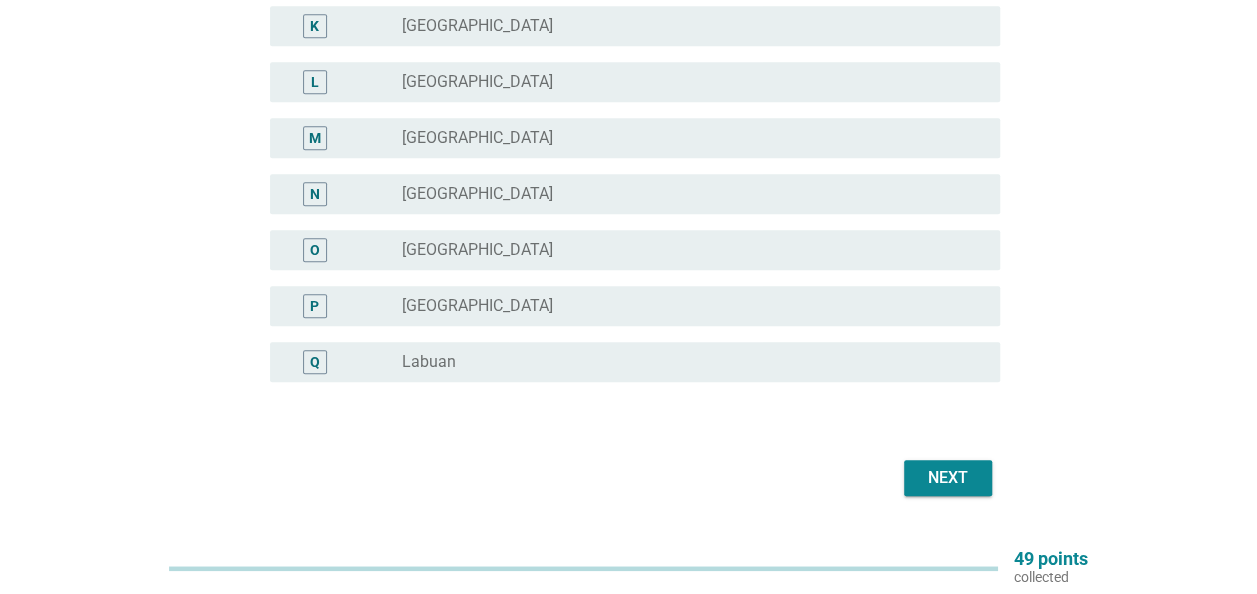 click on "Next" at bounding box center (948, 478) 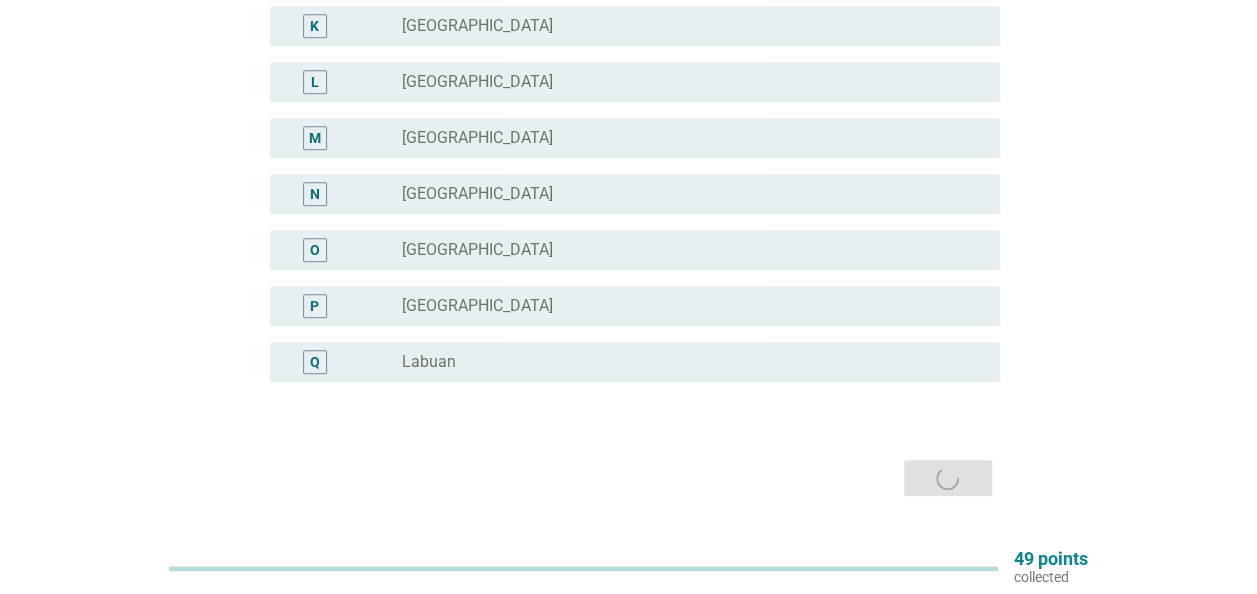 scroll, scrollTop: 0, scrollLeft: 0, axis: both 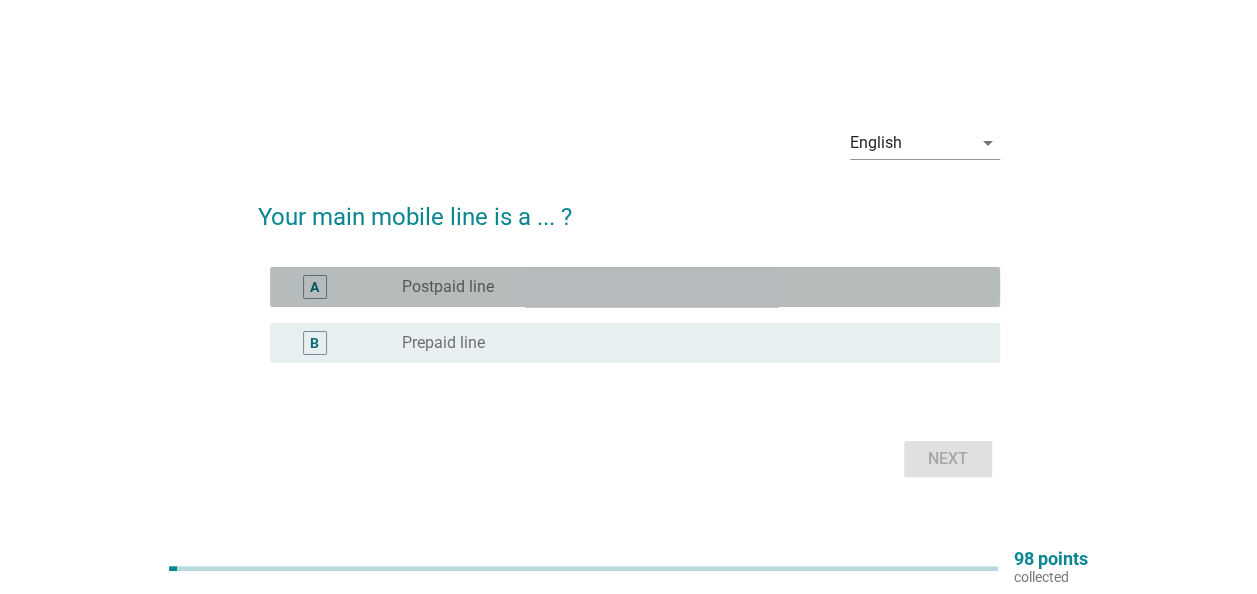 click on "radio_button_unchecked Postpaid line" at bounding box center (685, 287) 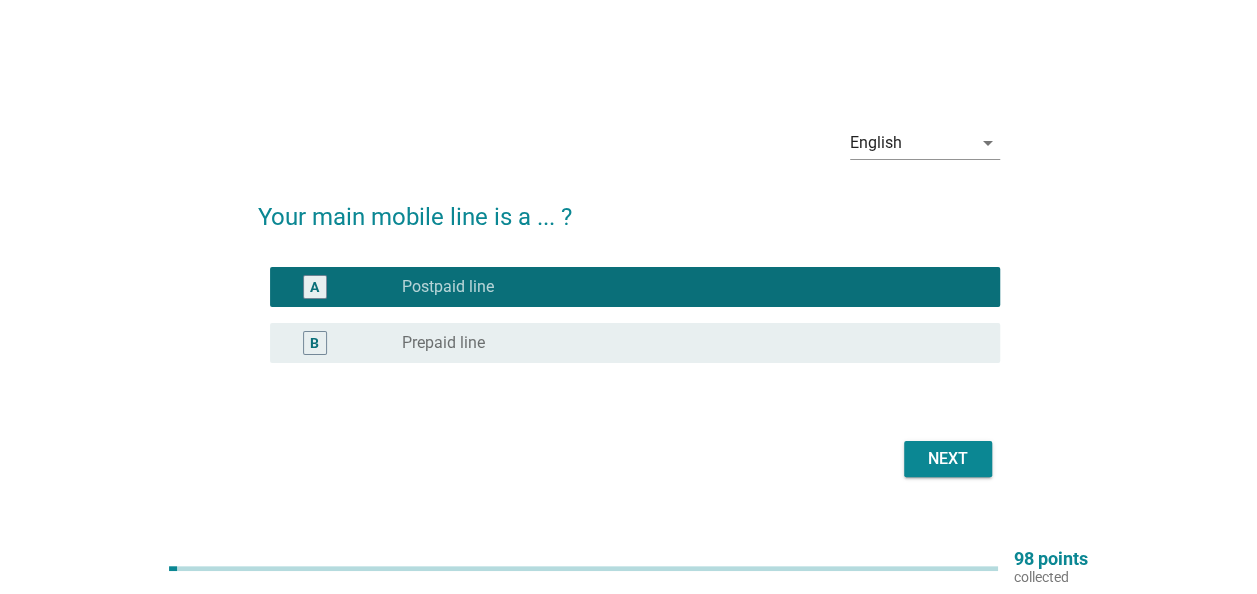 click on "Next" at bounding box center [948, 459] 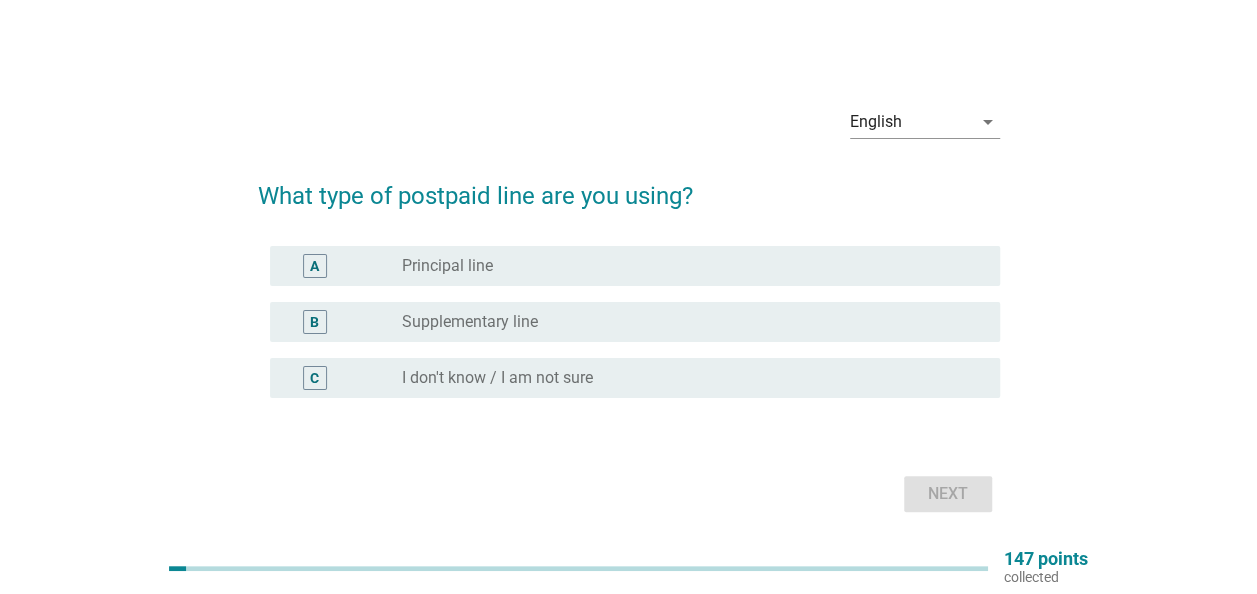 click on "radio_button_unchecked Principal line" at bounding box center [685, 266] 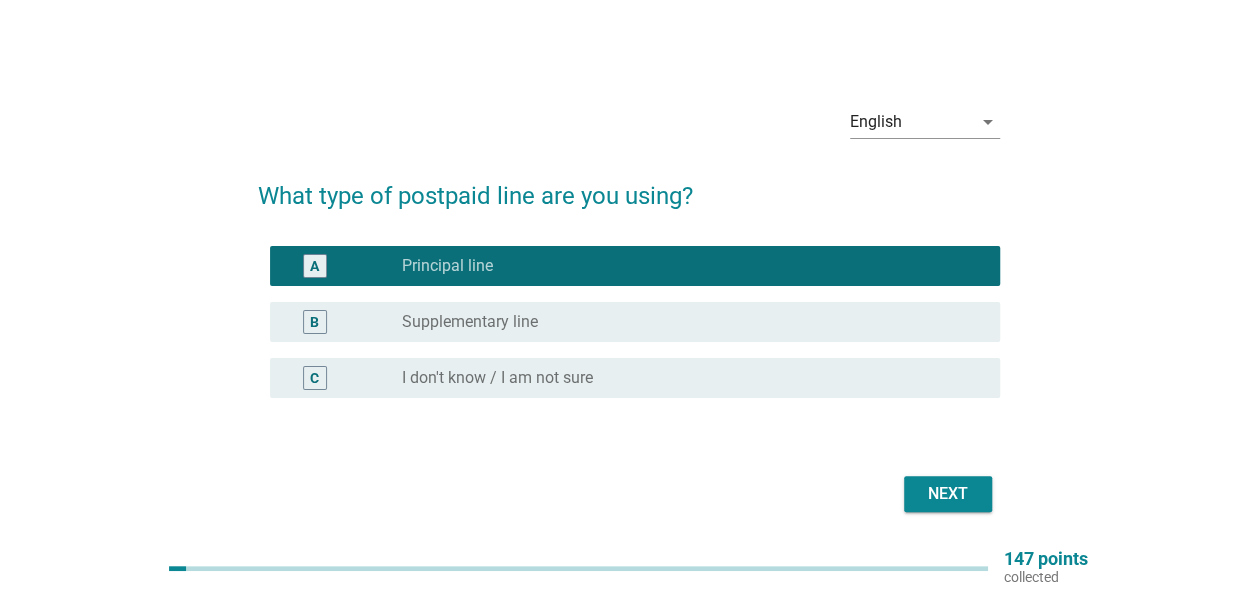 click on "Next" at bounding box center (948, 494) 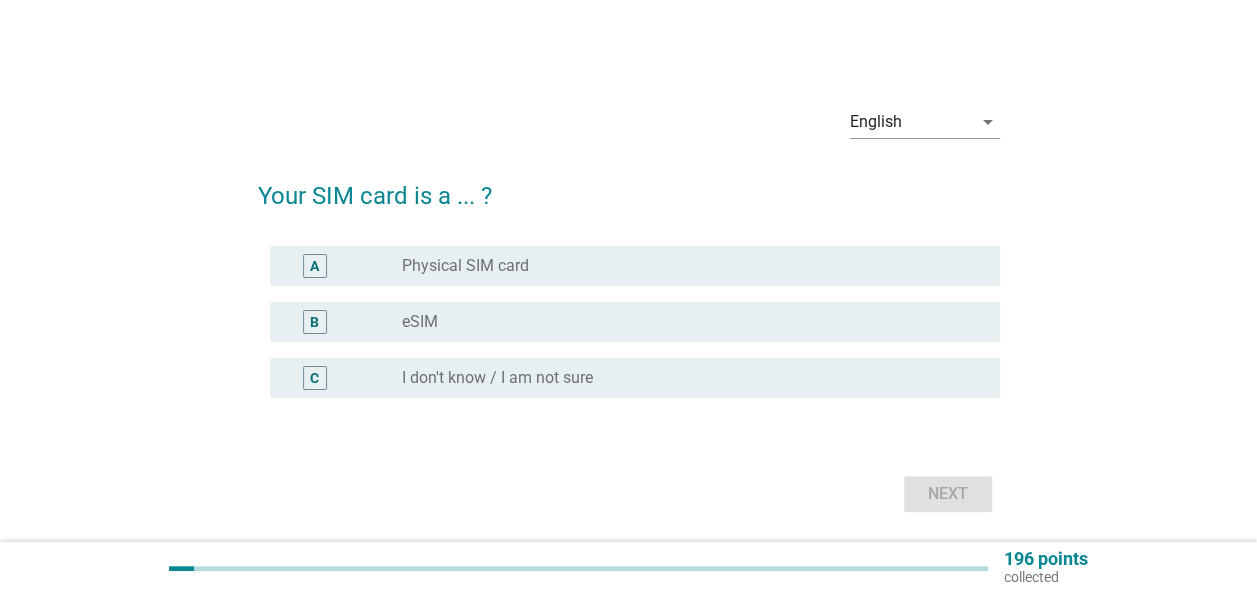 click on "radio_button_unchecked eSIM" at bounding box center [685, 322] 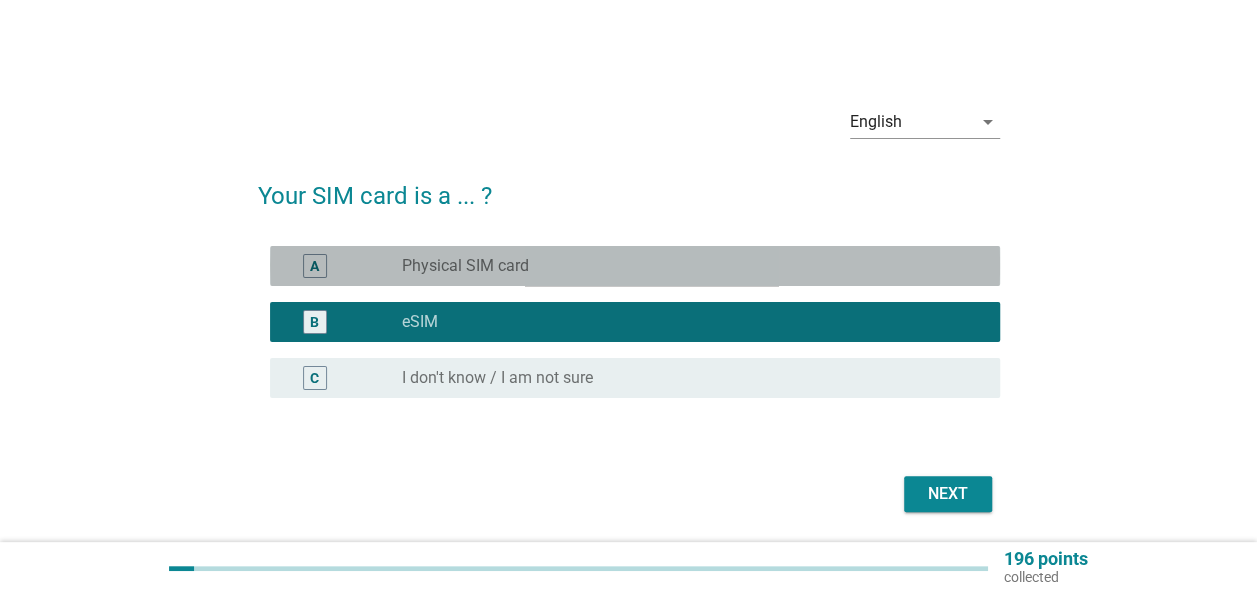 click on "Physical SIM card" at bounding box center (465, 266) 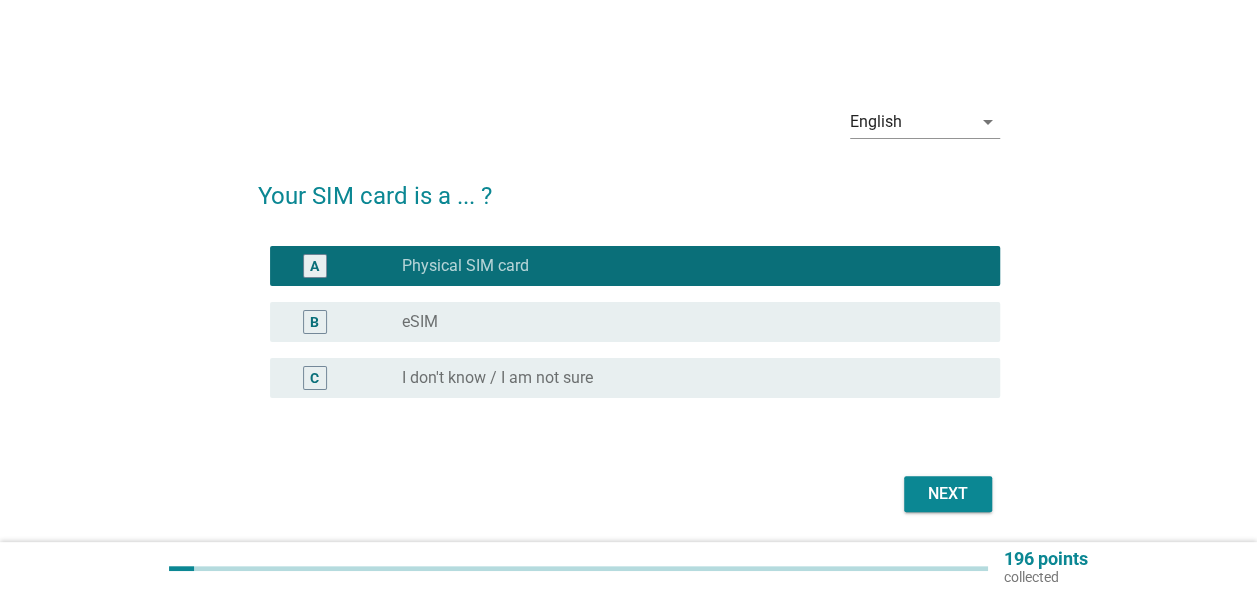 click on "Next" at bounding box center (948, 494) 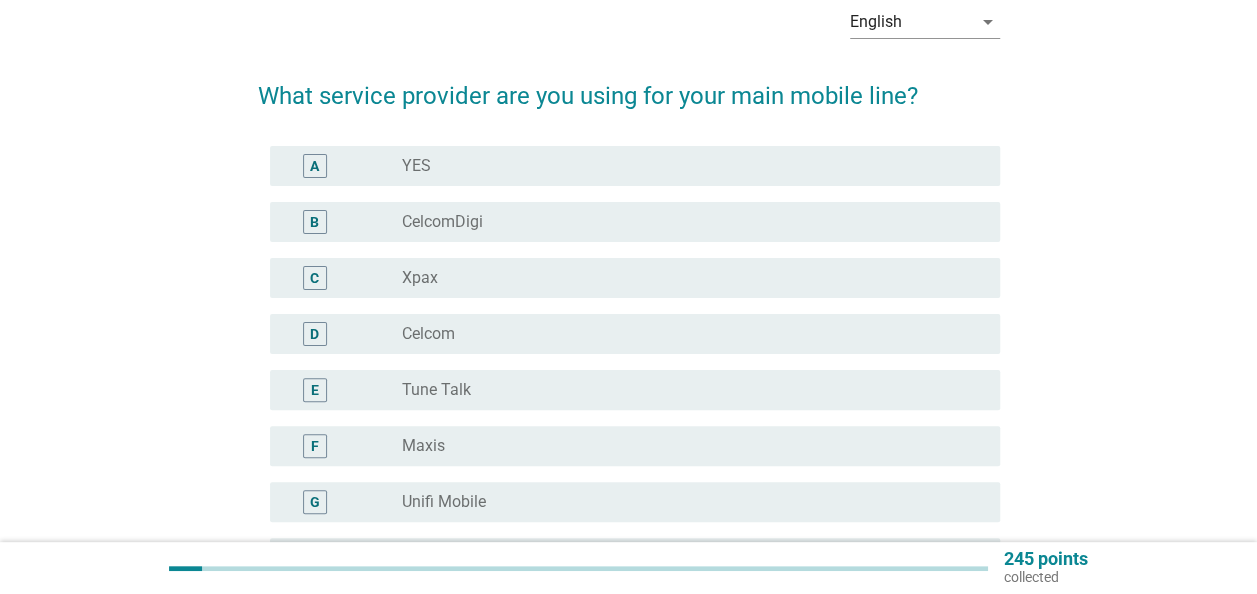 click on "radio_button_unchecked Maxis" at bounding box center (685, 446) 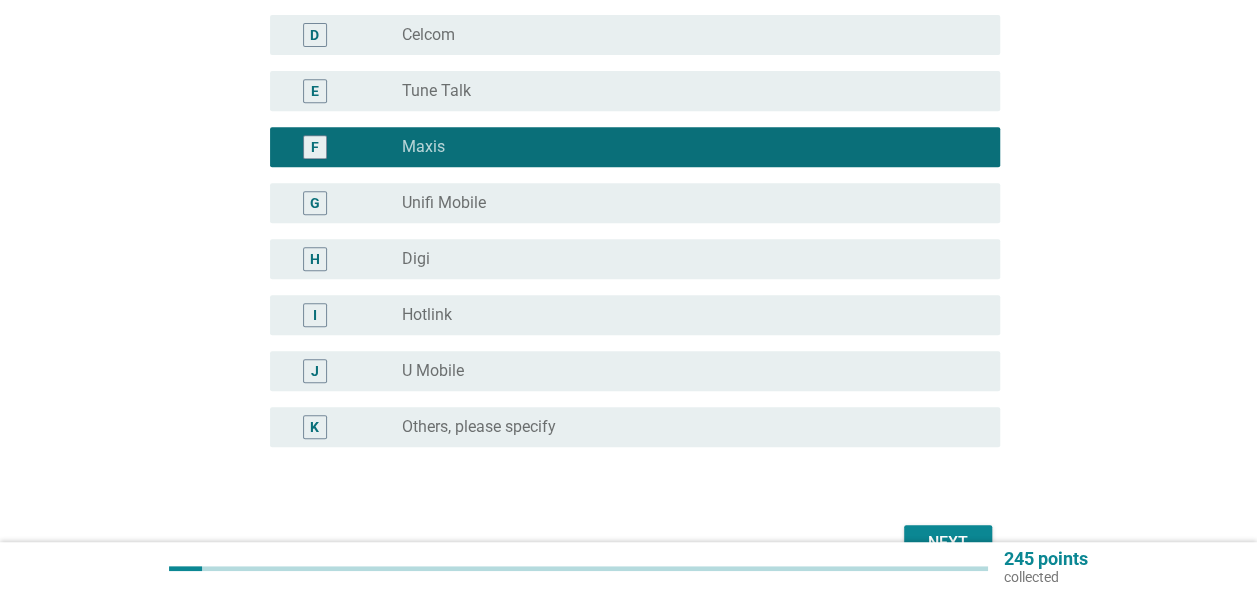 scroll, scrollTop: 400, scrollLeft: 0, axis: vertical 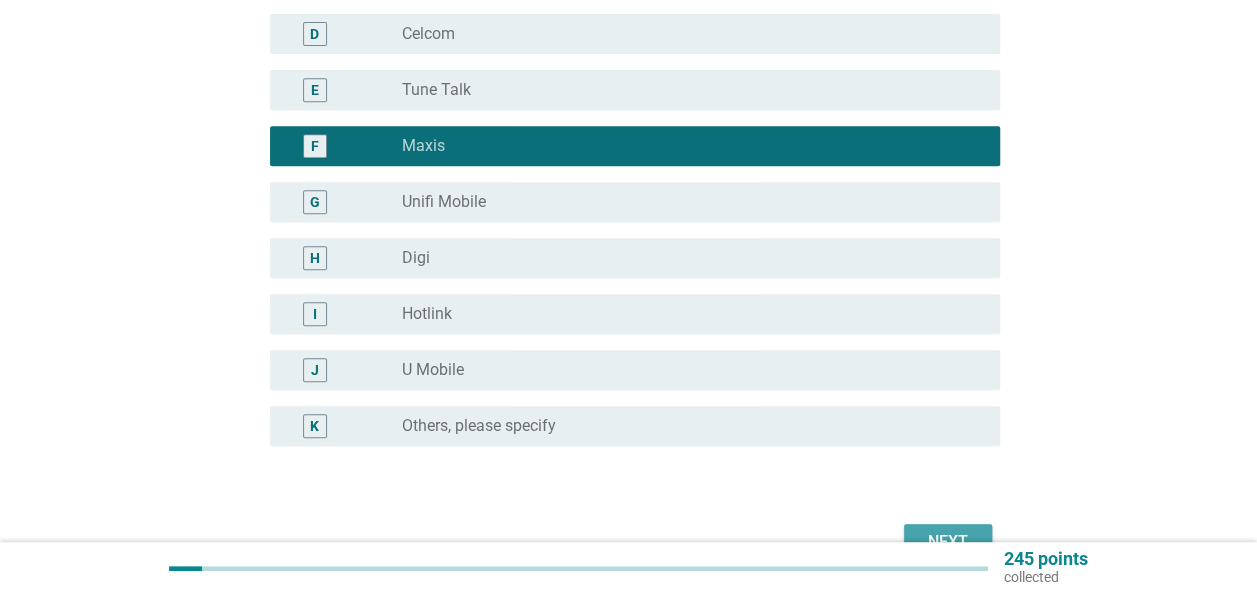click on "Next" at bounding box center [948, 542] 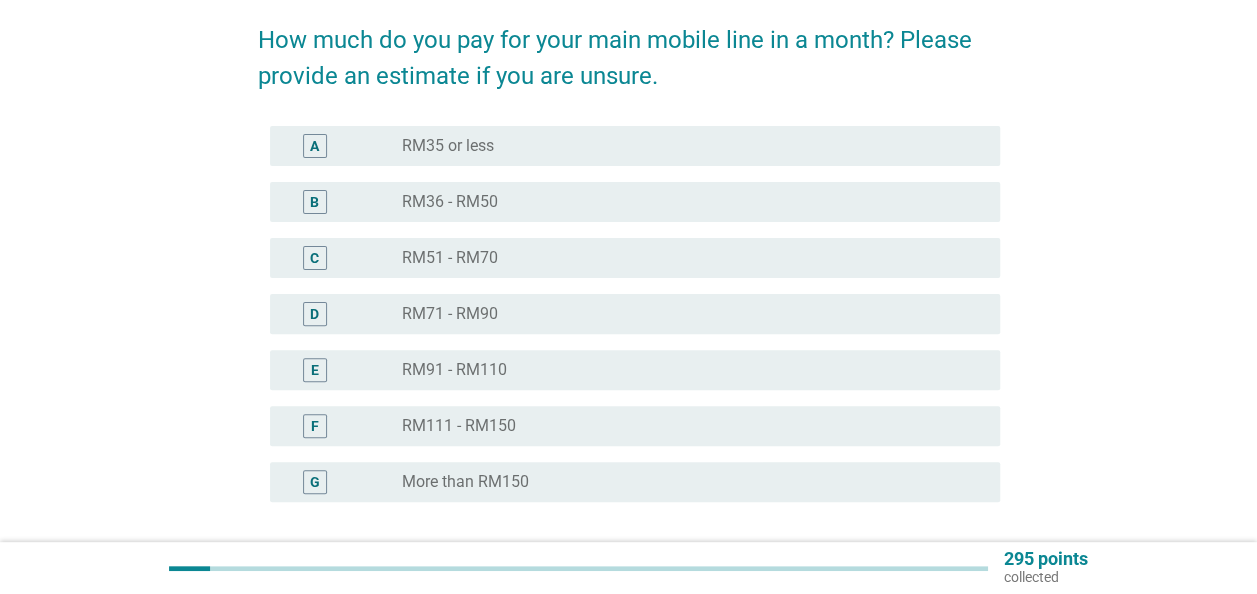 scroll, scrollTop: 200, scrollLeft: 0, axis: vertical 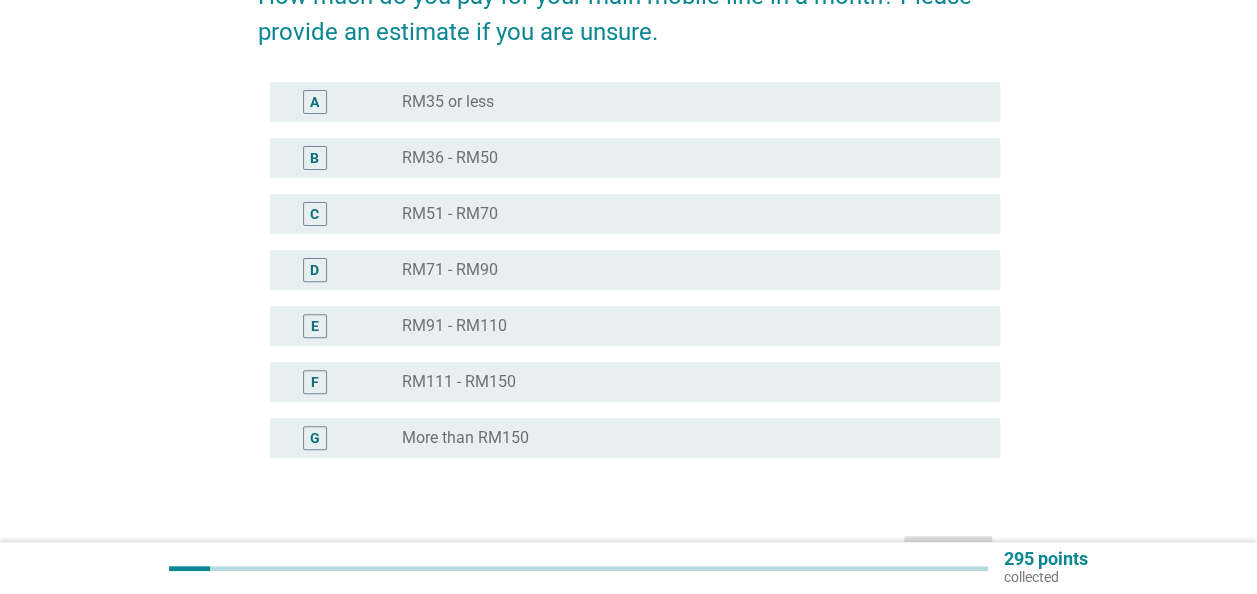 click on "radio_button_unchecked RM111 - RM150" at bounding box center [685, 382] 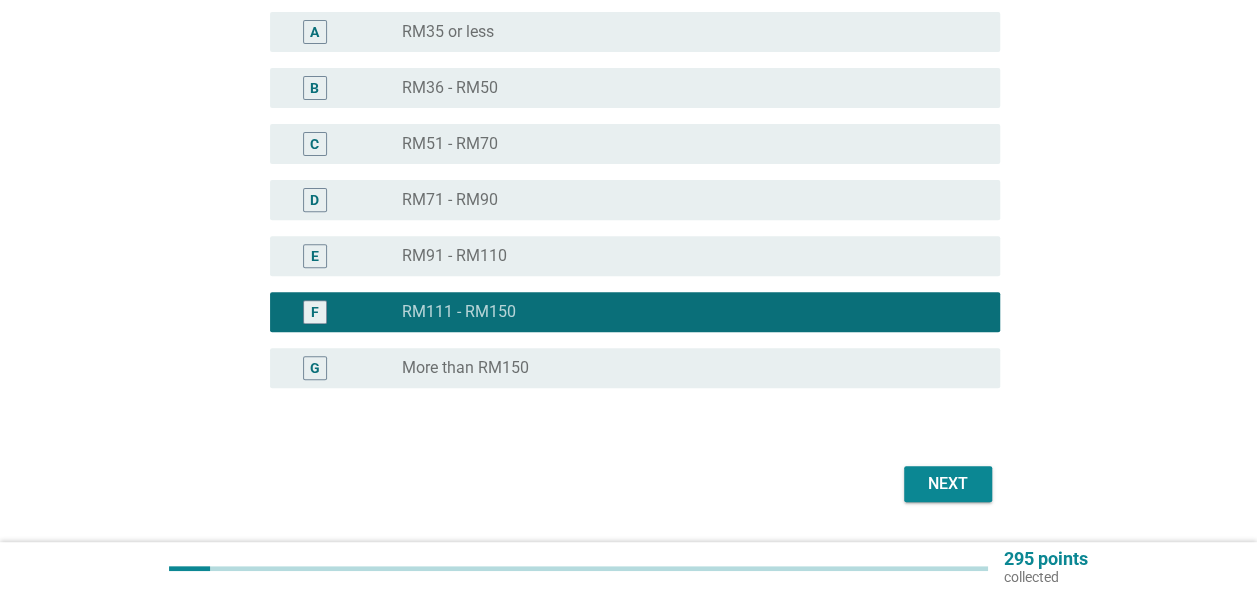 scroll, scrollTop: 300, scrollLeft: 0, axis: vertical 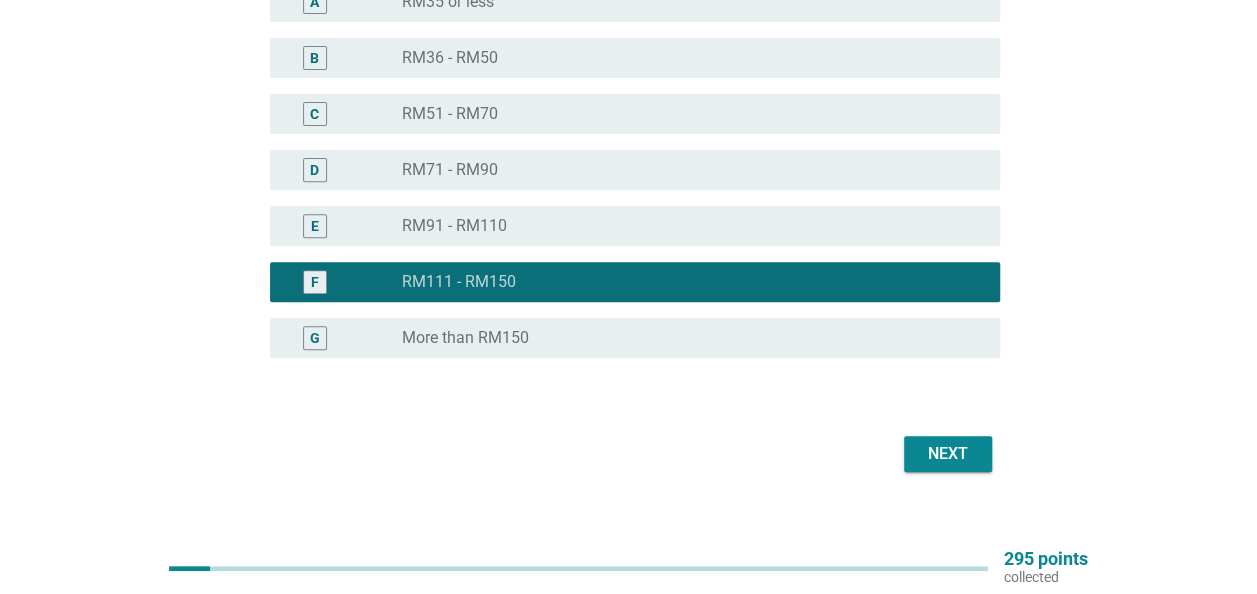 click on "Next" at bounding box center [948, 454] 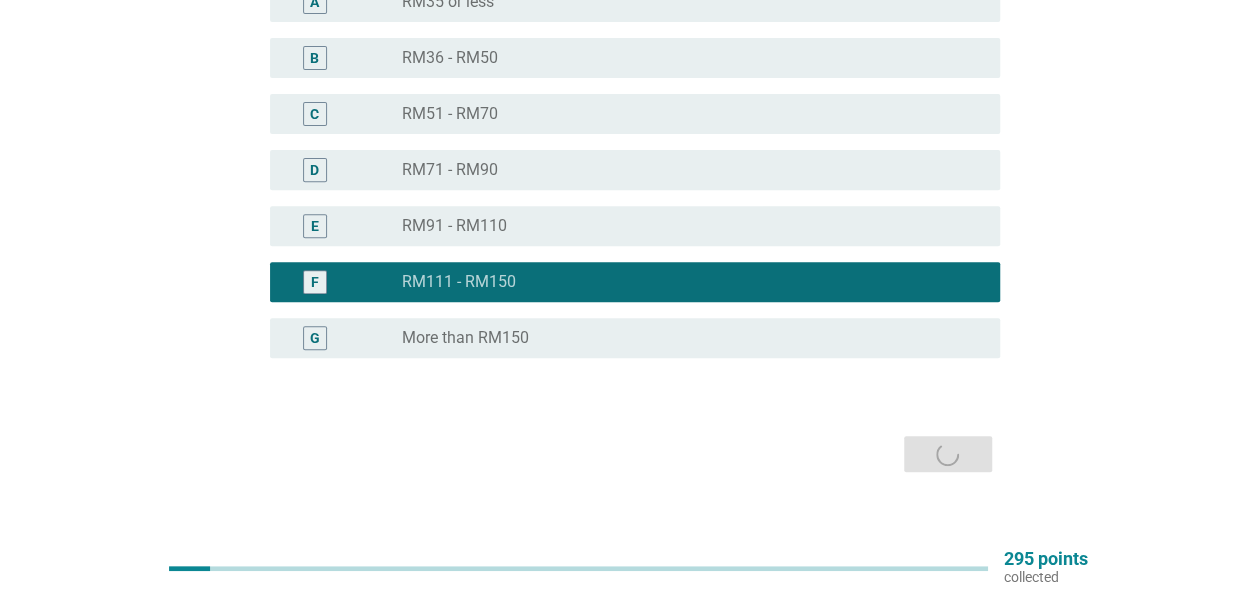 scroll, scrollTop: 0, scrollLeft: 0, axis: both 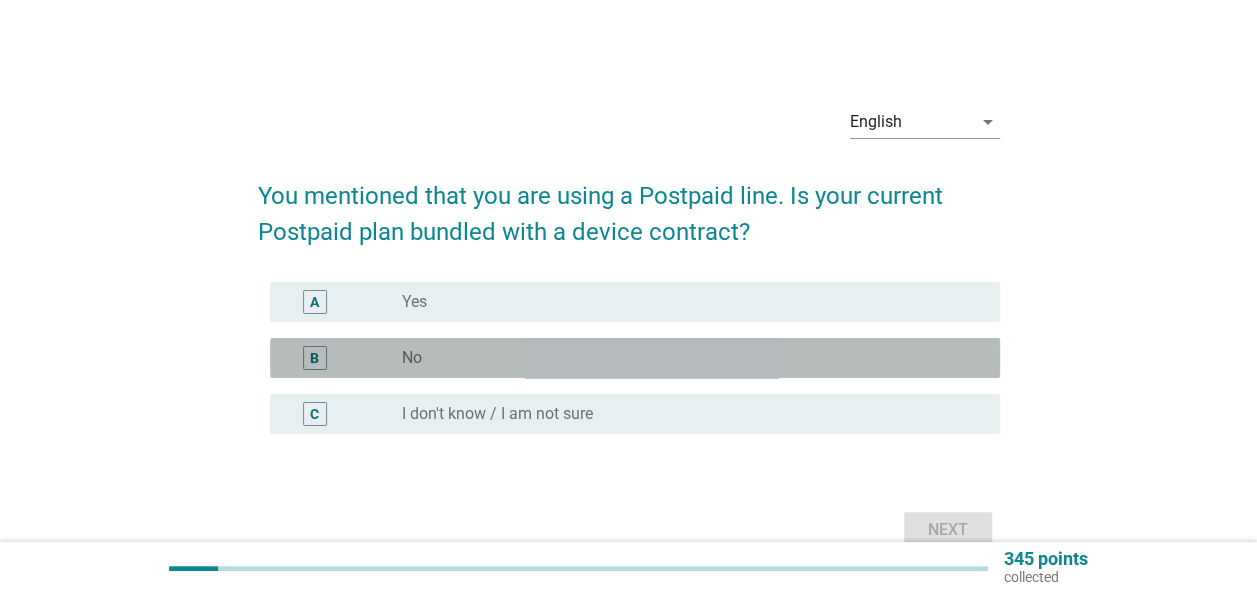 click on "radio_button_unchecked No" at bounding box center [685, 358] 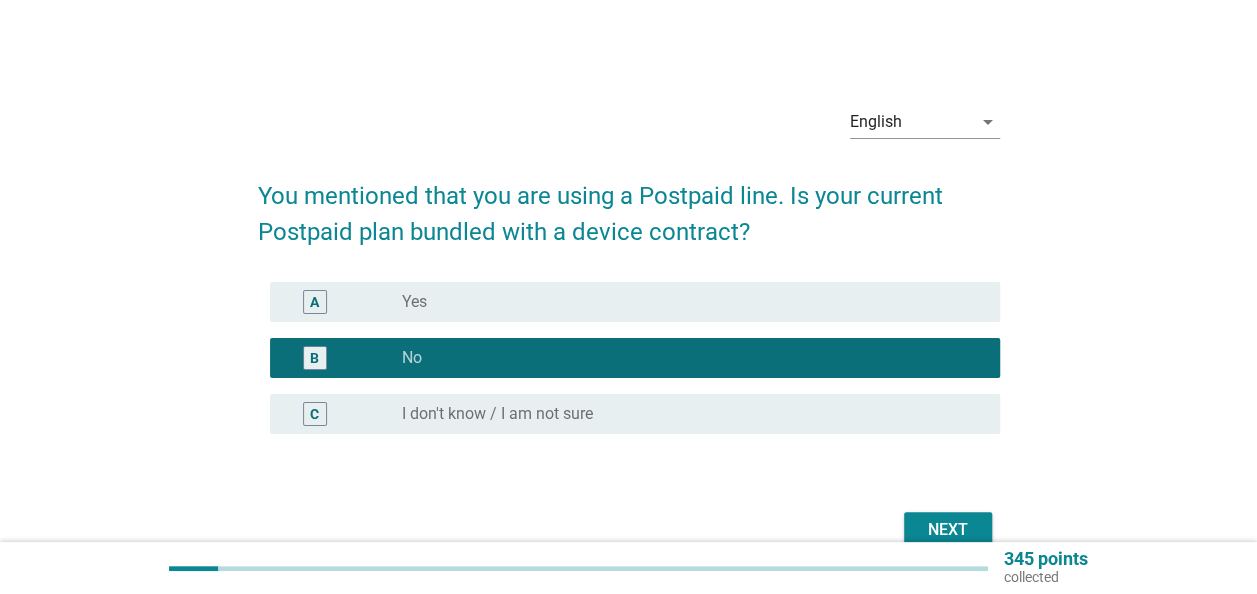 click on "Next" at bounding box center [948, 530] 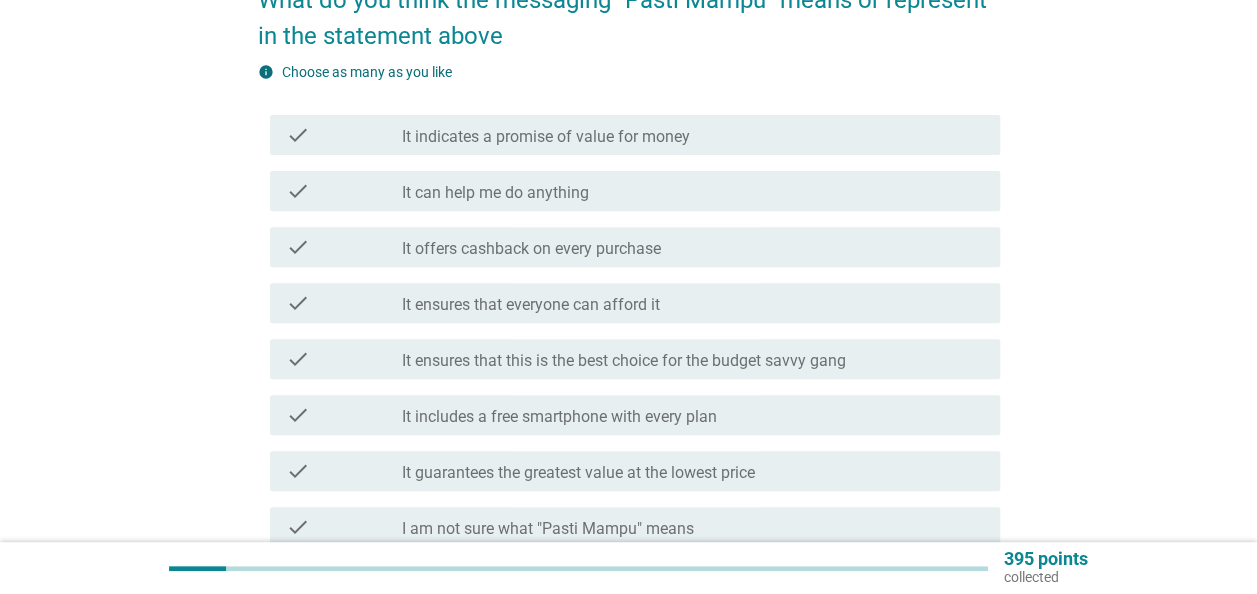 scroll, scrollTop: 300, scrollLeft: 0, axis: vertical 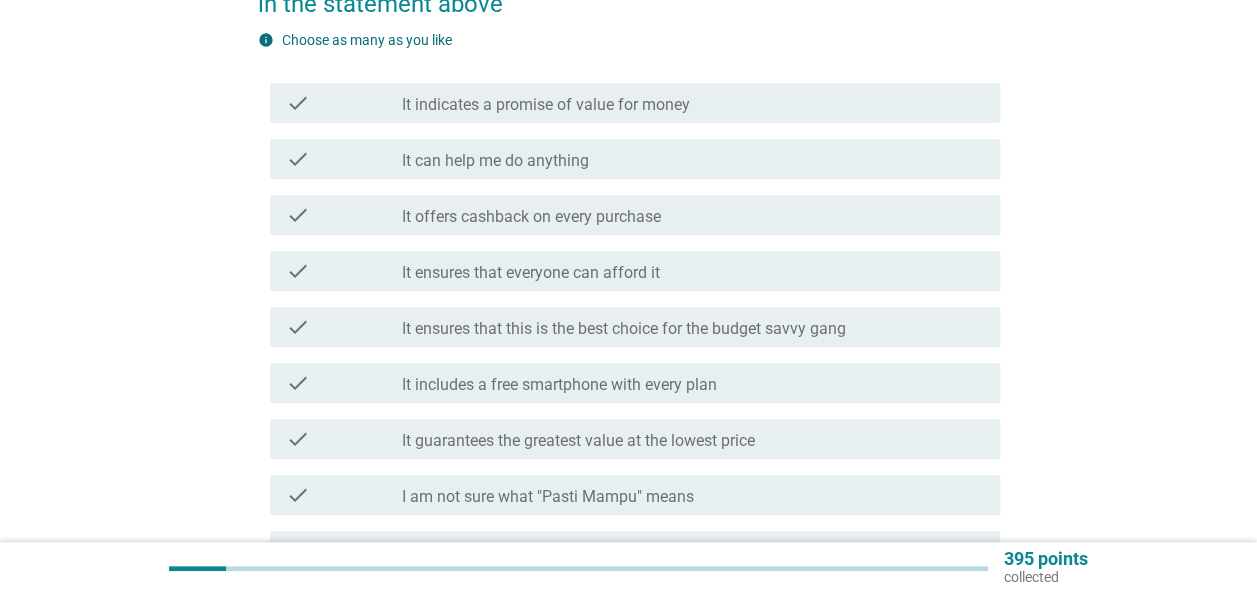click on "It can help me do anything" at bounding box center (495, 161) 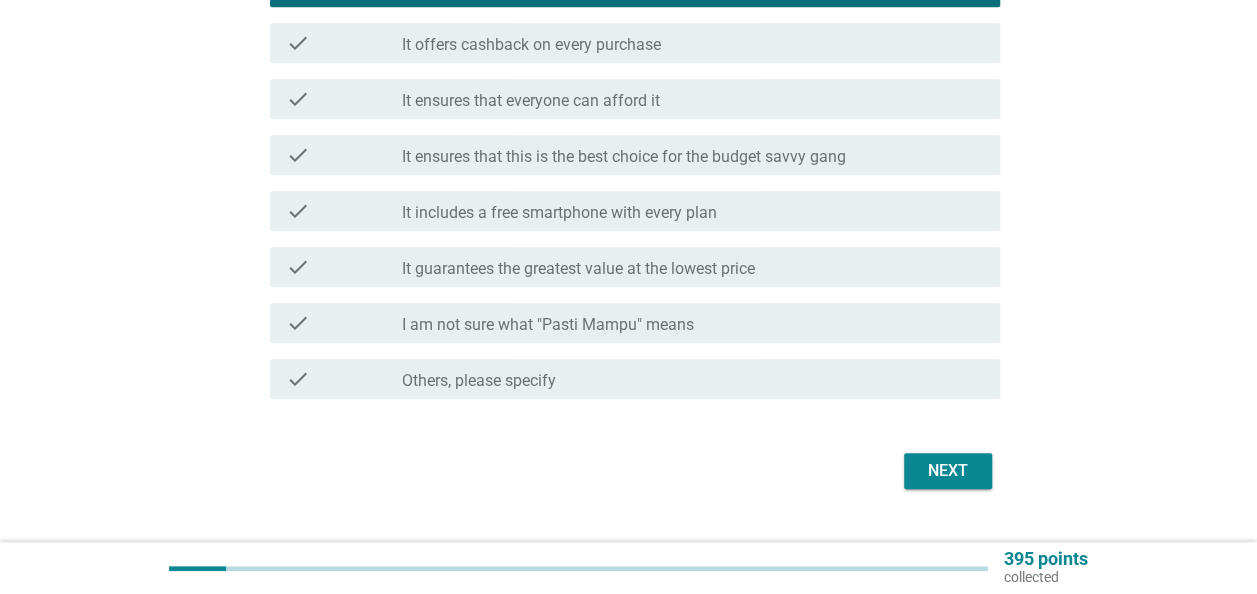 scroll, scrollTop: 500, scrollLeft: 0, axis: vertical 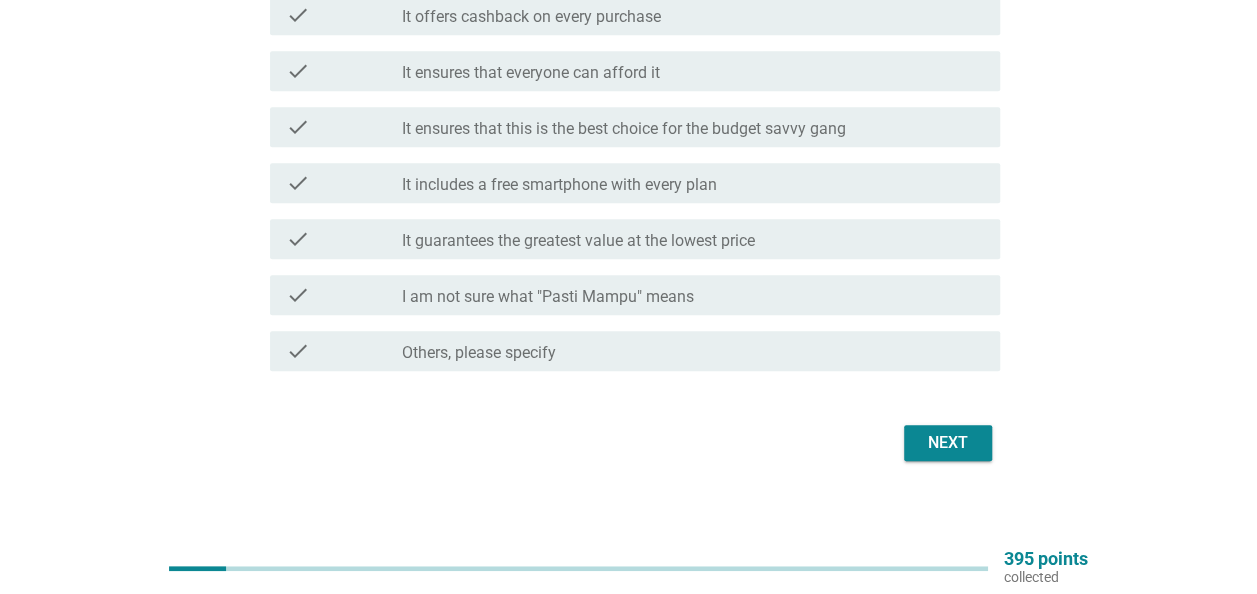 click on "Next" at bounding box center [948, 443] 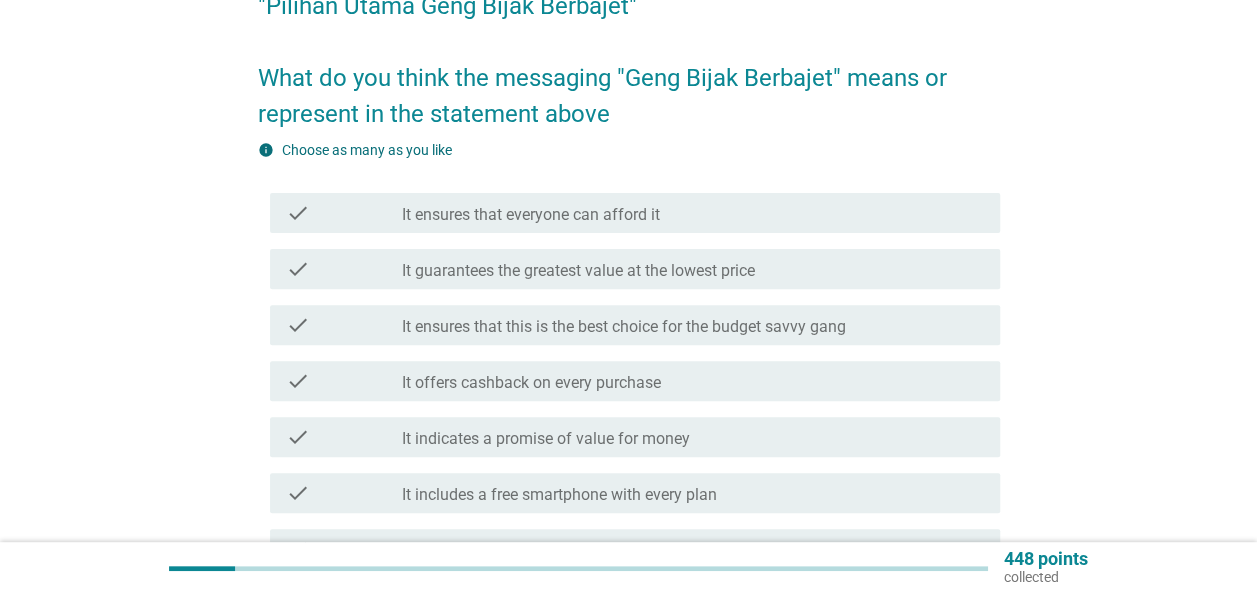 scroll, scrollTop: 200, scrollLeft: 0, axis: vertical 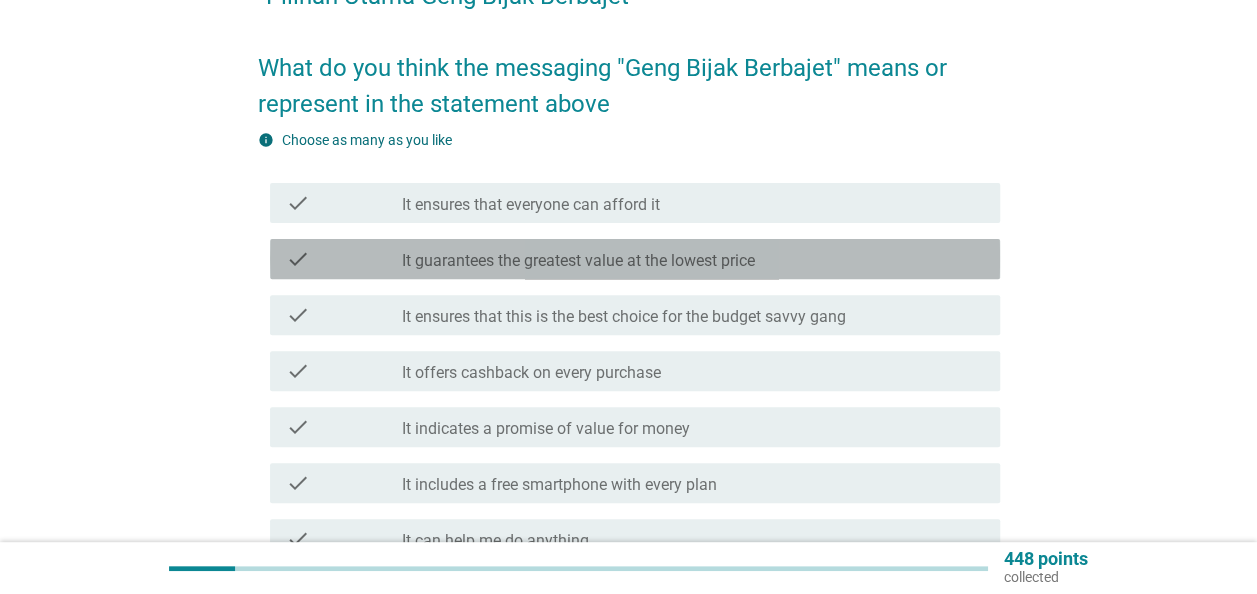 click on "It guarantees the greatest value at the lowest price" at bounding box center (578, 261) 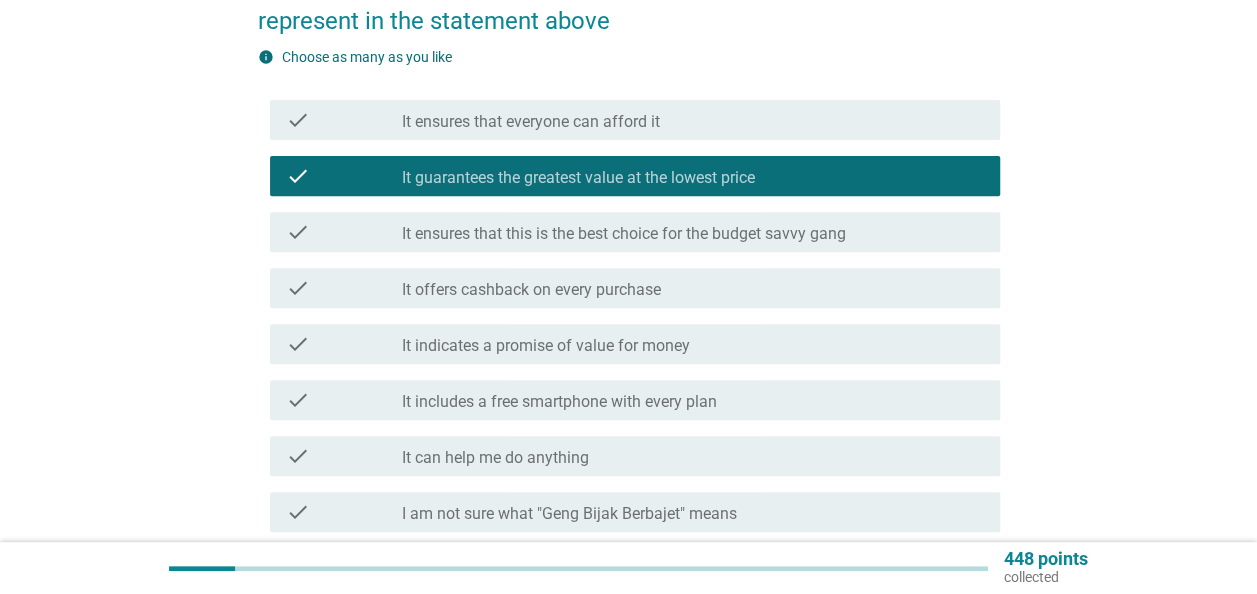 scroll, scrollTop: 300, scrollLeft: 0, axis: vertical 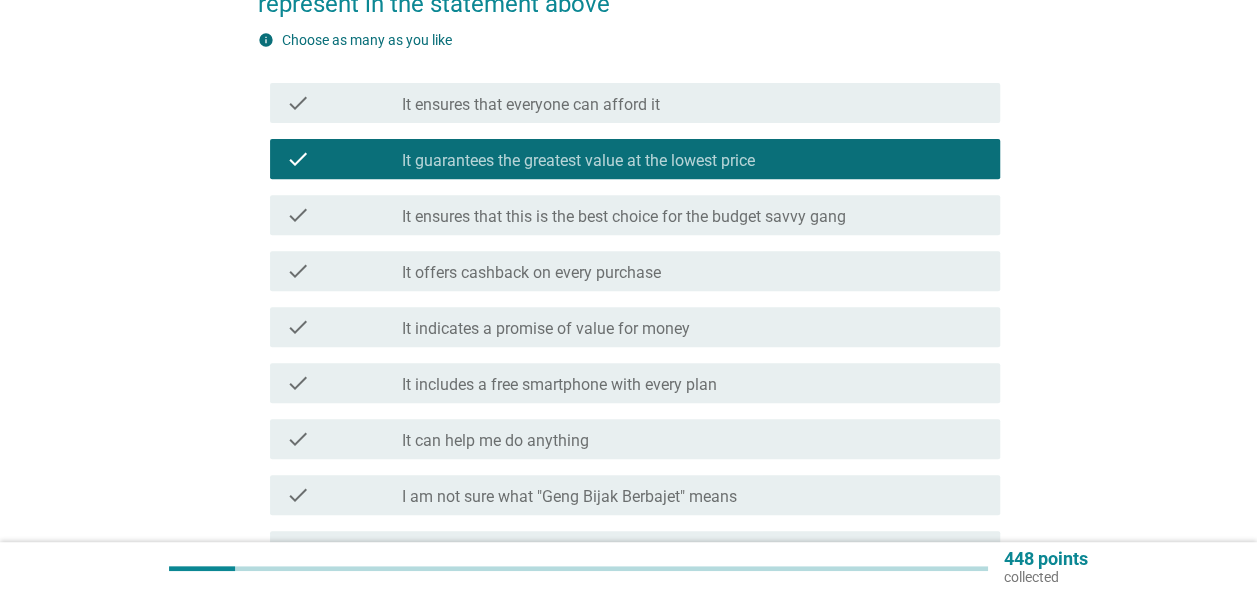 click on "It indicates a promise of value for money" at bounding box center (546, 329) 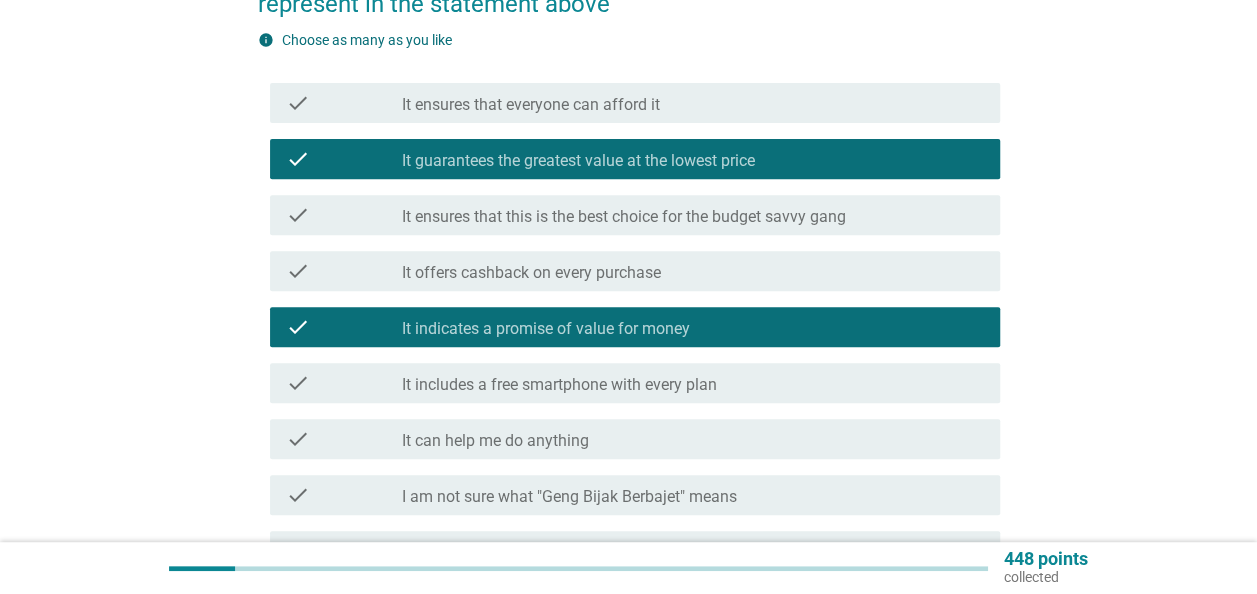 click on "It guarantees the greatest value at the lowest price" at bounding box center (578, 161) 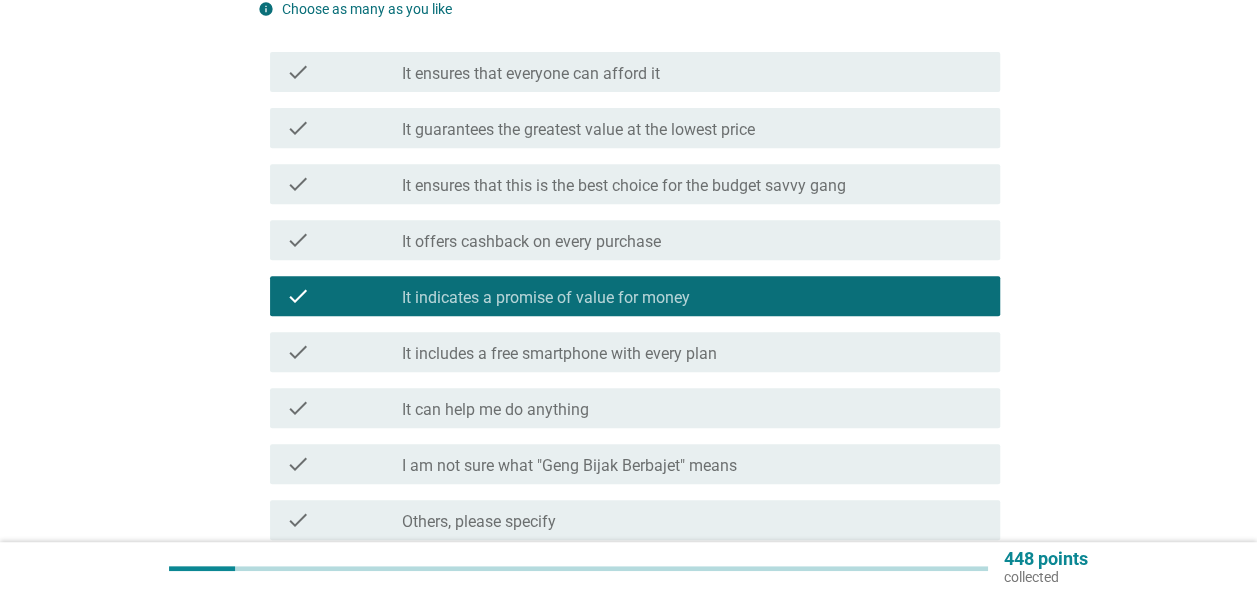 scroll, scrollTop: 300, scrollLeft: 0, axis: vertical 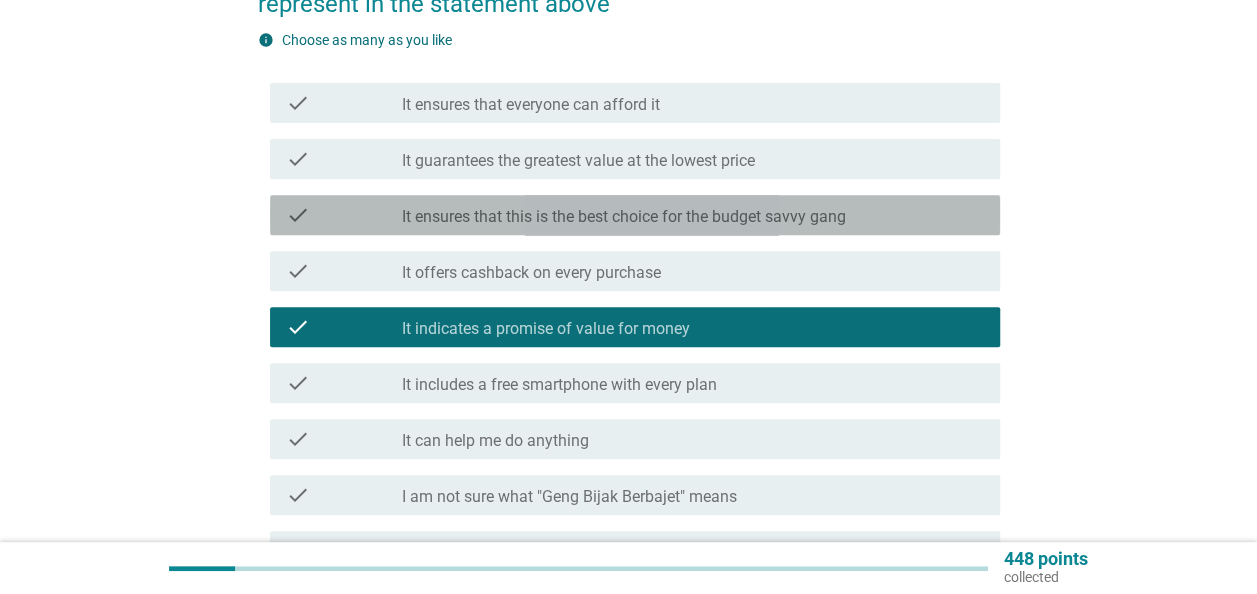 click on "It ensures that this is the best choice for the budget savvy gang" at bounding box center [624, 217] 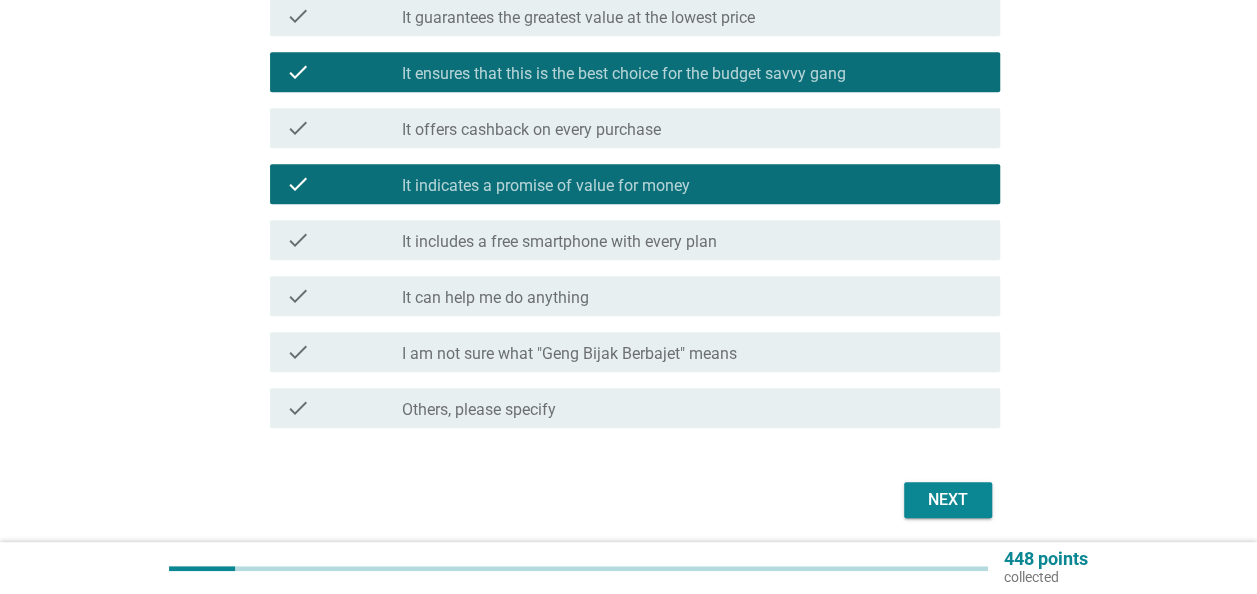 scroll, scrollTop: 500, scrollLeft: 0, axis: vertical 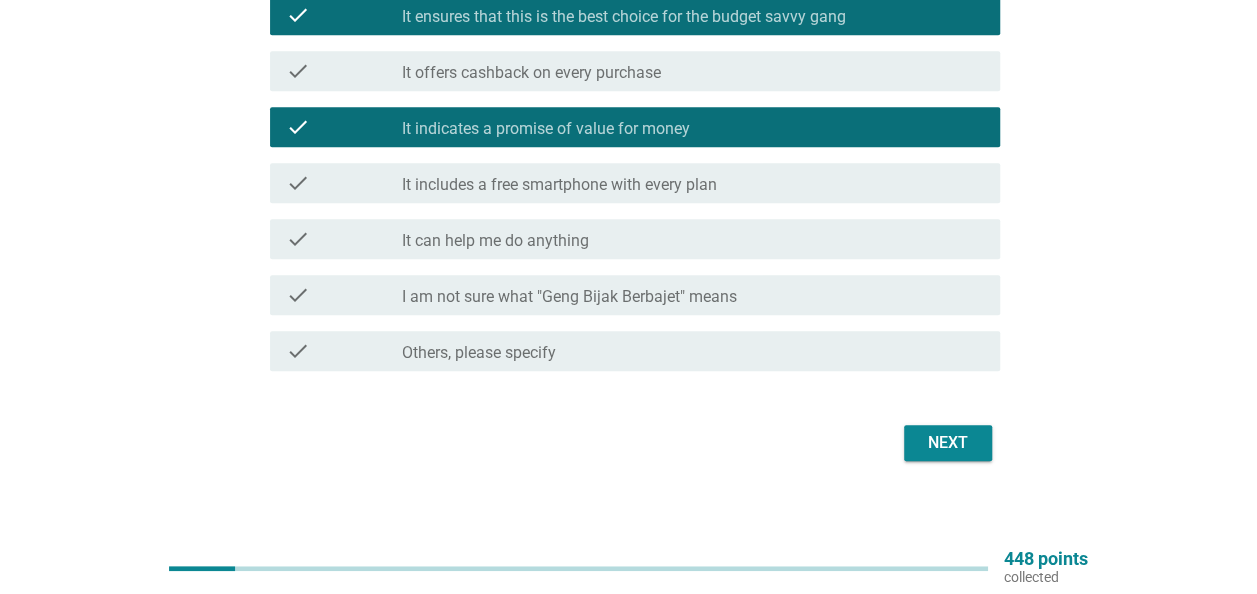 click on "It indicates a promise of value for money" at bounding box center (546, 129) 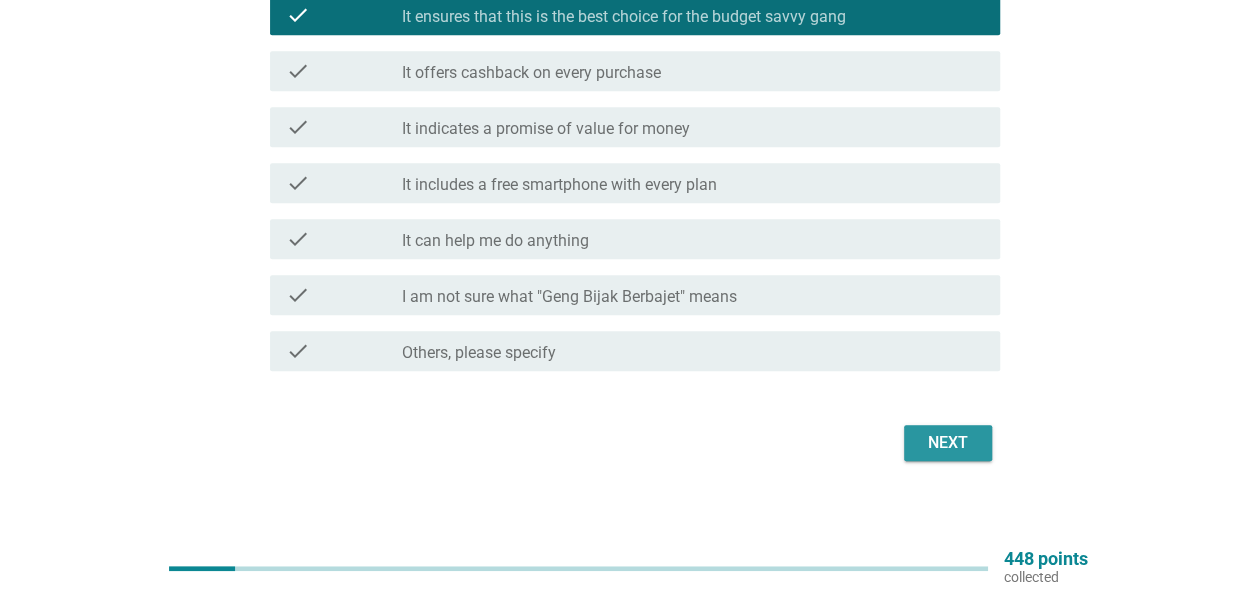 click on "Next" at bounding box center (948, 443) 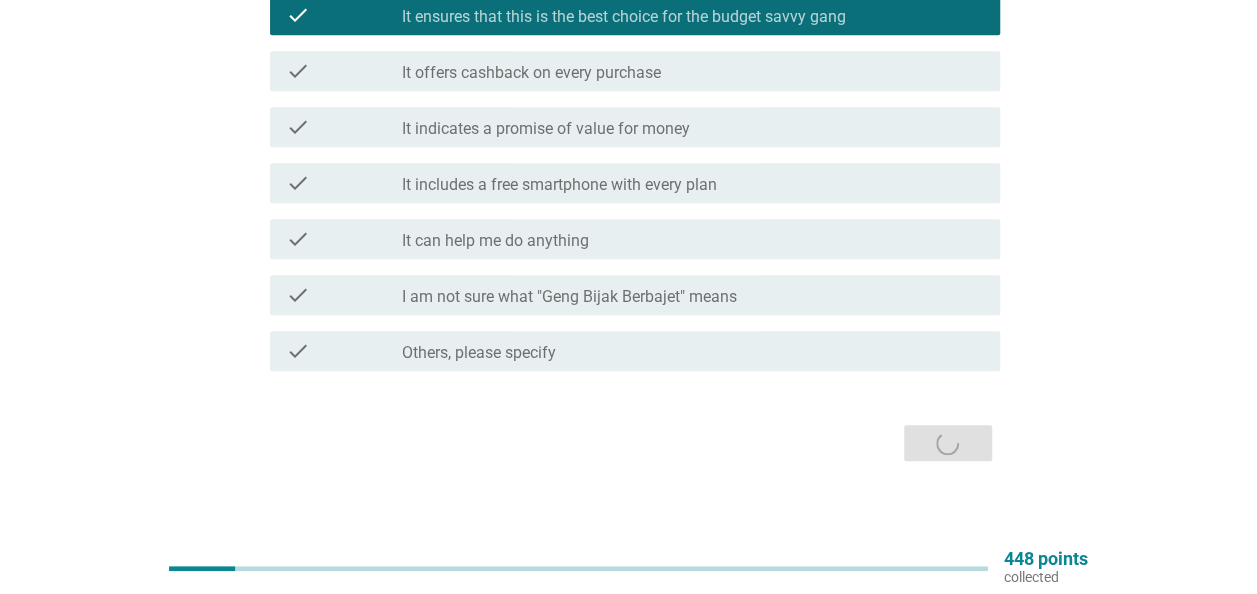 scroll, scrollTop: 0, scrollLeft: 0, axis: both 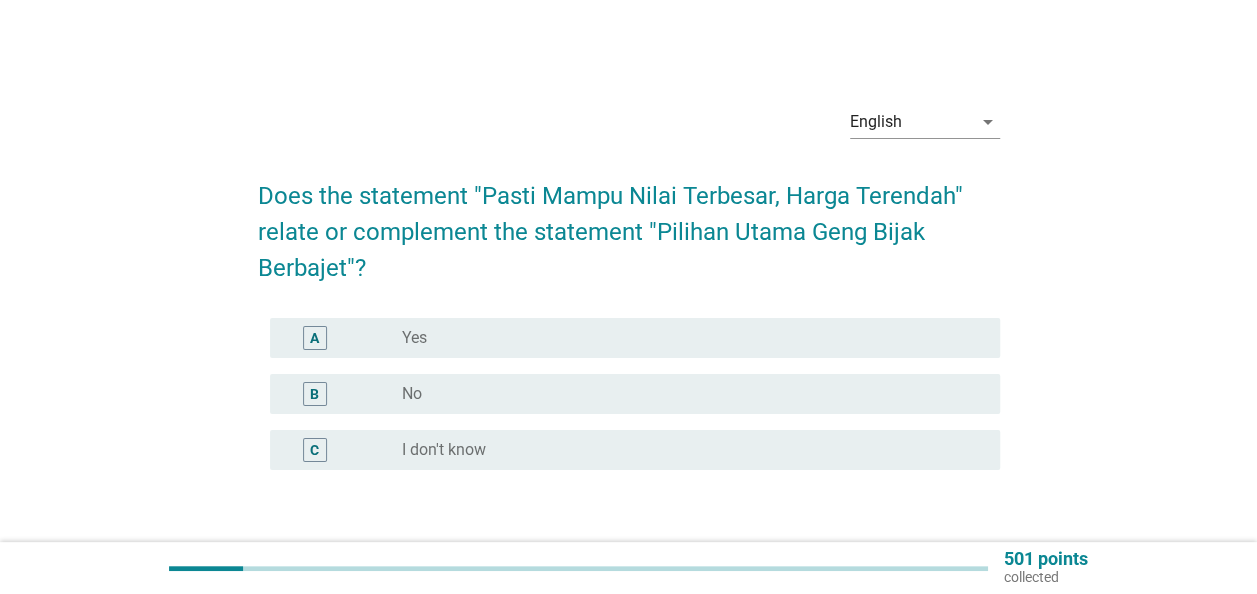 click on "radio_button_unchecked No" at bounding box center [685, 394] 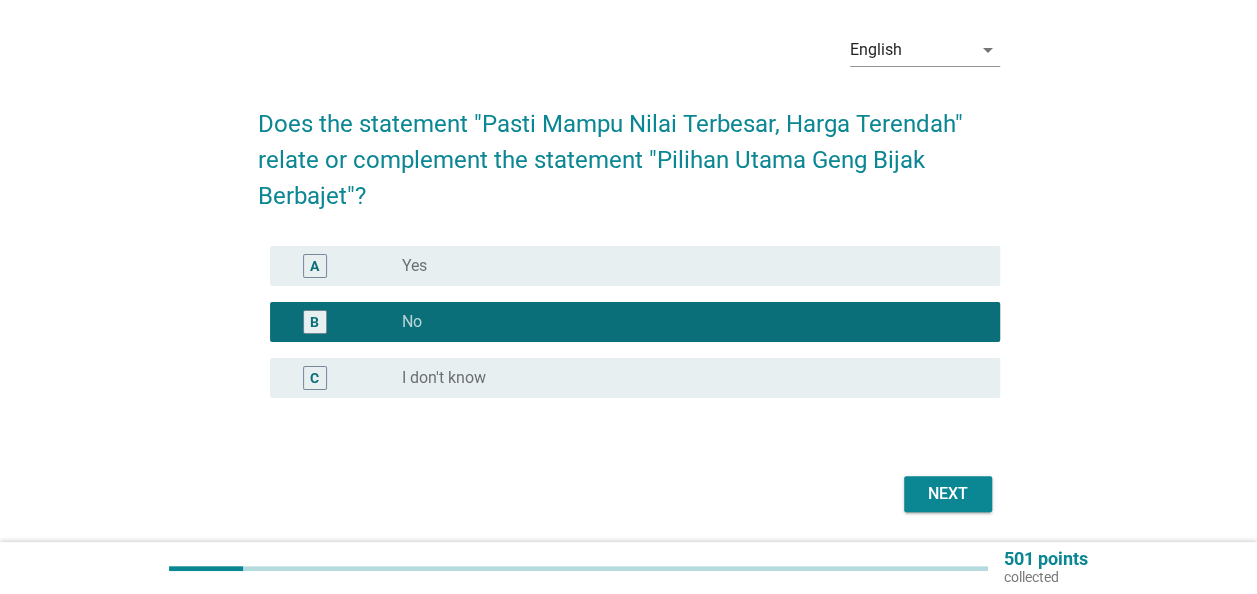 scroll, scrollTop: 100, scrollLeft: 0, axis: vertical 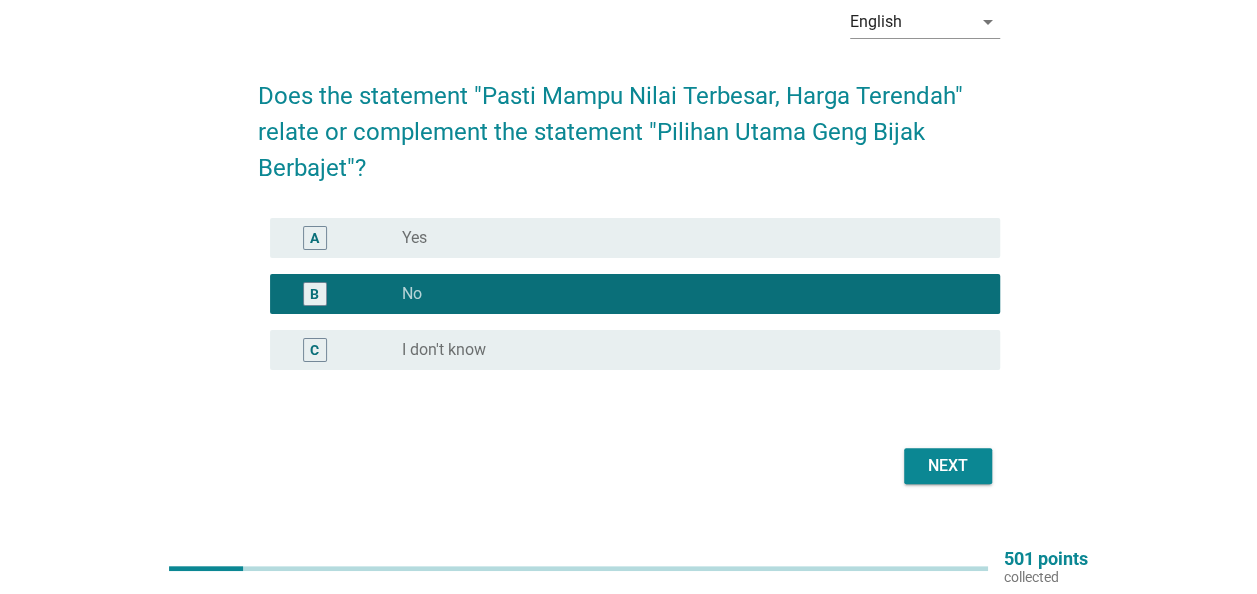 click on "Next" at bounding box center [948, 466] 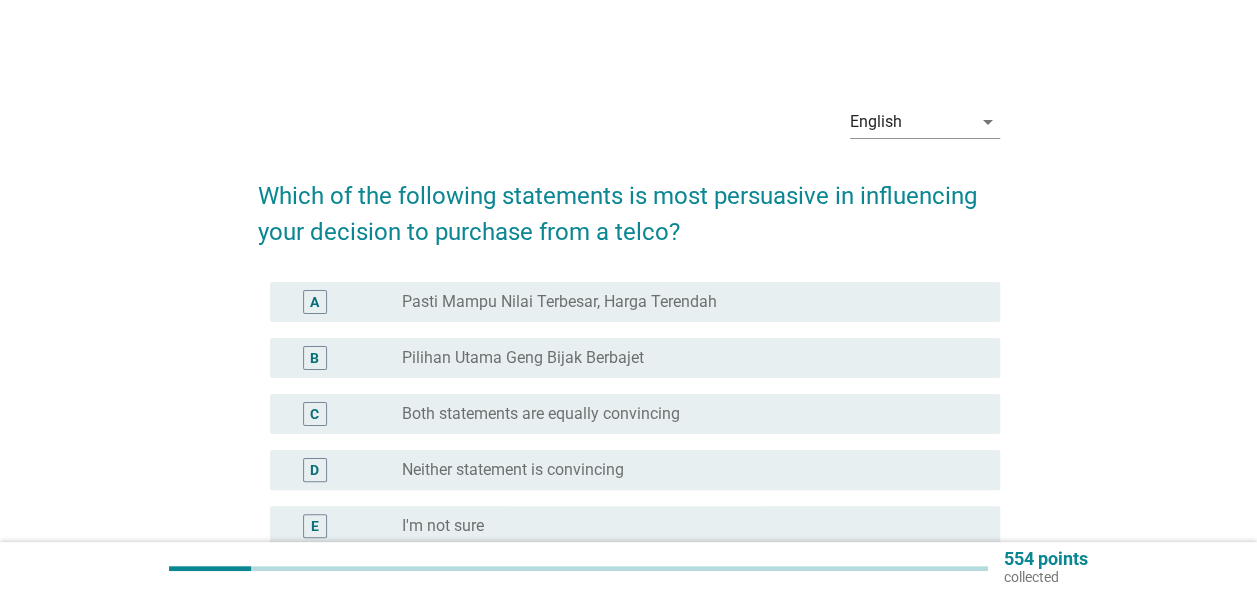 scroll, scrollTop: 100, scrollLeft: 0, axis: vertical 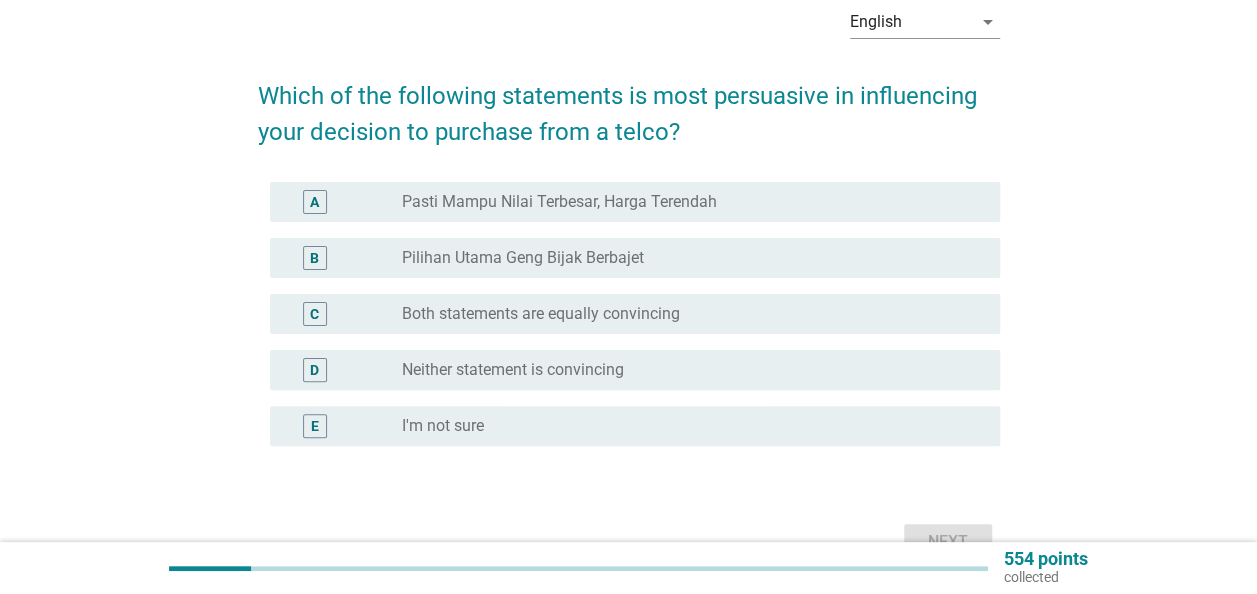 click on "Neither statement is convincing" at bounding box center (513, 370) 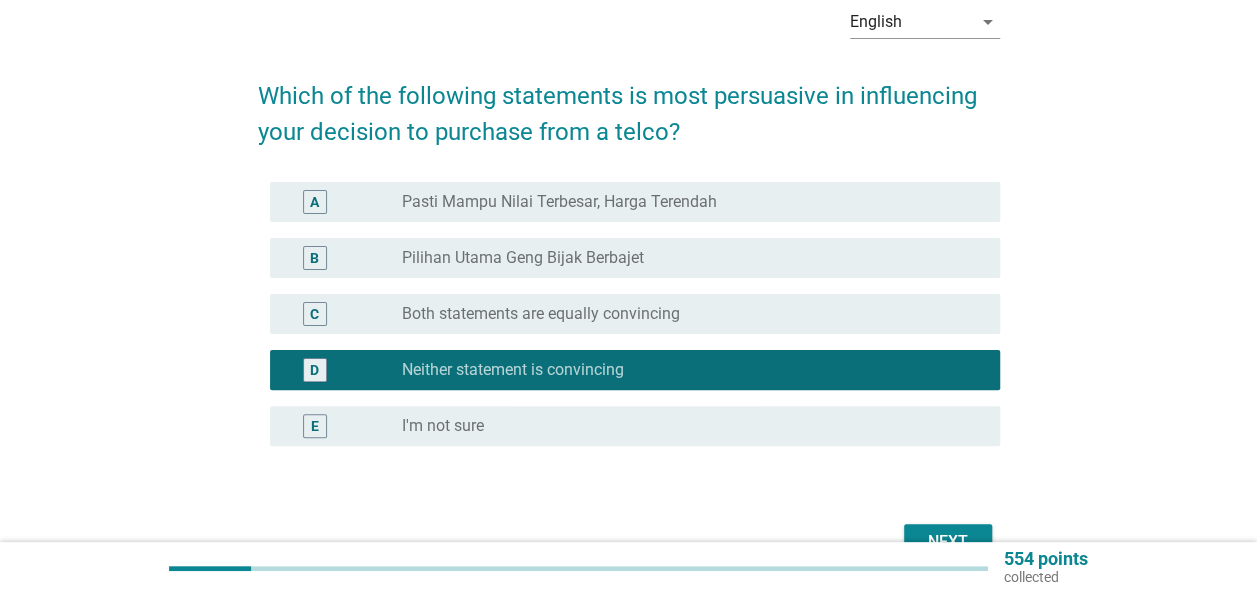 click on "Next" at bounding box center [948, 542] 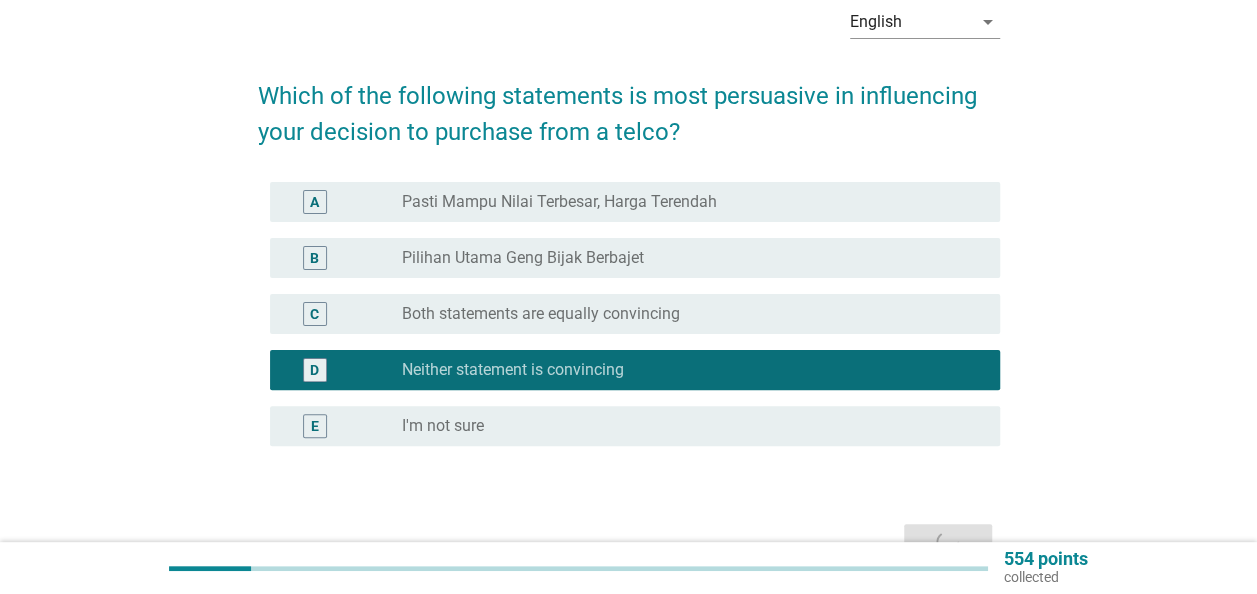 scroll, scrollTop: 0, scrollLeft: 0, axis: both 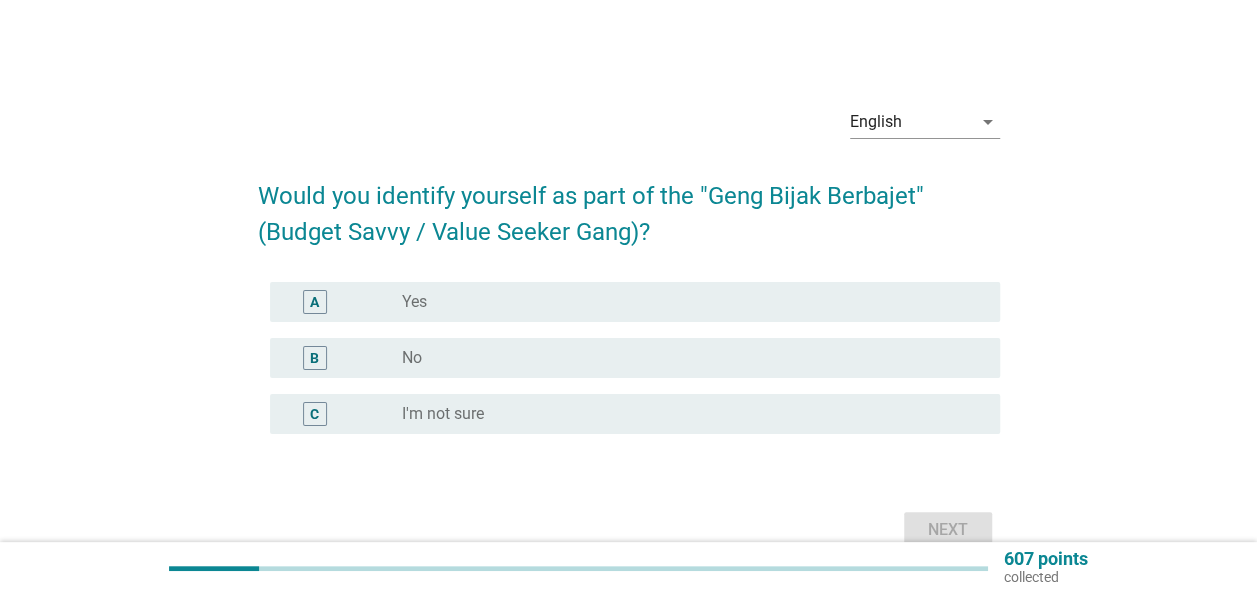 click on "radio_button_unchecked No" at bounding box center (685, 358) 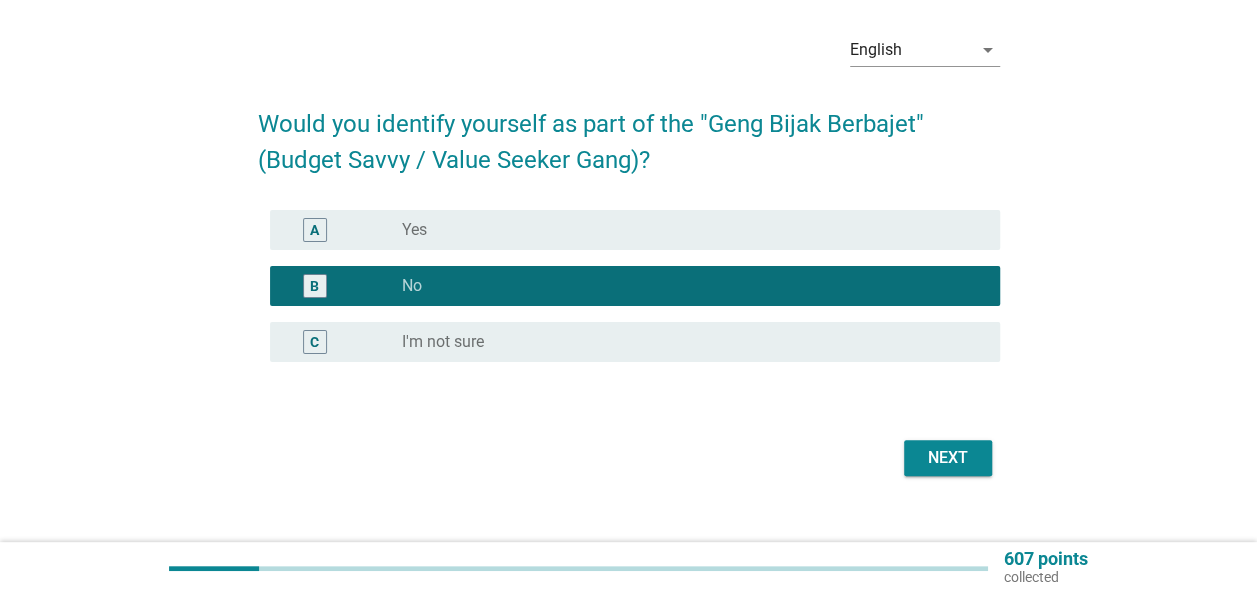 scroll, scrollTop: 100, scrollLeft: 0, axis: vertical 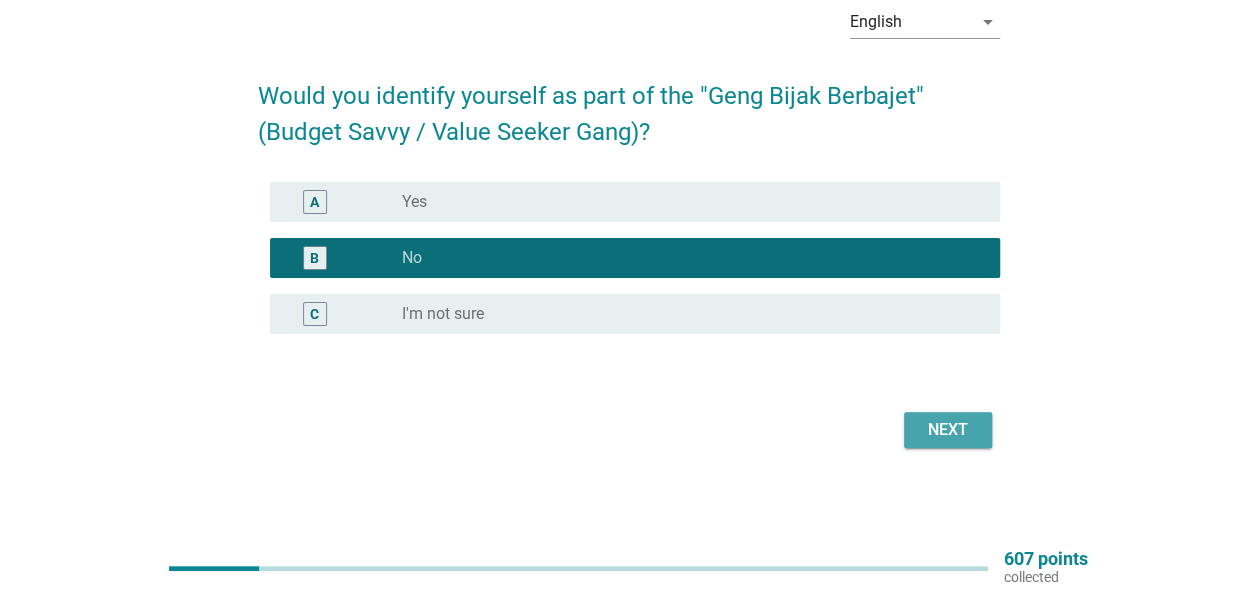 click on "Next" at bounding box center [948, 430] 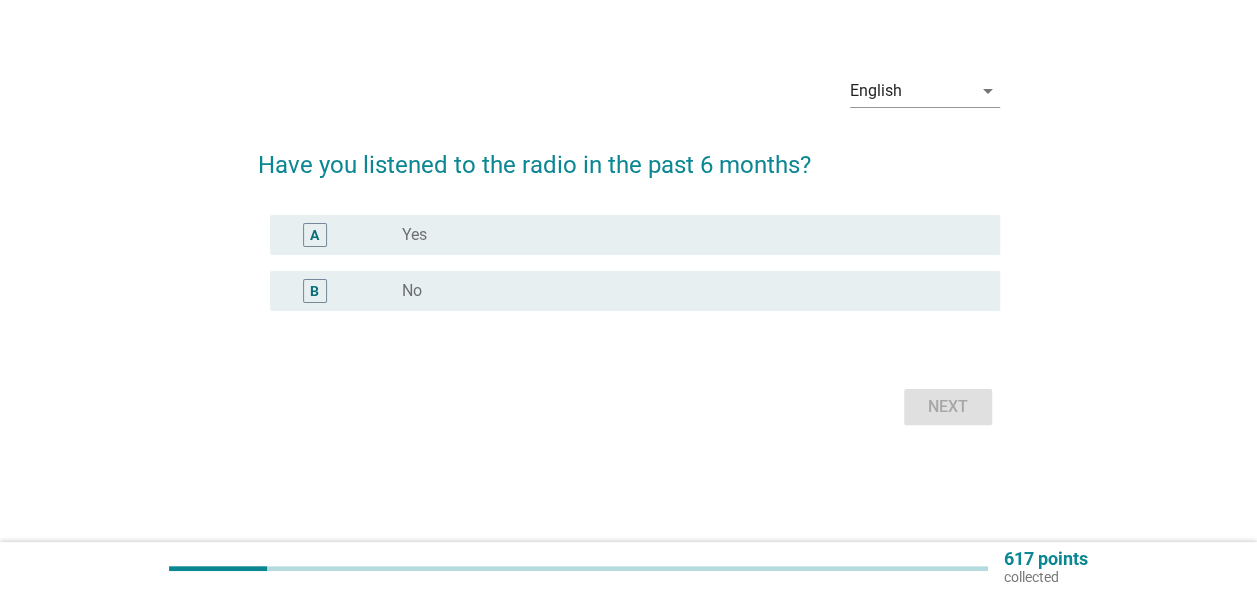 scroll, scrollTop: 0, scrollLeft: 0, axis: both 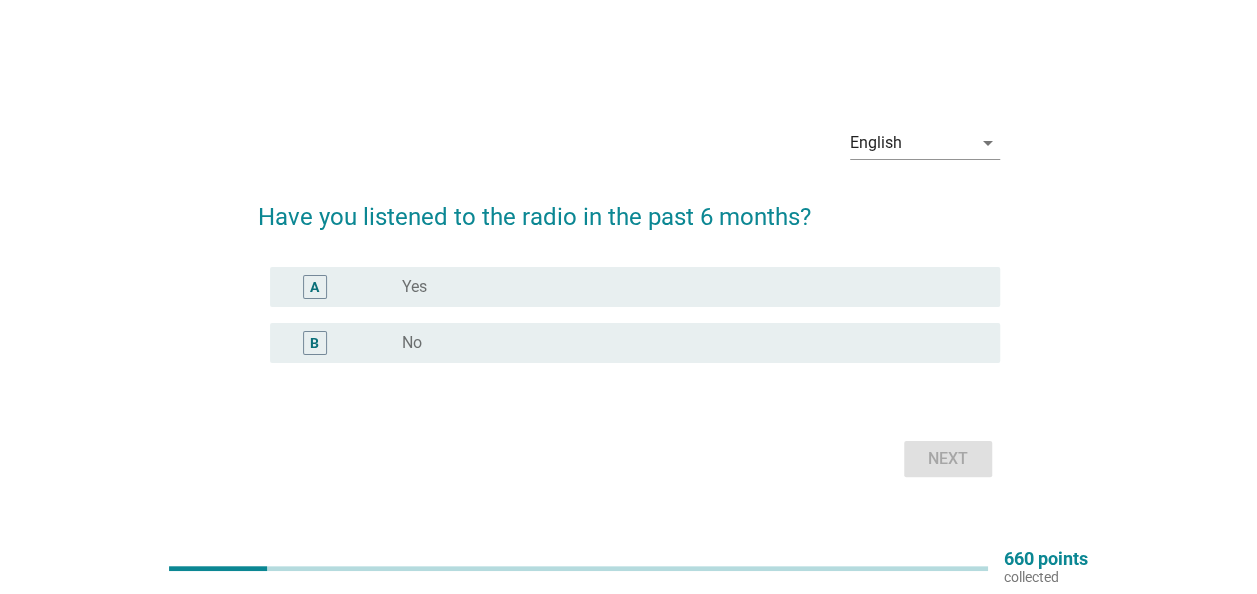 click on "radio_button_unchecked No" at bounding box center [685, 343] 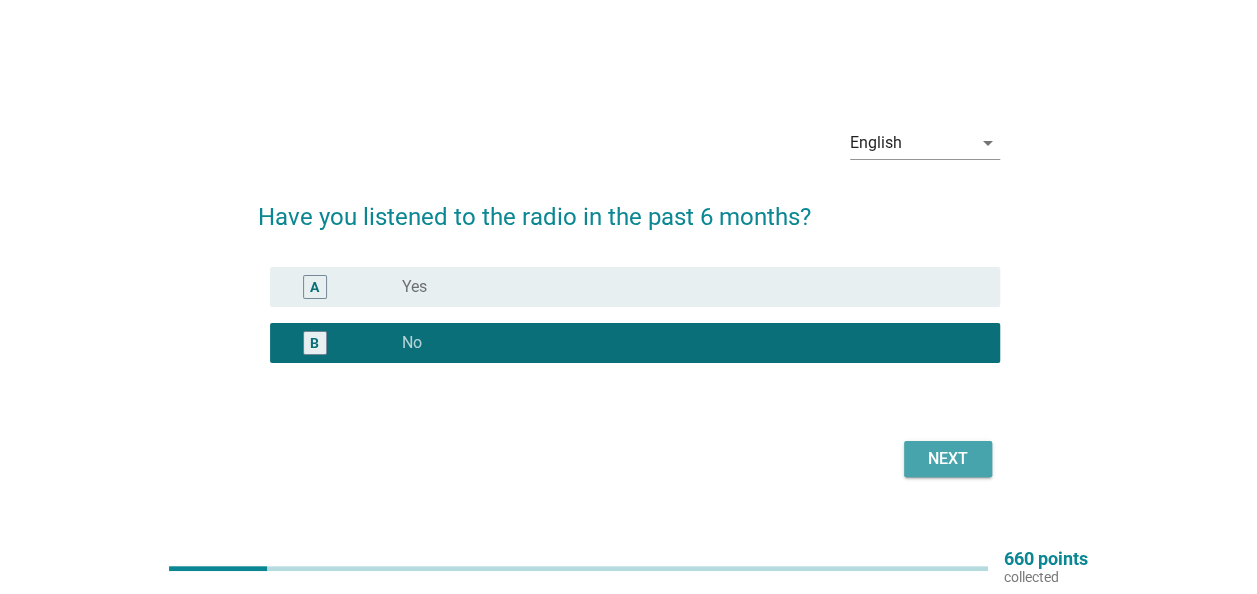 click on "Next" at bounding box center (948, 459) 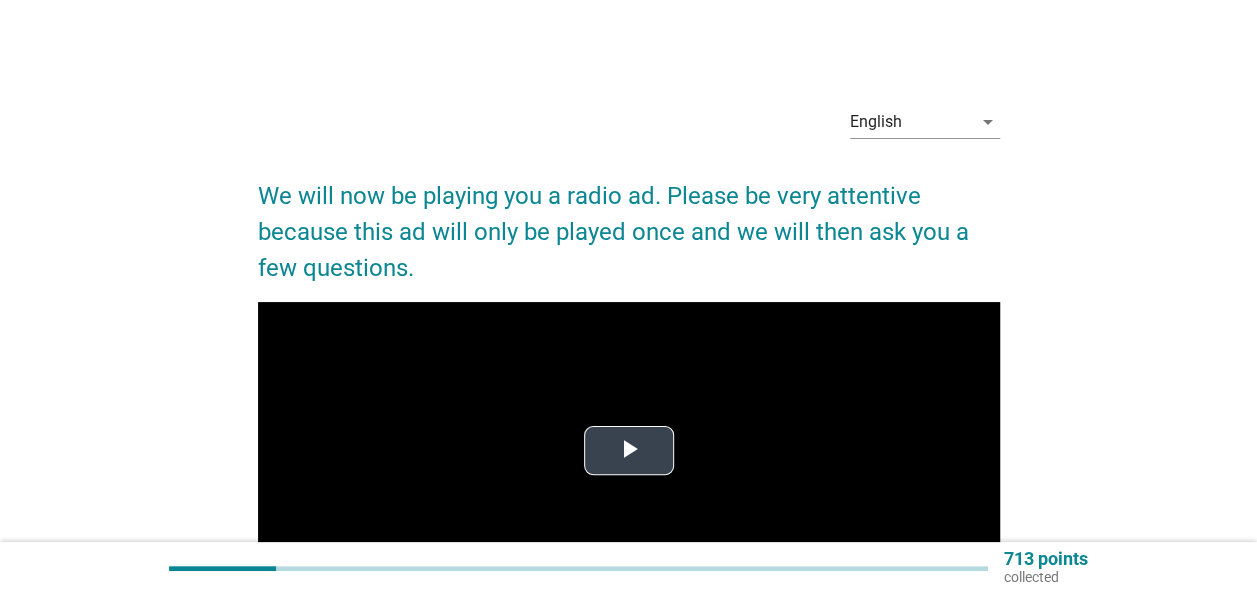 click at bounding box center (629, 451) 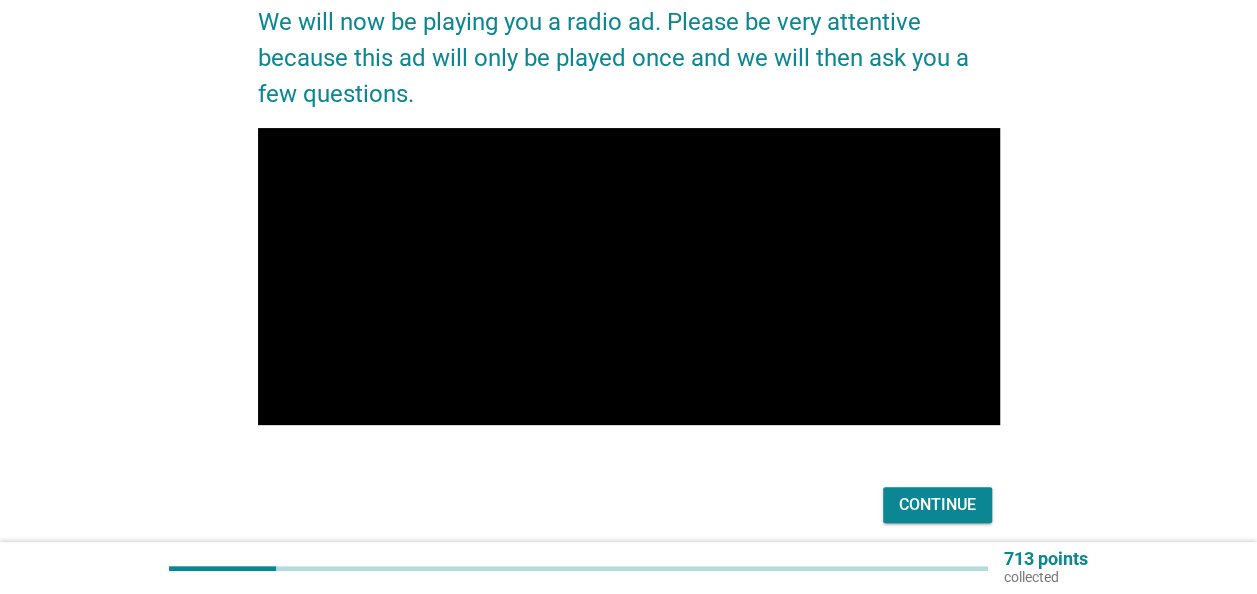 scroll, scrollTop: 205, scrollLeft: 0, axis: vertical 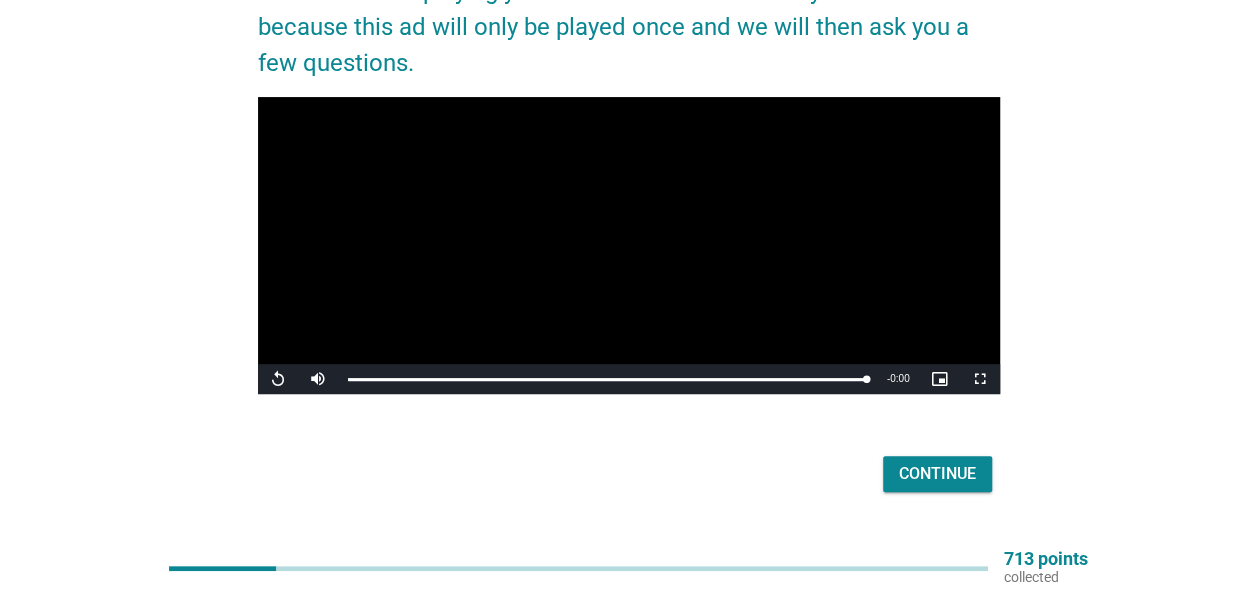 click on "Continue" at bounding box center [937, 474] 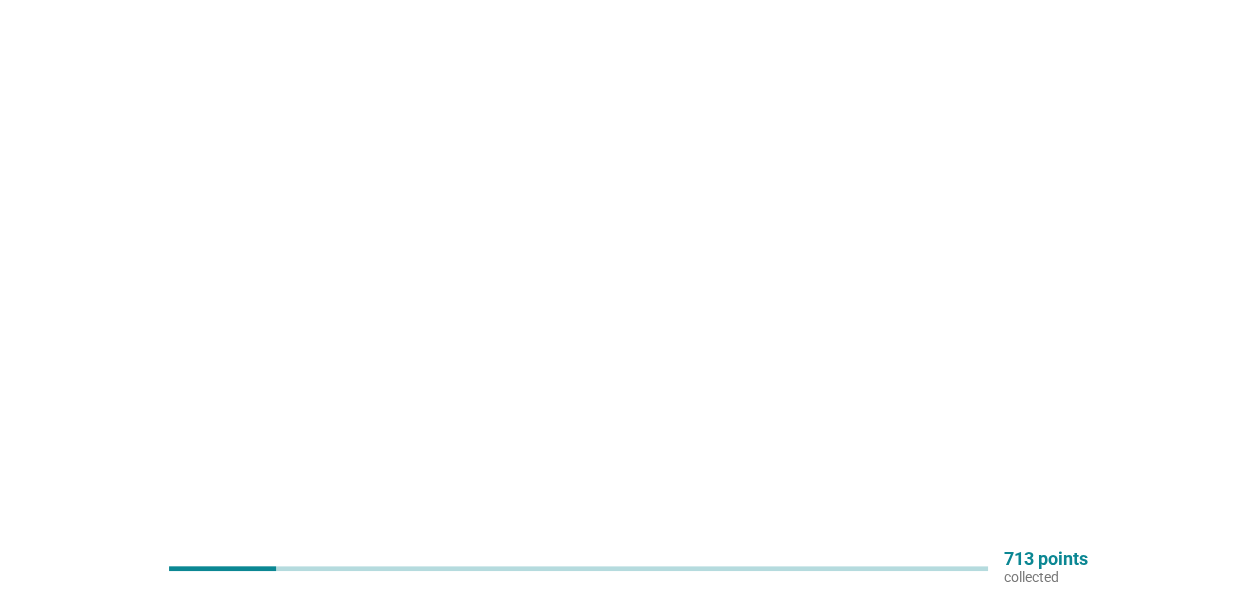scroll, scrollTop: 0, scrollLeft: 0, axis: both 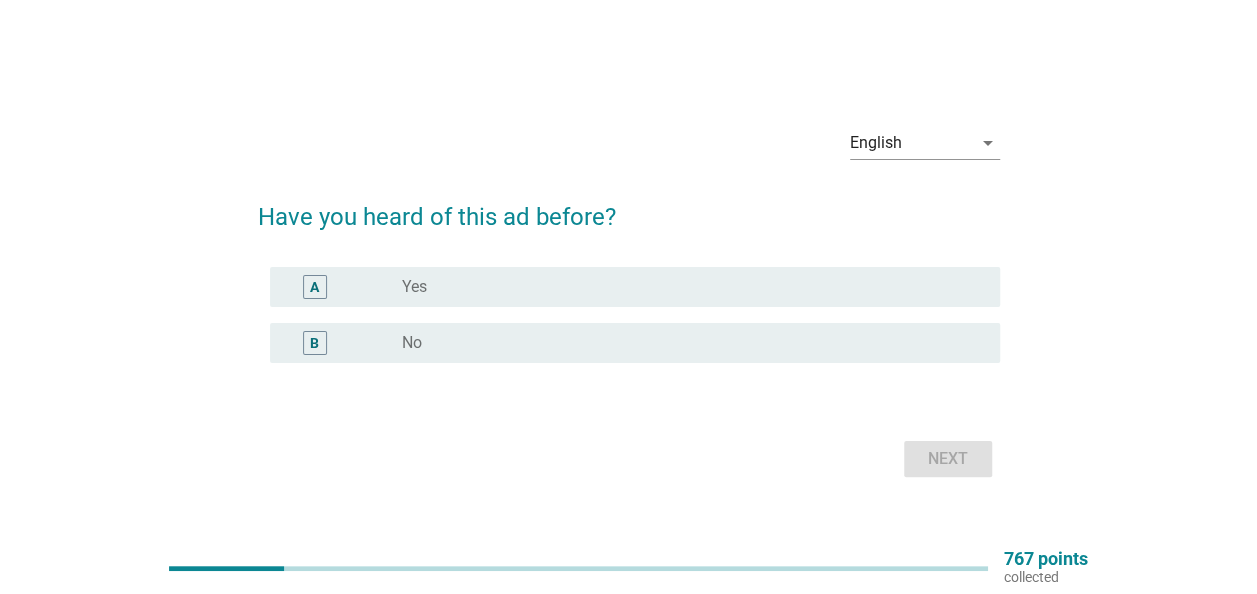 click on "B     radio_button_unchecked No" at bounding box center (635, 343) 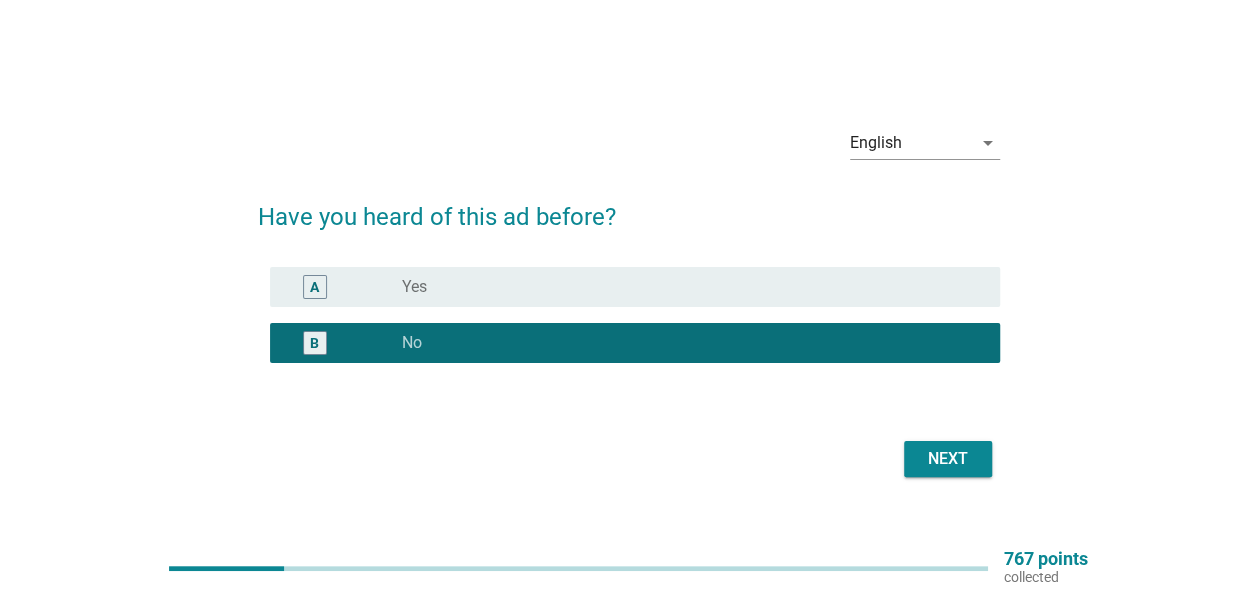 click on "Next" at bounding box center [948, 459] 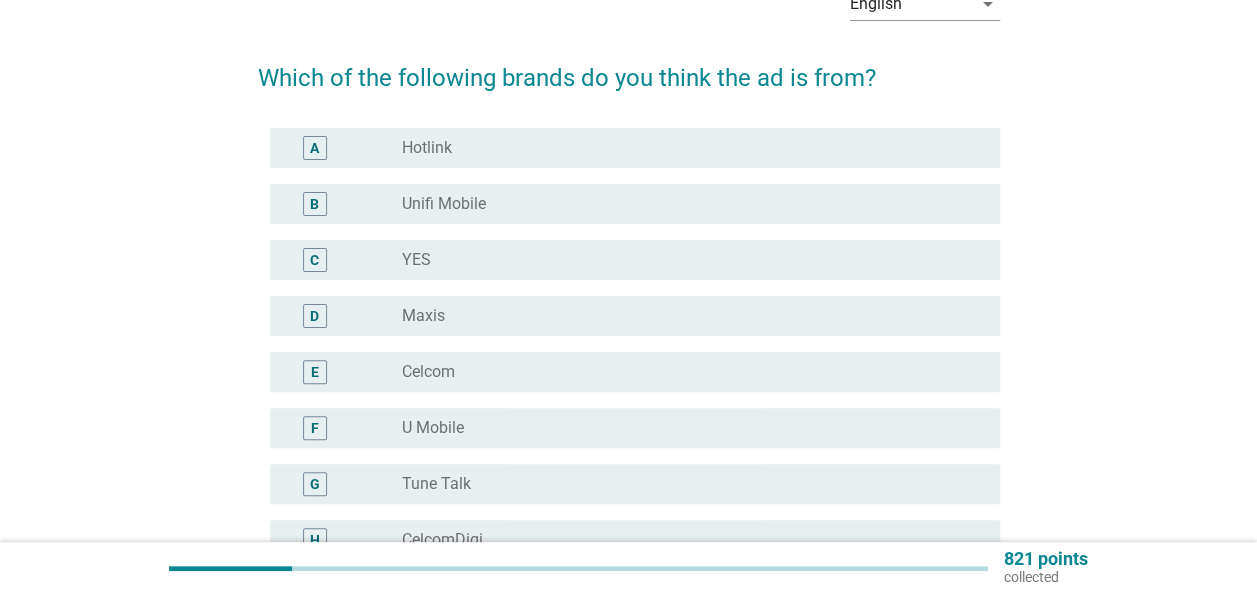 scroll, scrollTop: 100, scrollLeft: 0, axis: vertical 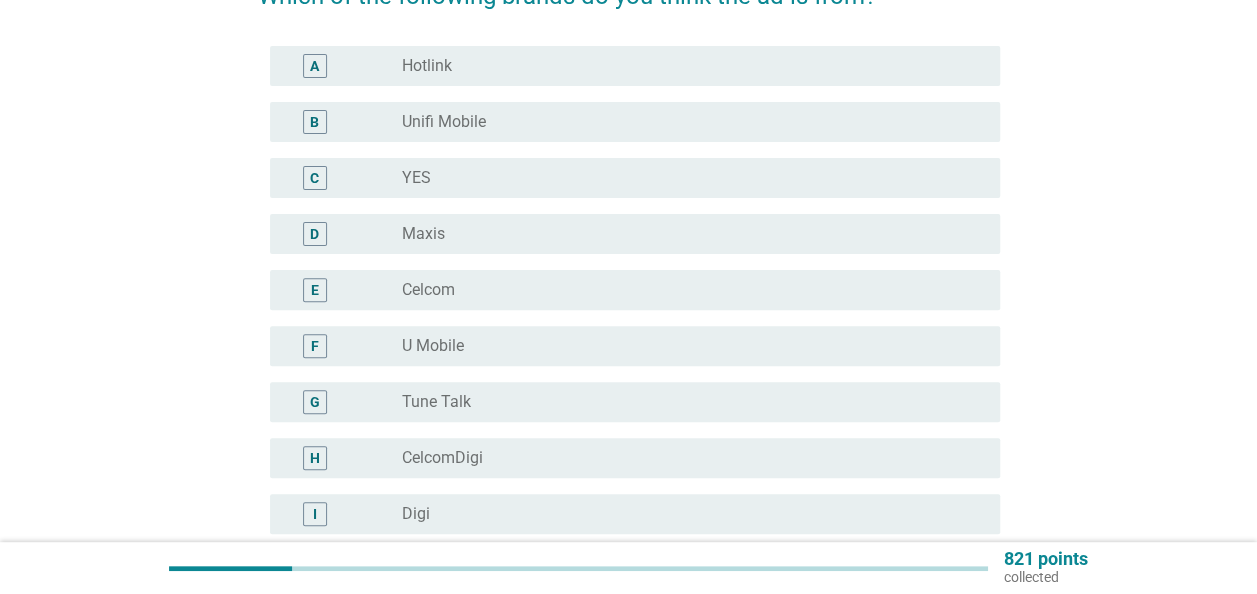 click on "radio_button_unchecked U Mobile" at bounding box center (685, 346) 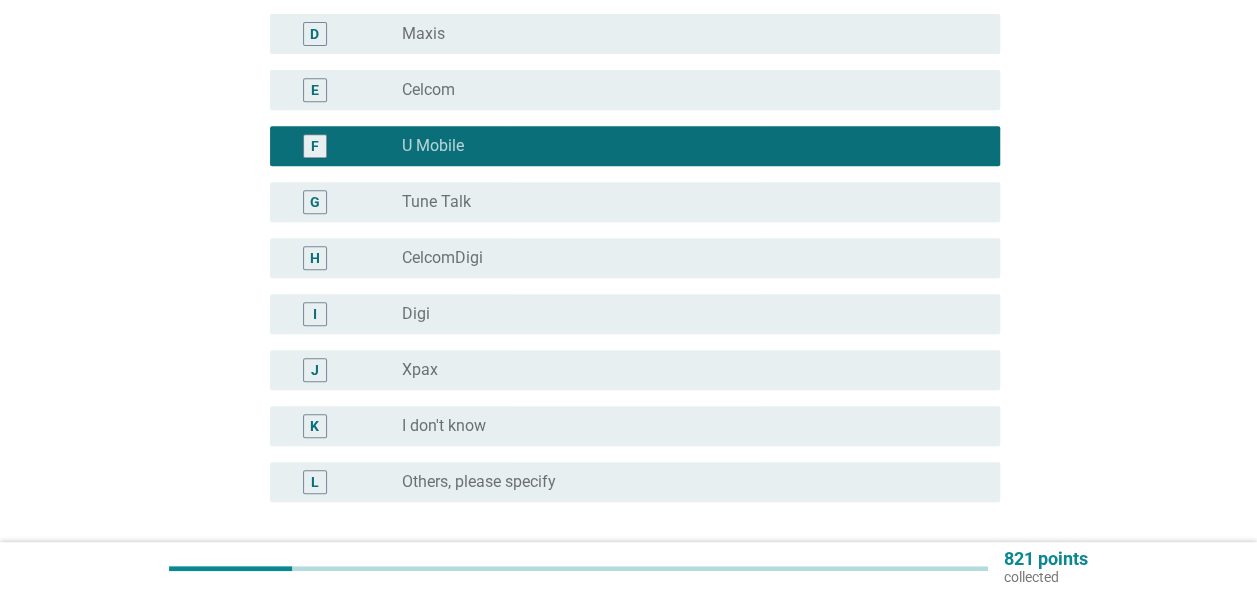 scroll, scrollTop: 500, scrollLeft: 0, axis: vertical 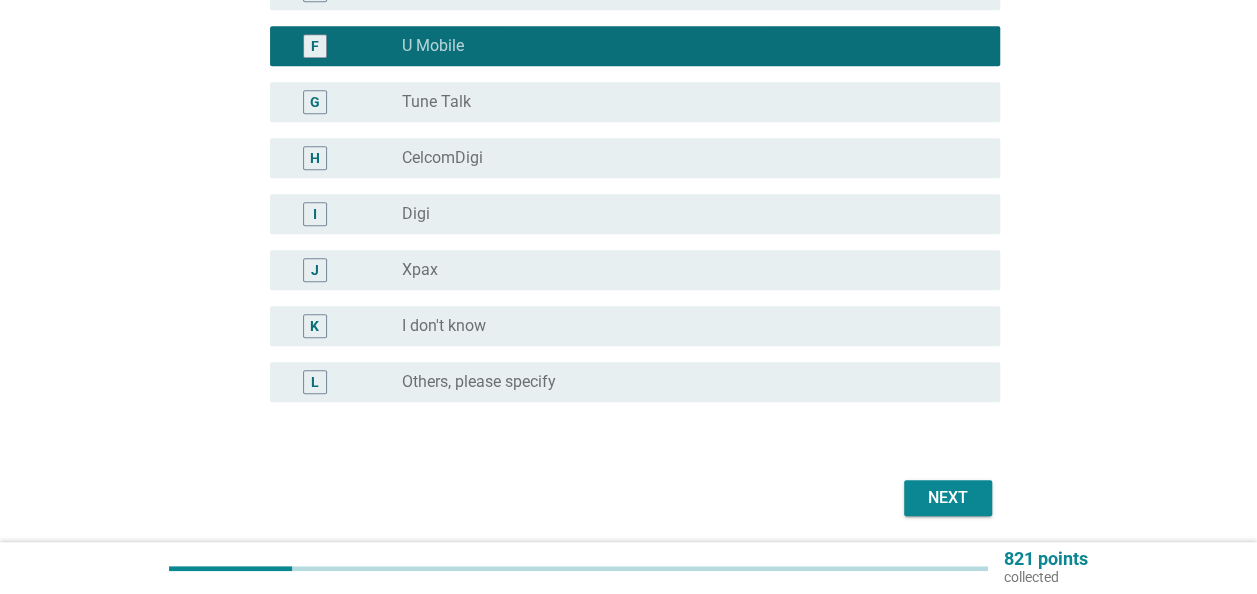click on "Next" at bounding box center [948, 498] 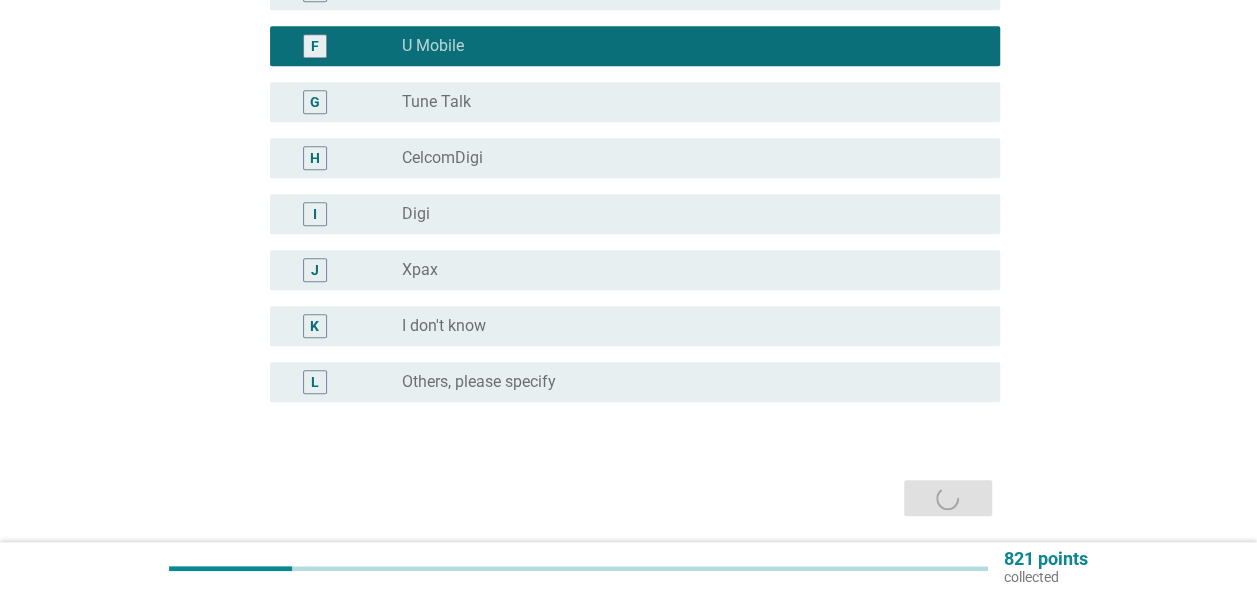 scroll, scrollTop: 0, scrollLeft: 0, axis: both 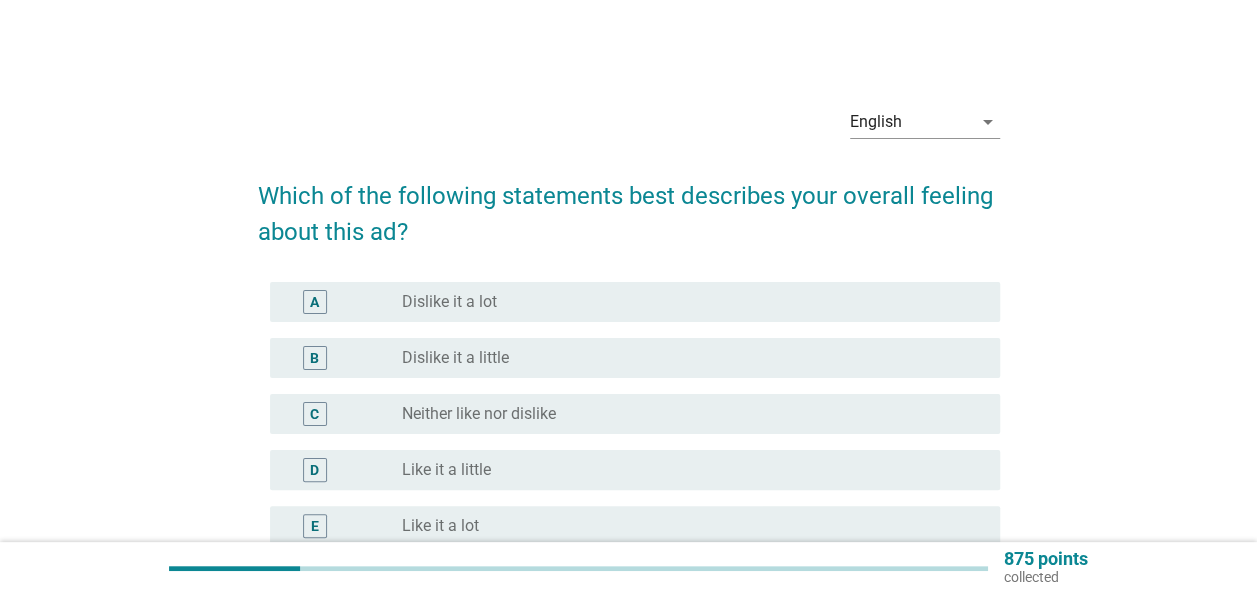 click on "radio_button_unchecked Neither like nor dislike" at bounding box center [685, 414] 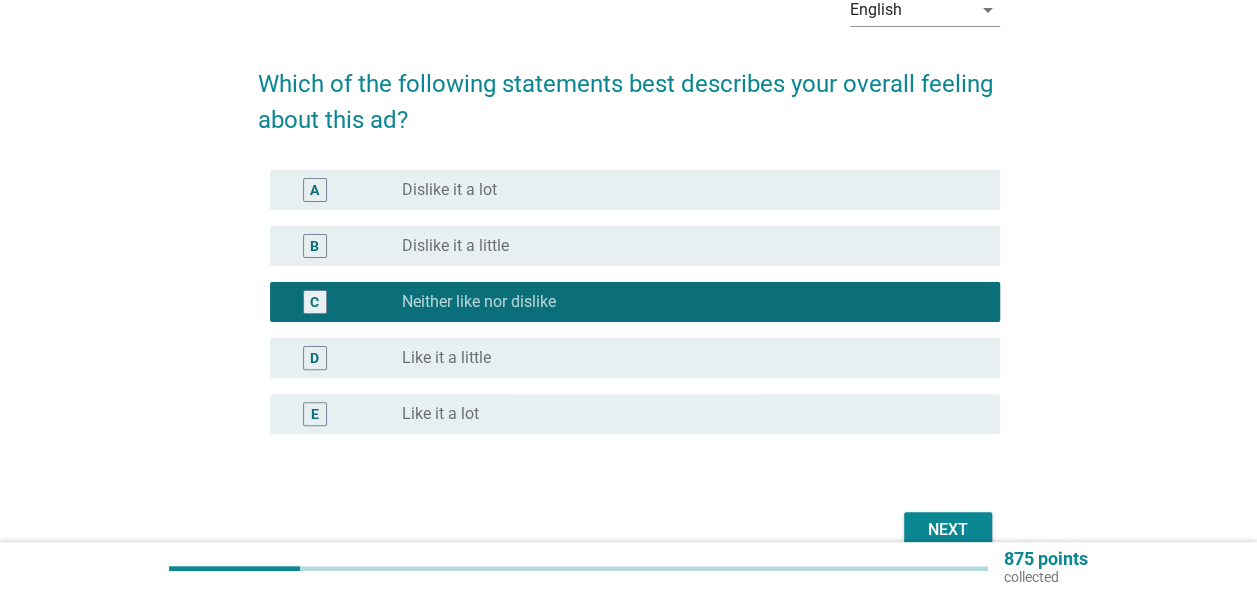 scroll, scrollTop: 214, scrollLeft: 0, axis: vertical 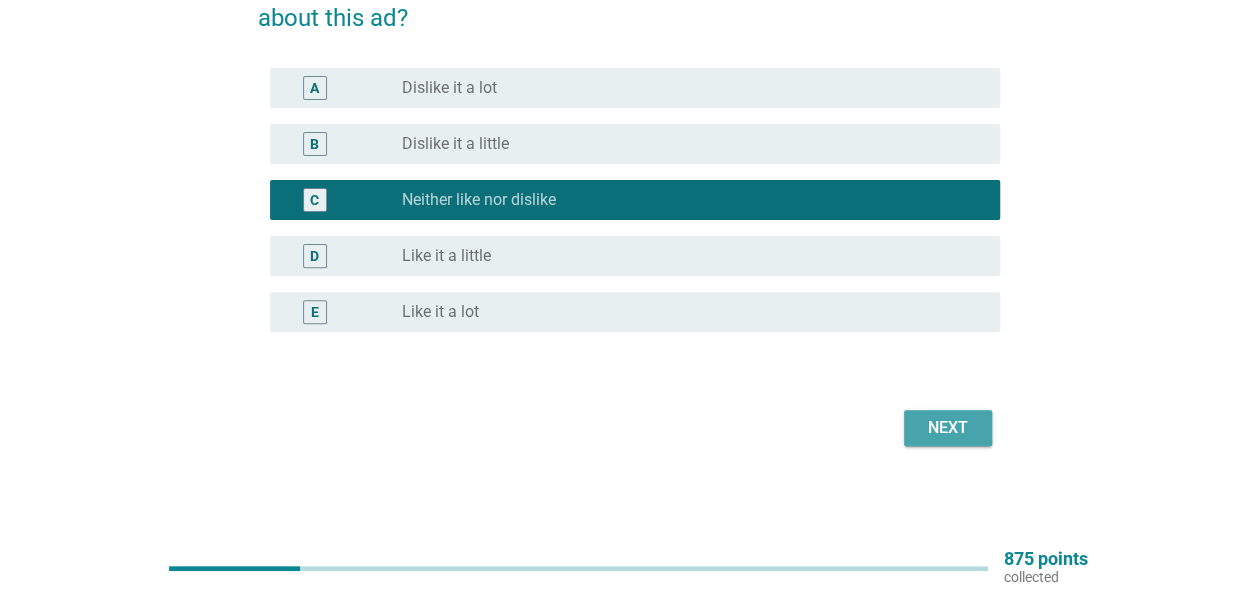 click on "Next" at bounding box center (948, 428) 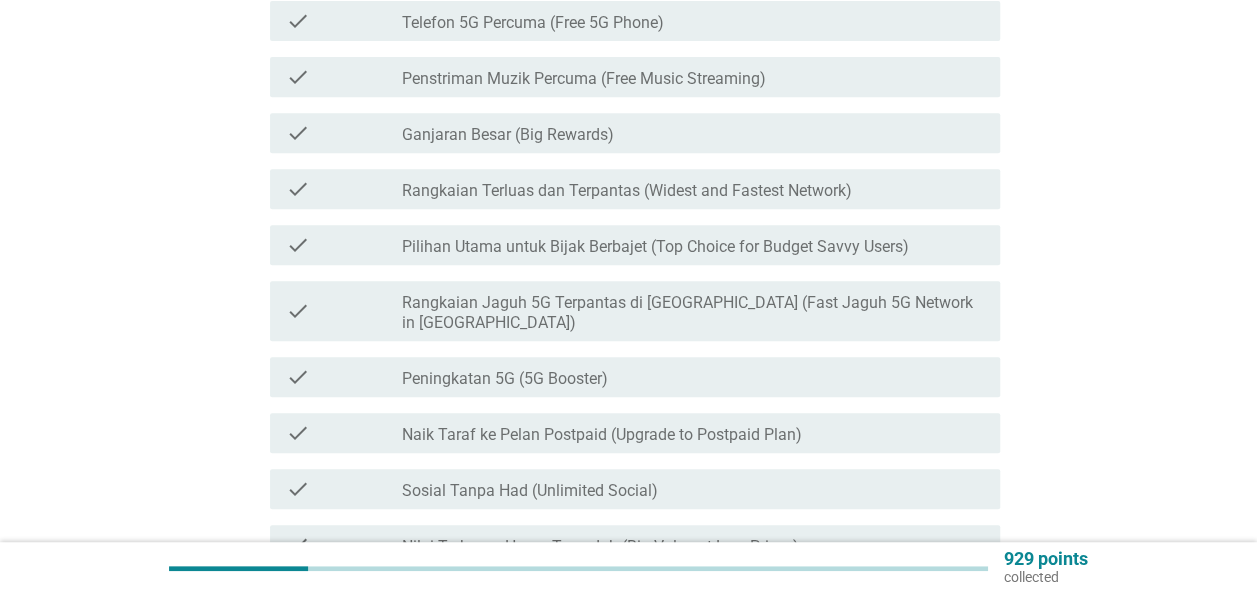 scroll, scrollTop: 400, scrollLeft: 0, axis: vertical 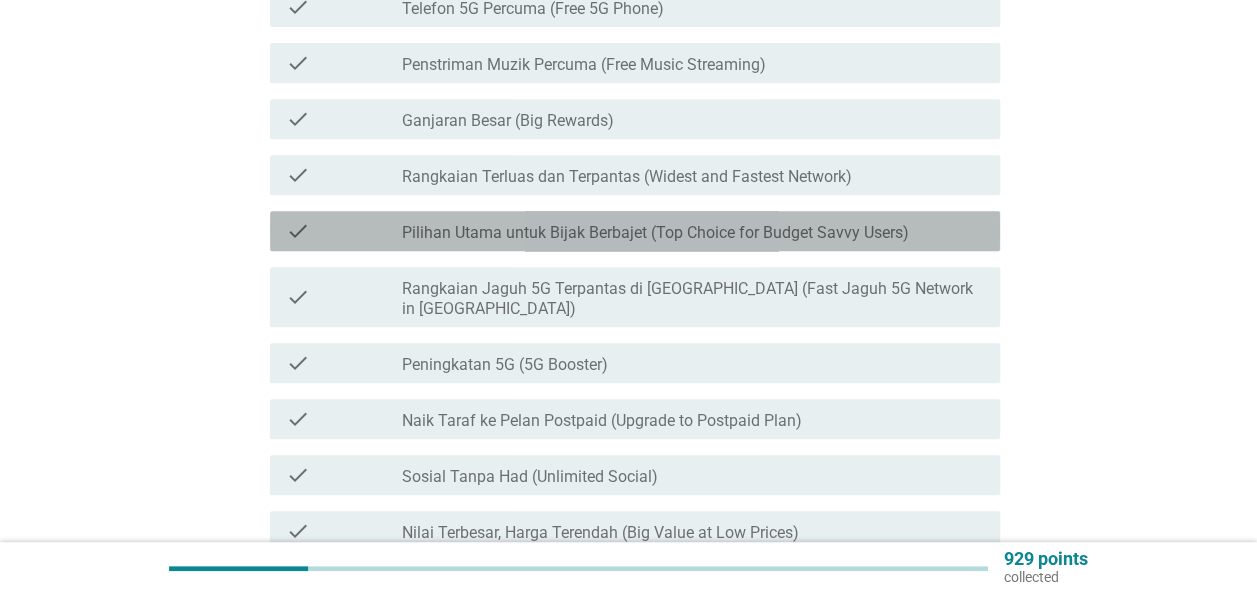 drag, startPoint x: 799, startPoint y: 234, endPoint x: 796, endPoint y: 277, distance: 43.104523 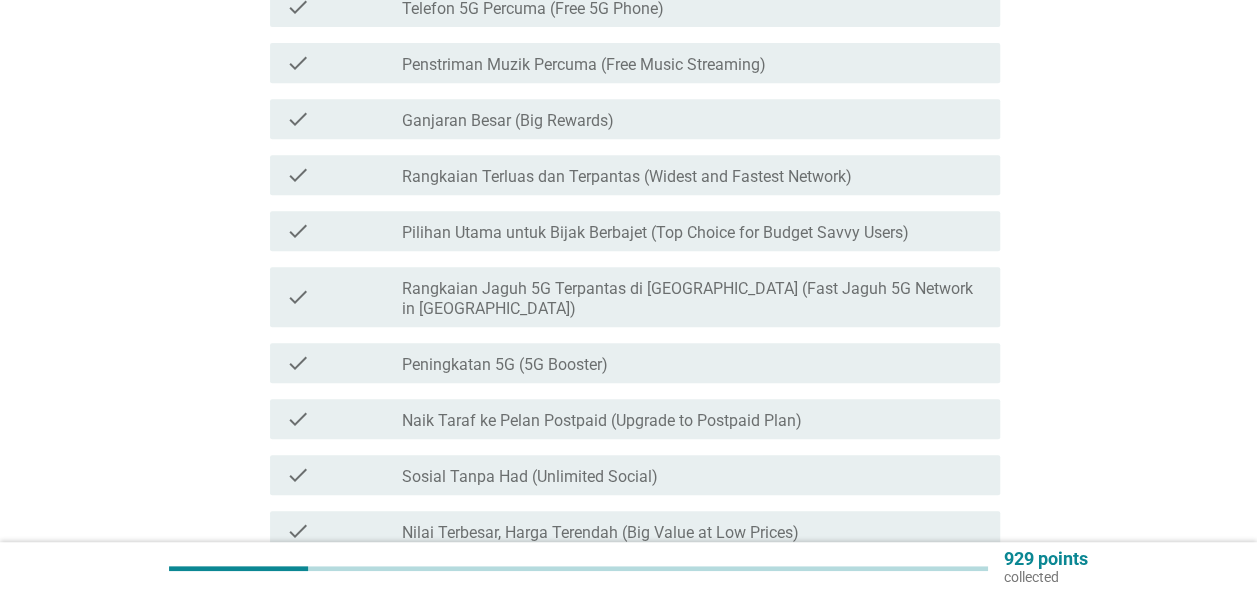 click on "Pilihan Utama untuk Bijak Berbajet (Top Choice for Budget Savvy Users)" at bounding box center [655, 233] 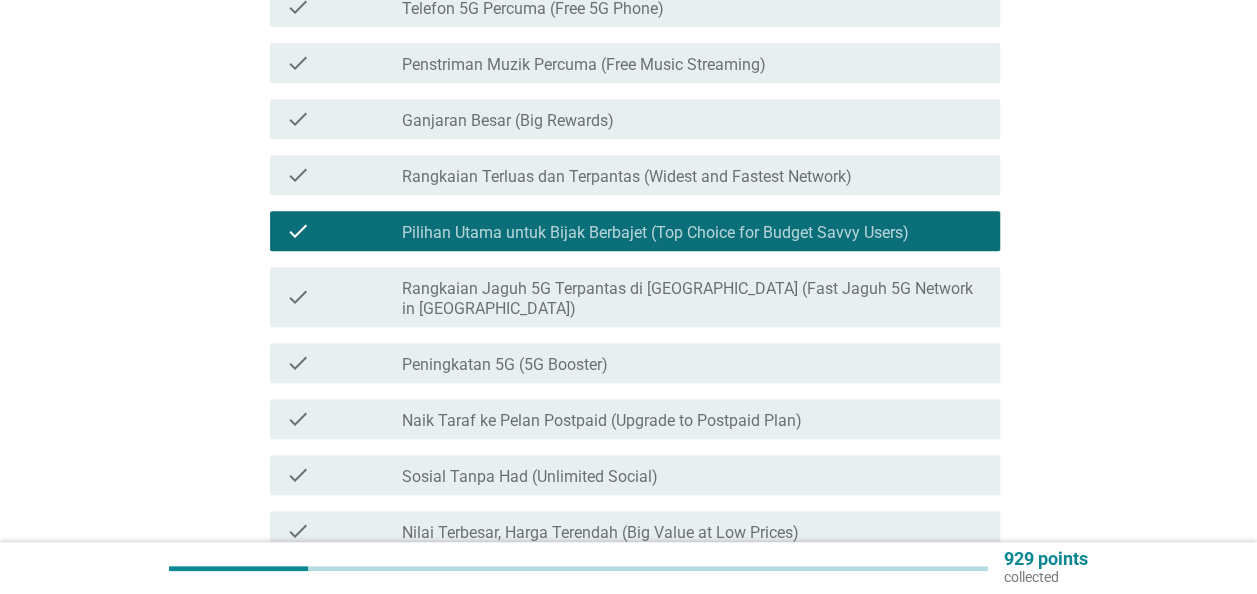 scroll, scrollTop: 687, scrollLeft: 0, axis: vertical 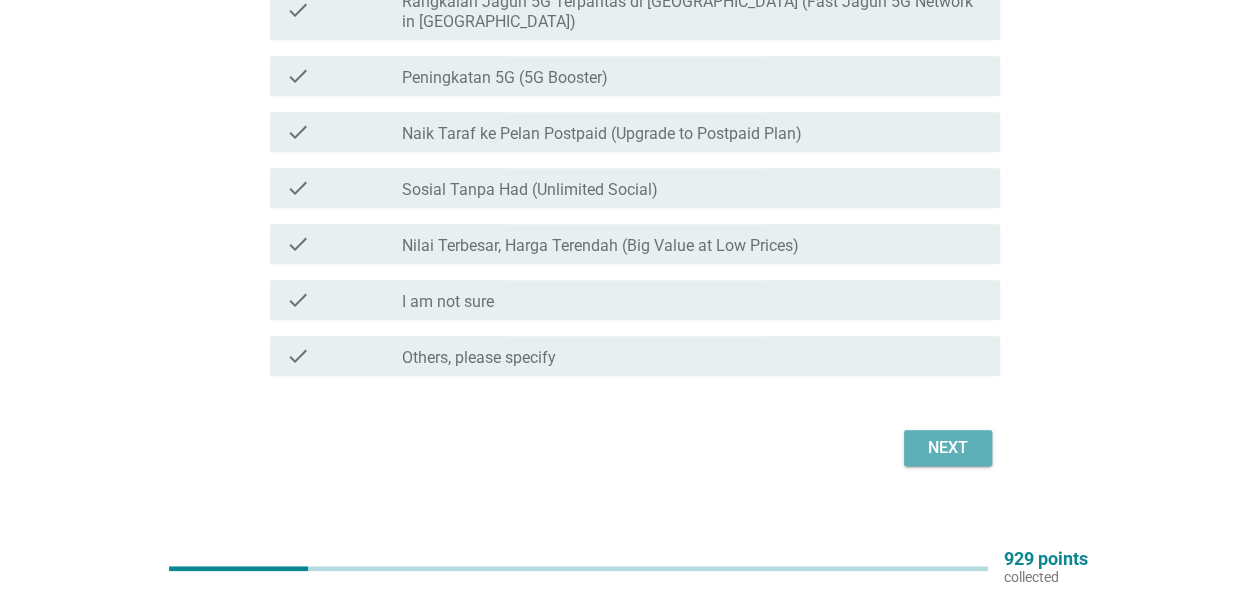 drag, startPoint x: 929, startPoint y: 429, endPoint x: 930, endPoint y: 372, distance: 57.00877 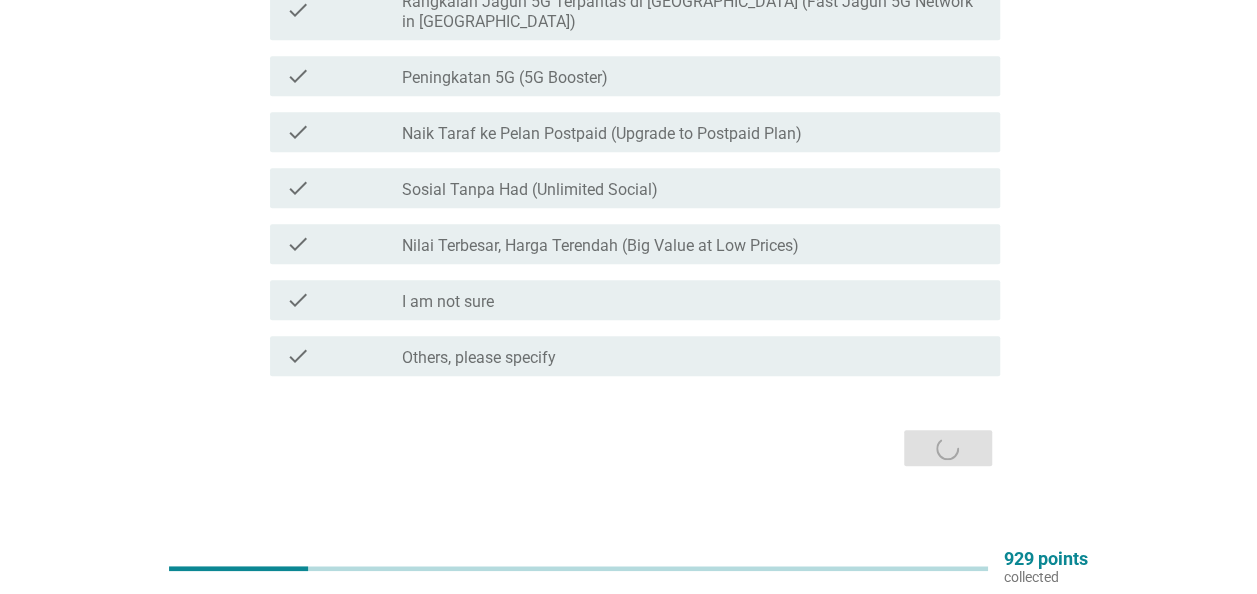 scroll, scrollTop: 0, scrollLeft: 0, axis: both 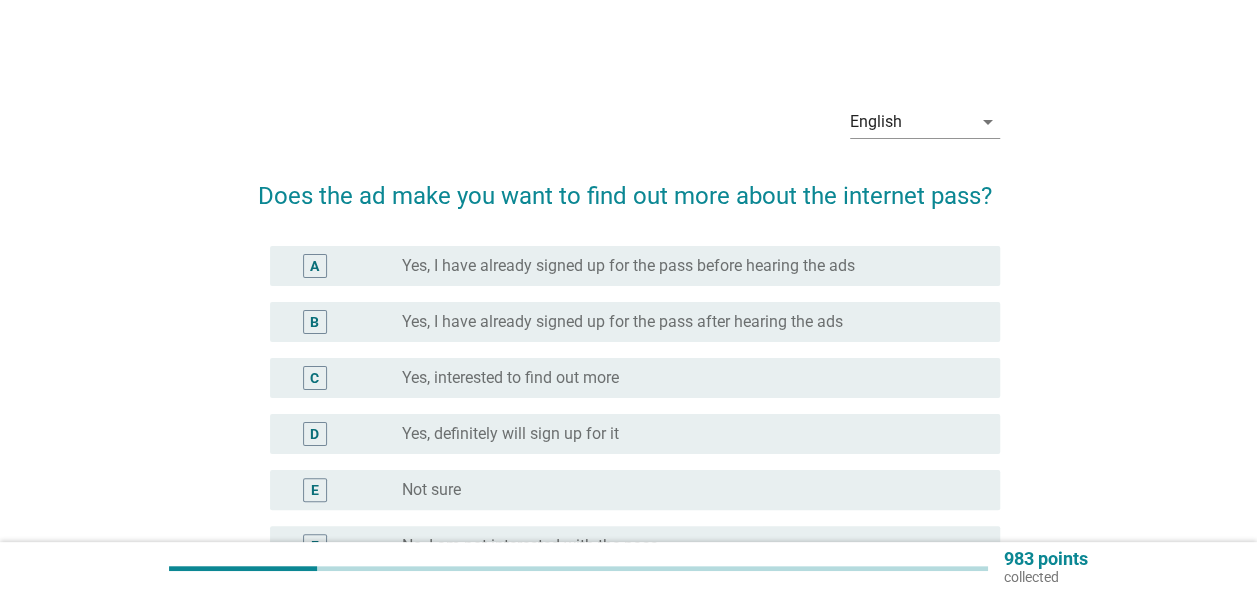 click on "radio_button_unchecked Not sure" at bounding box center [685, 490] 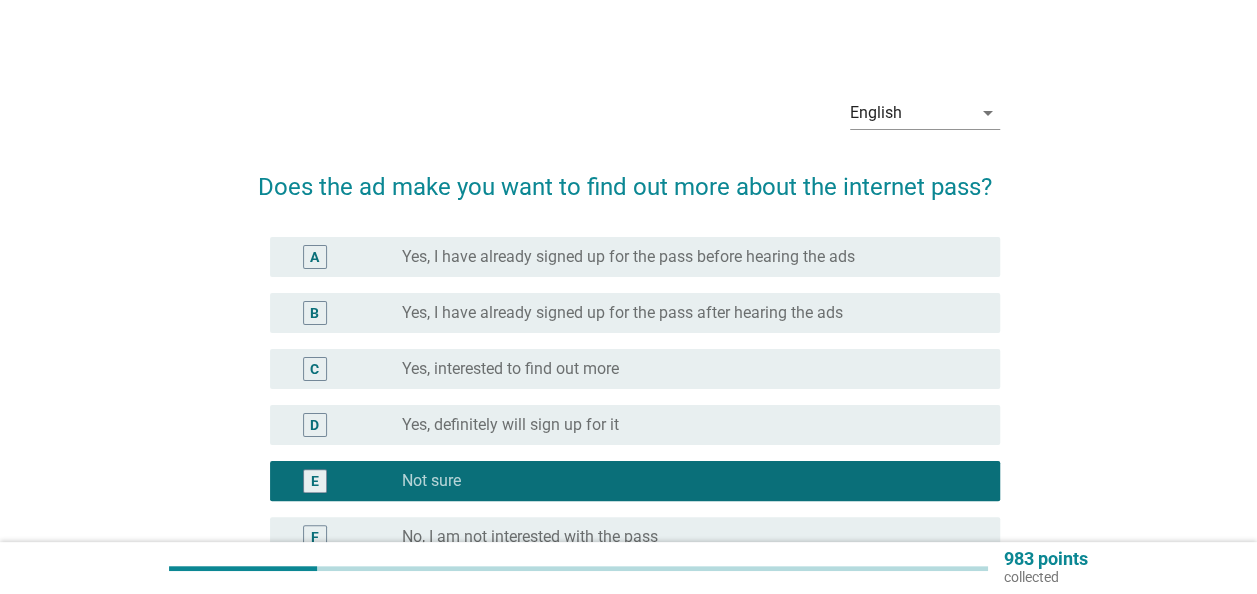 scroll, scrollTop: 234, scrollLeft: 0, axis: vertical 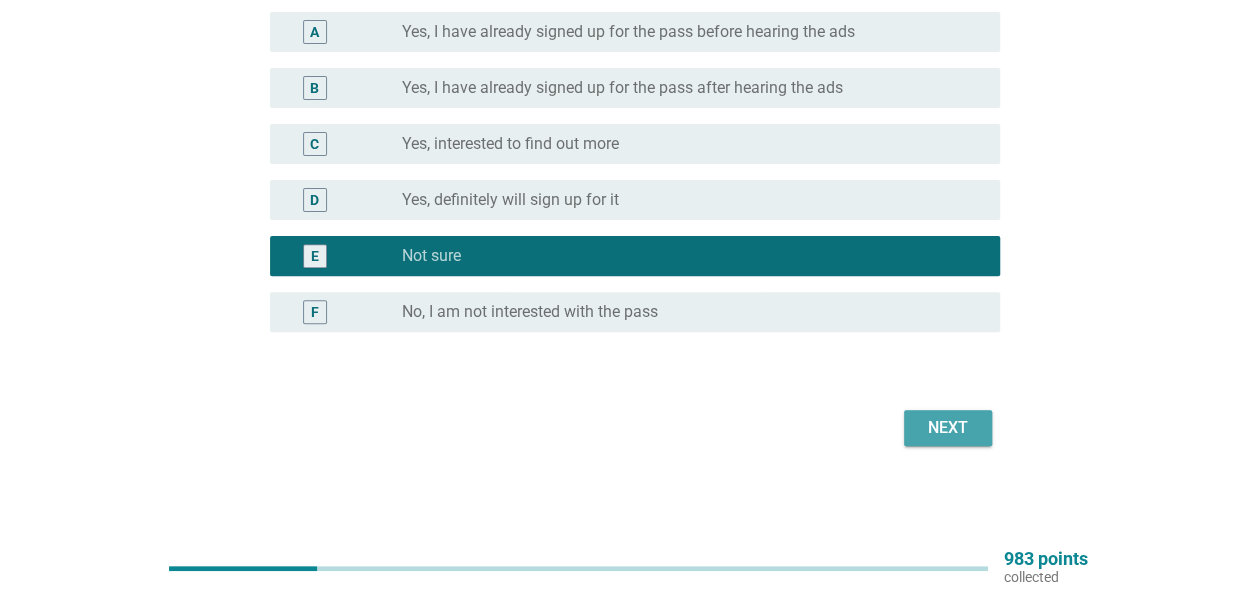 click on "Next" at bounding box center (948, 428) 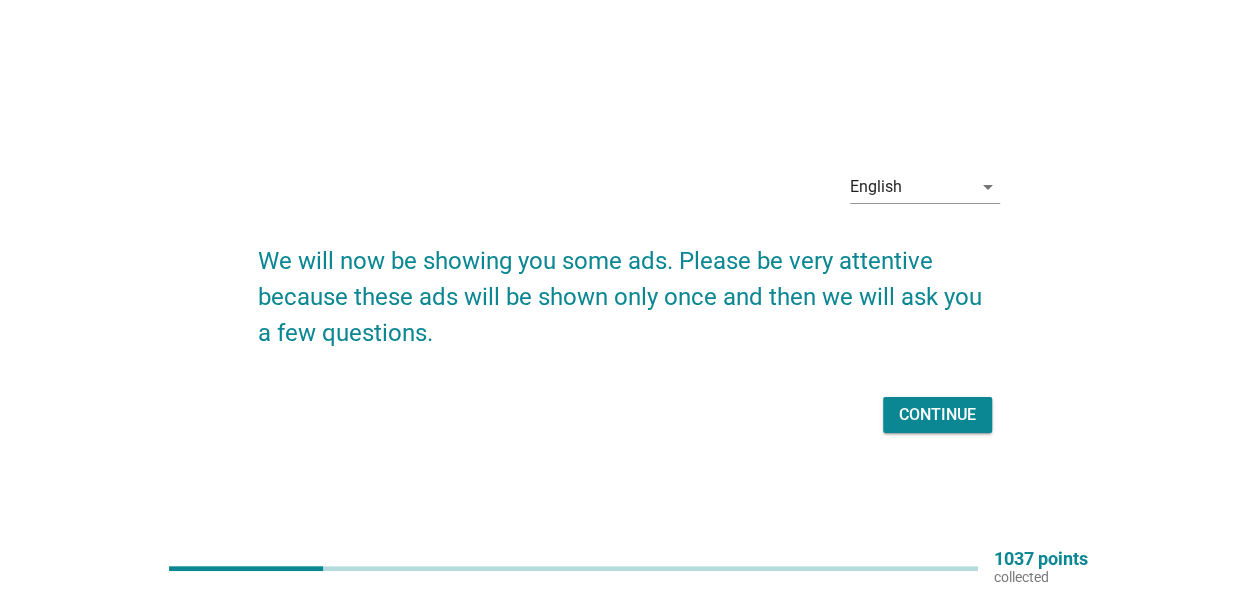 scroll, scrollTop: 52, scrollLeft: 0, axis: vertical 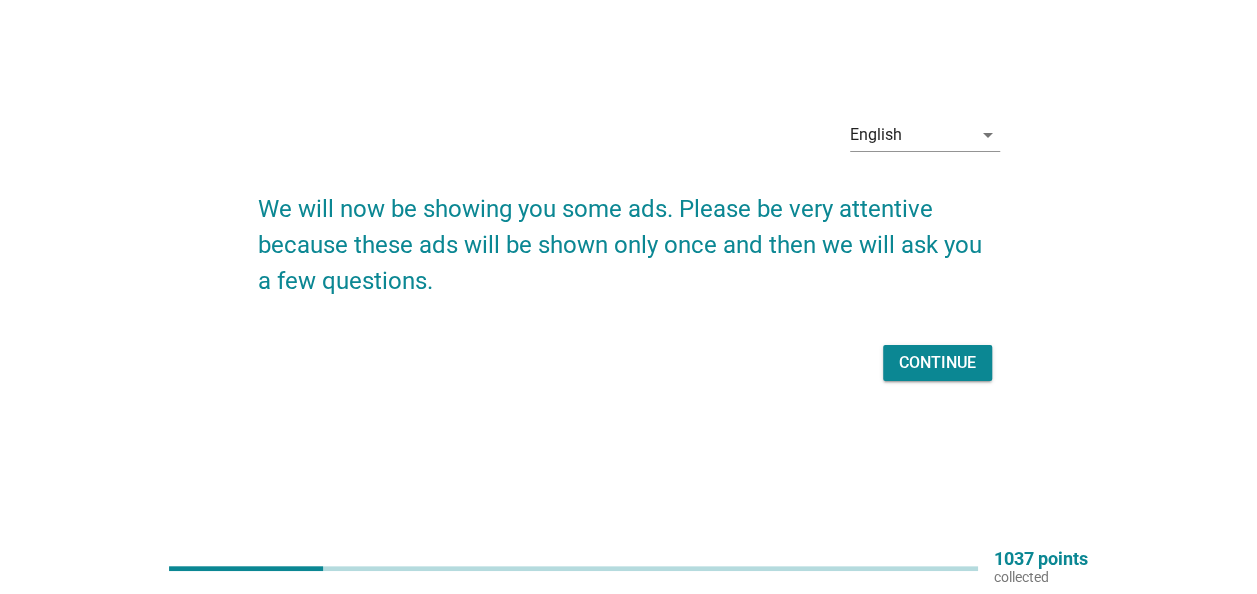 click on "Continue" at bounding box center [937, 363] 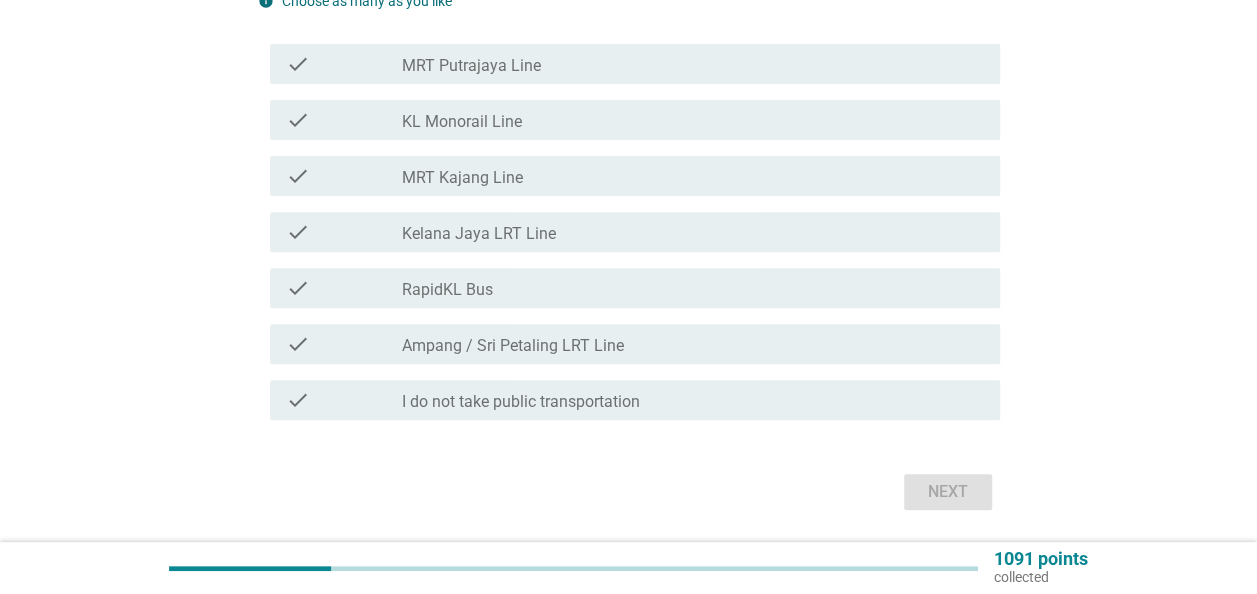 scroll, scrollTop: 300, scrollLeft: 0, axis: vertical 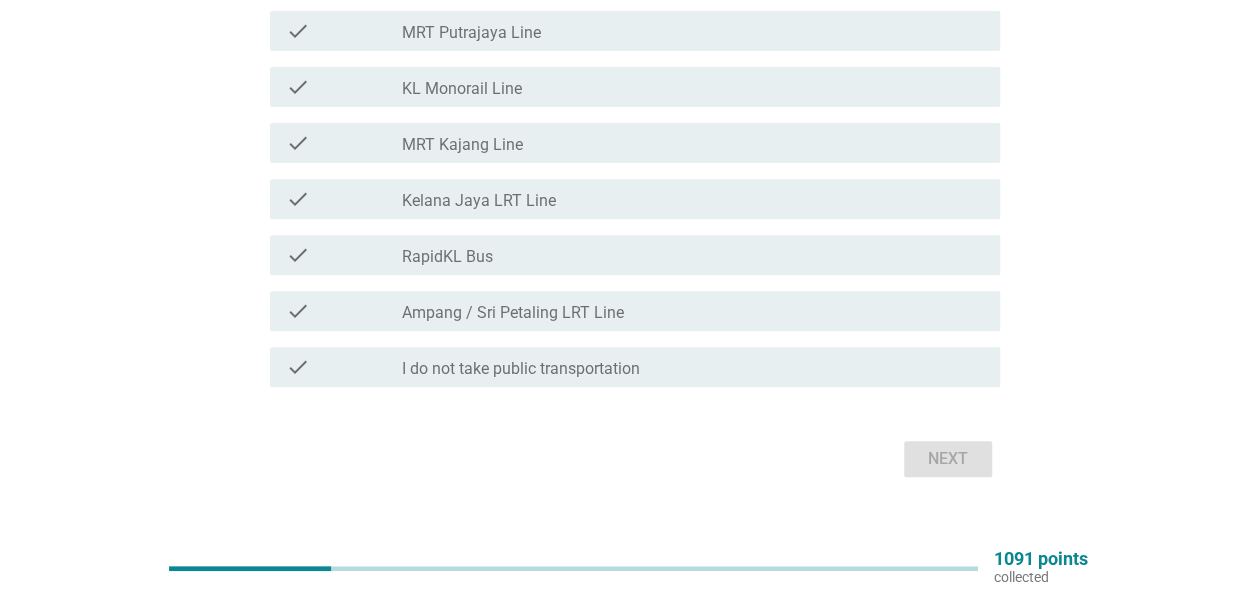 click on "check_box_outline_blank I do not take public transportation" at bounding box center (693, 367) 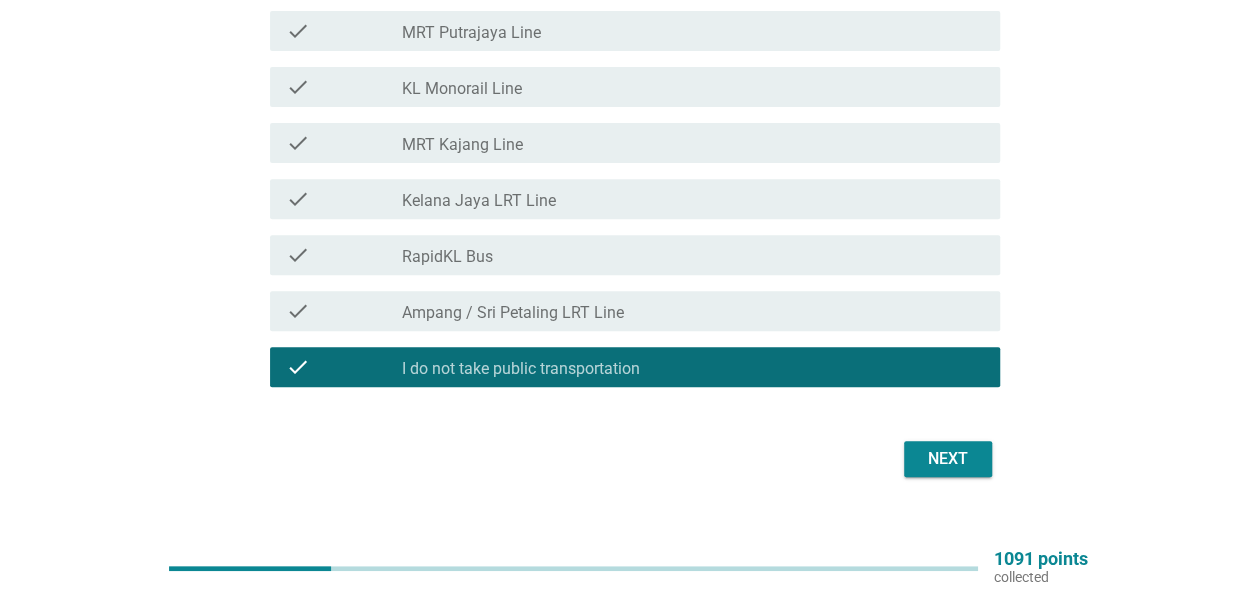click on "Next" at bounding box center [948, 459] 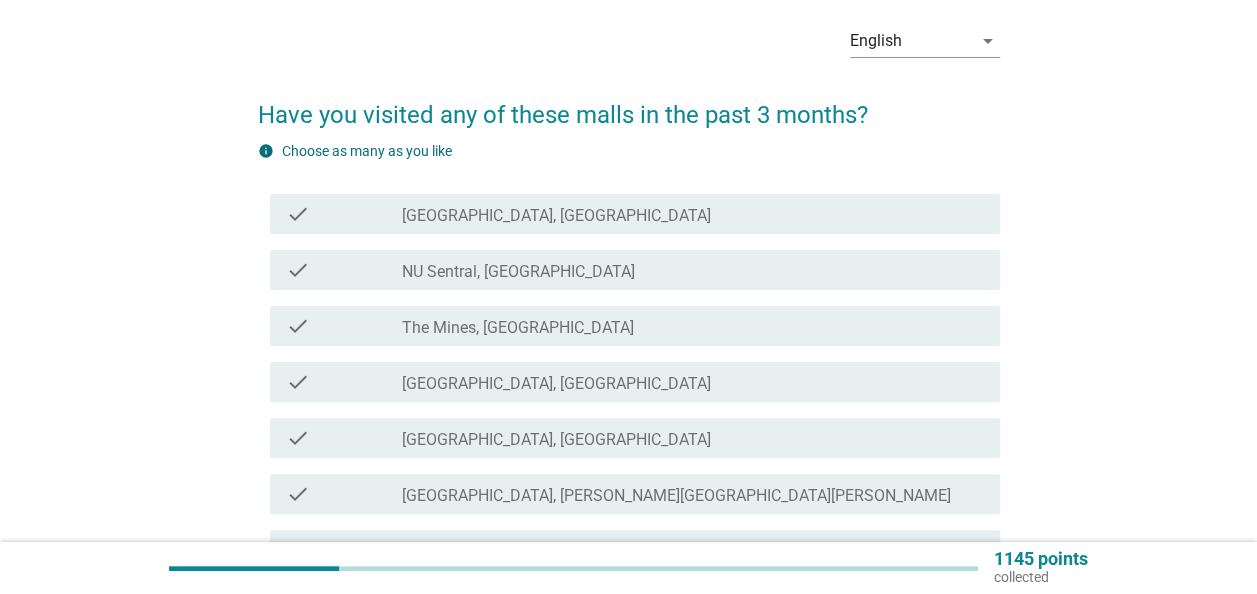 scroll, scrollTop: 100, scrollLeft: 0, axis: vertical 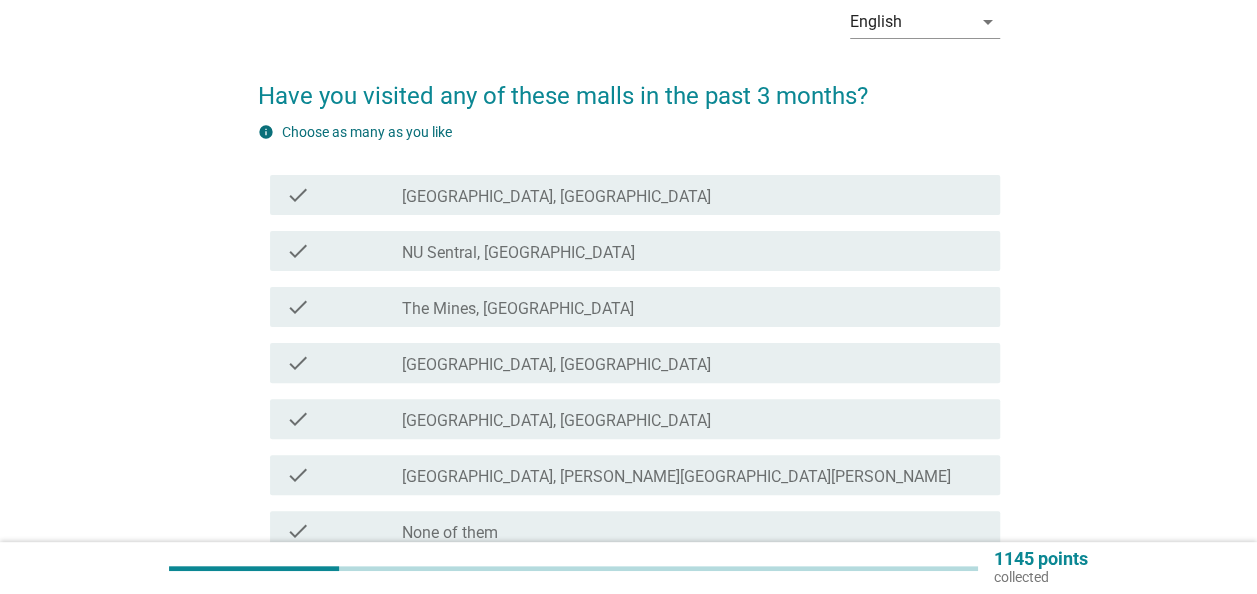 click on "NU Sentral, KL Sentral" at bounding box center [518, 253] 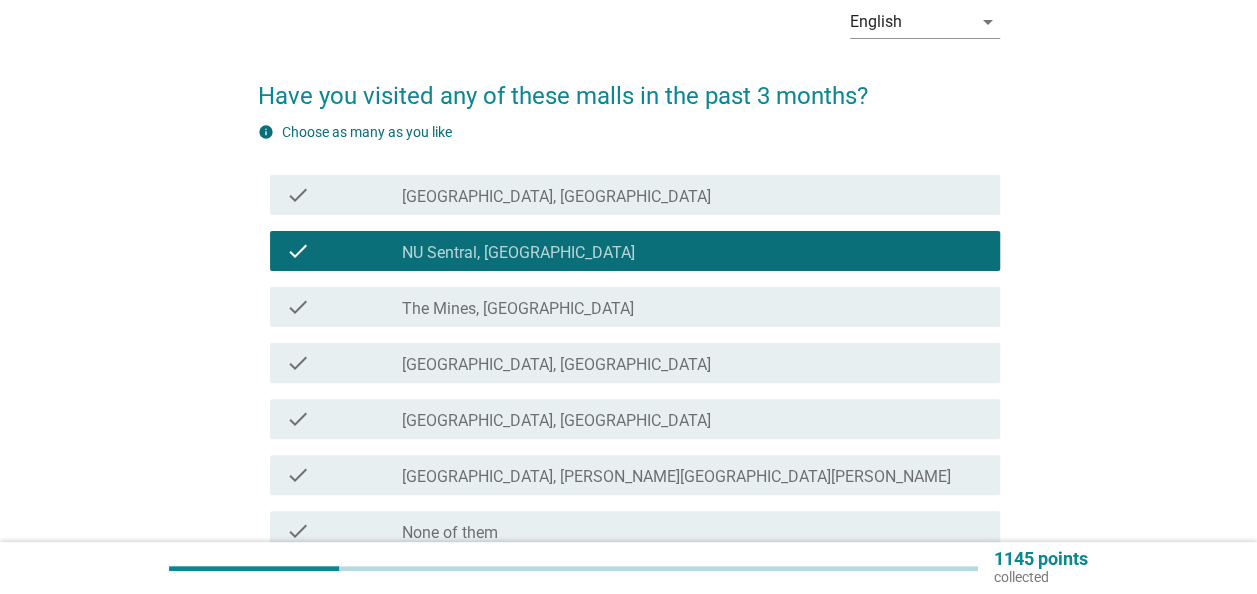 scroll, scrollTop: 200, scrollLeft: 0, axis: vertical 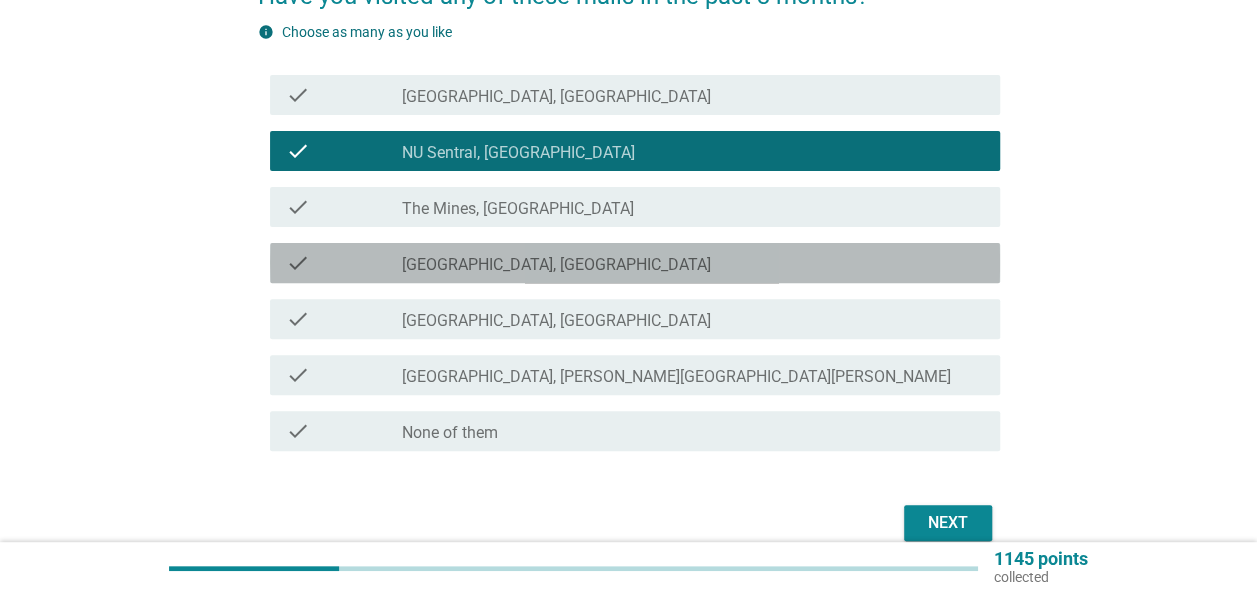 click on "IOI City Mall, Putrajaya" at bounding box center (556, 265) 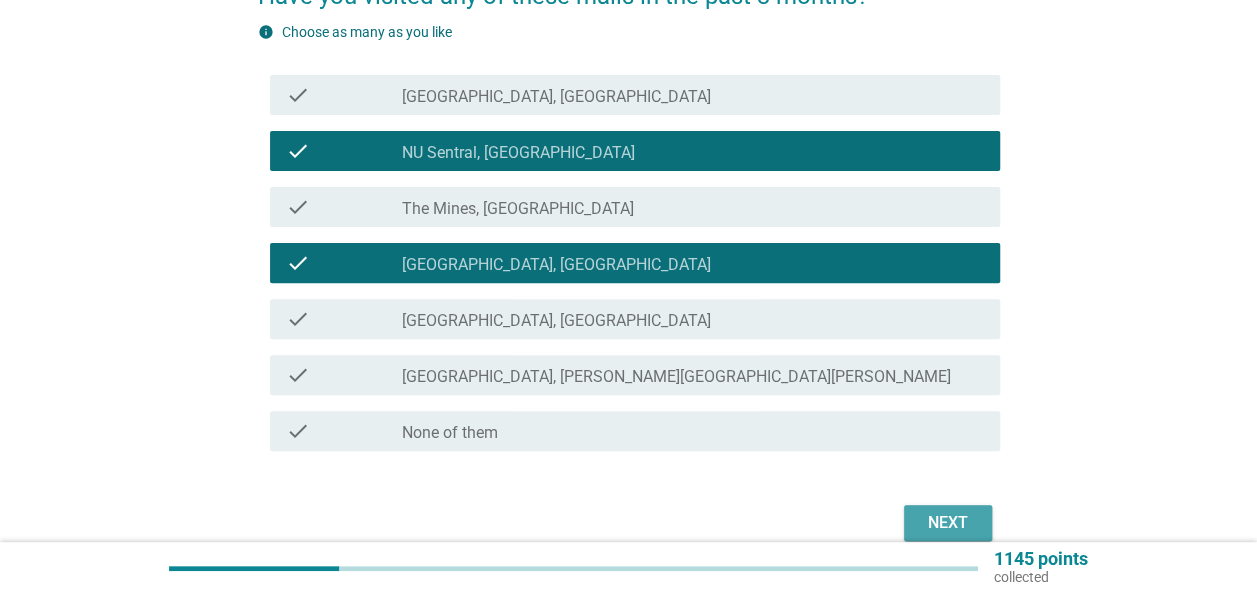 click on "Next" at bounding box center (948, 523) 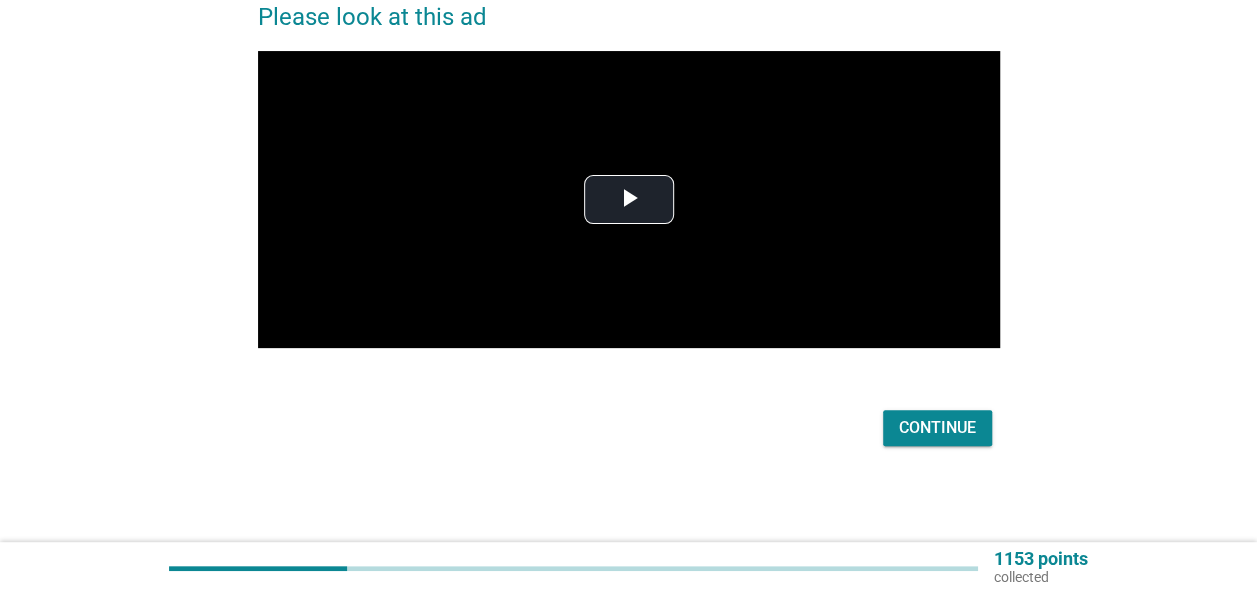 scroll, scrollTop: 0, scrollLeft: 0, axis: both 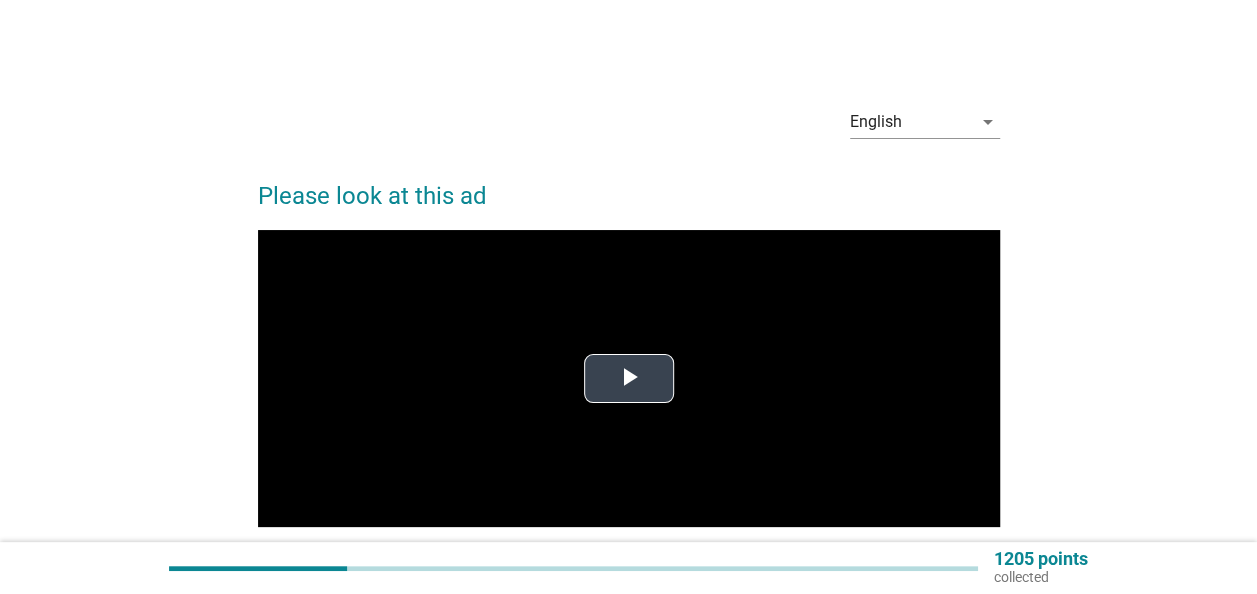 click at bounding box center (629, 379) 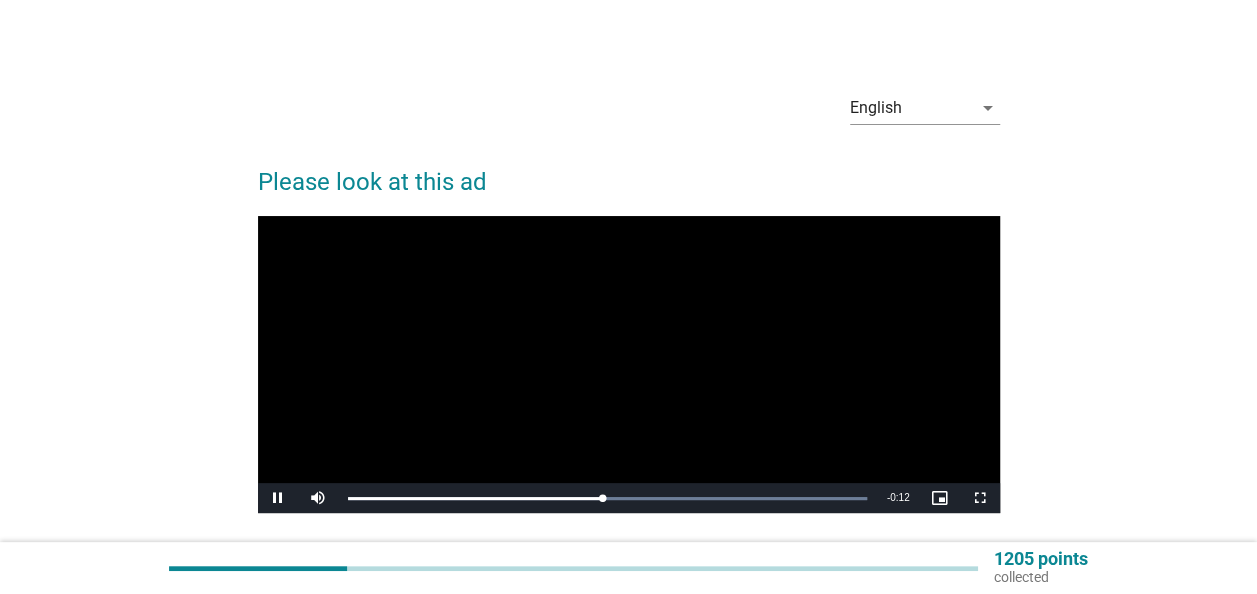 scroll, scrollTop: 179, scrollLeft: 0, axis: vertical 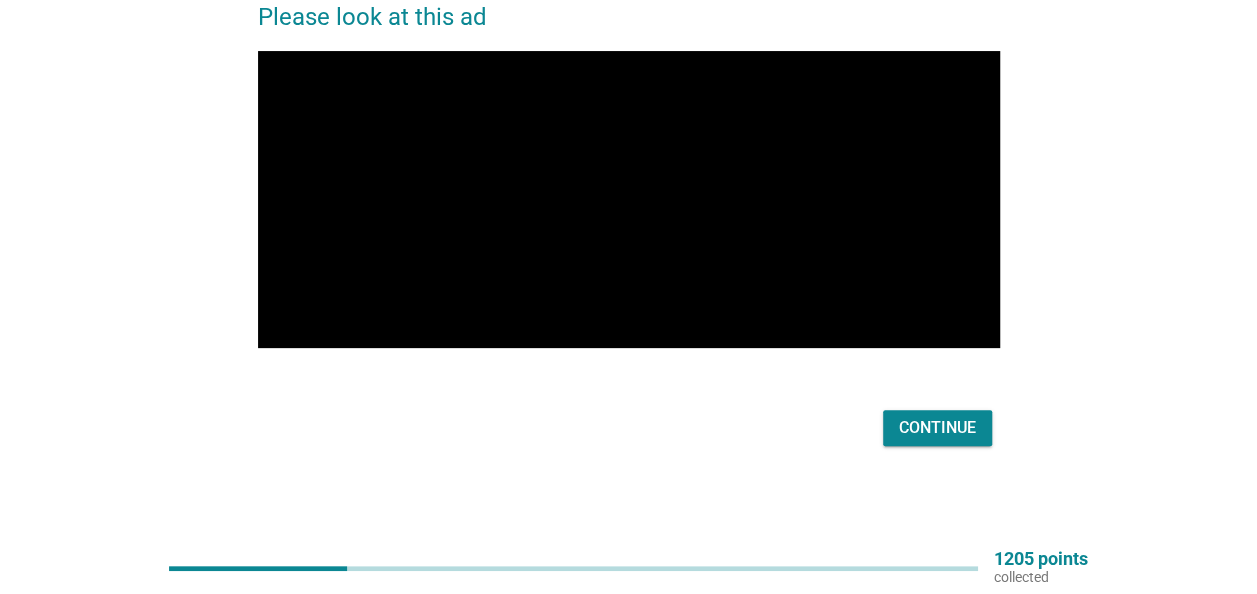 click on "Continue" at bounding box center [937, 428] 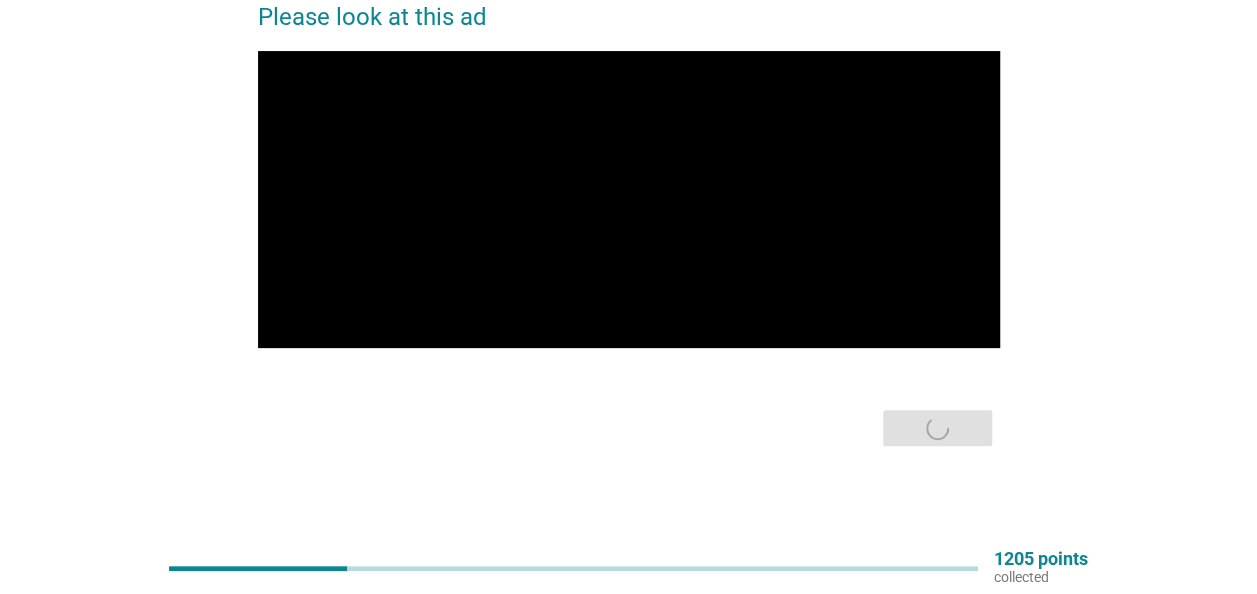 scroll, scrollTop: 0, scrollLeft: 0, axis: both 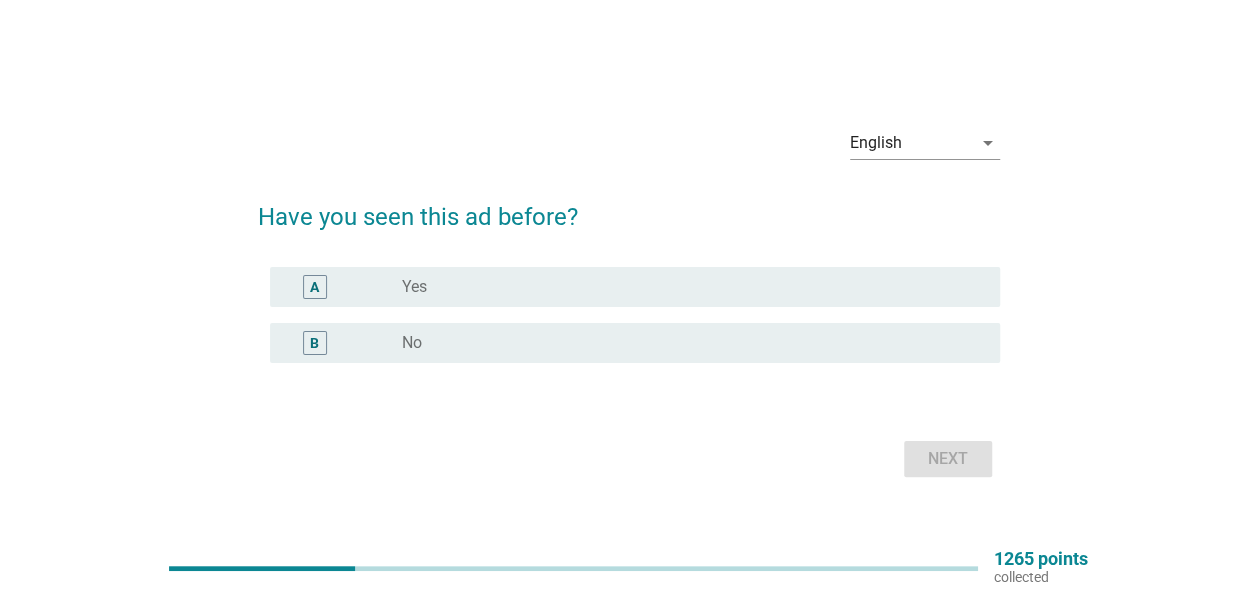 click on "radio_button_unchecked No" at bounding box center [685, 343] 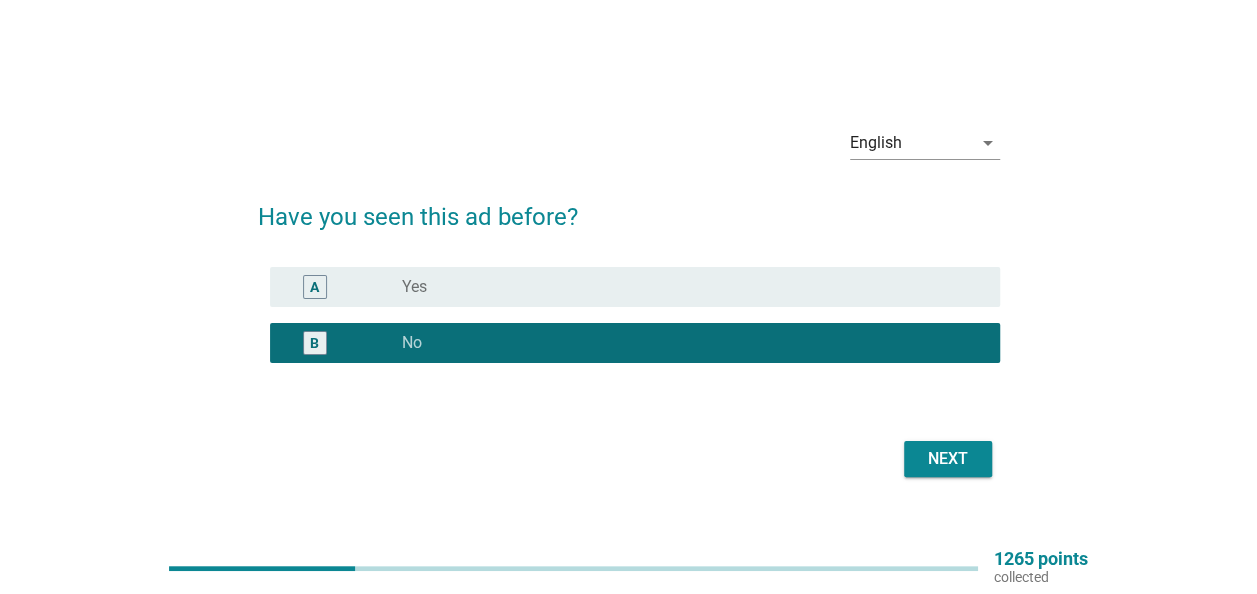 click on "Next" at bounding box center (948, 459) 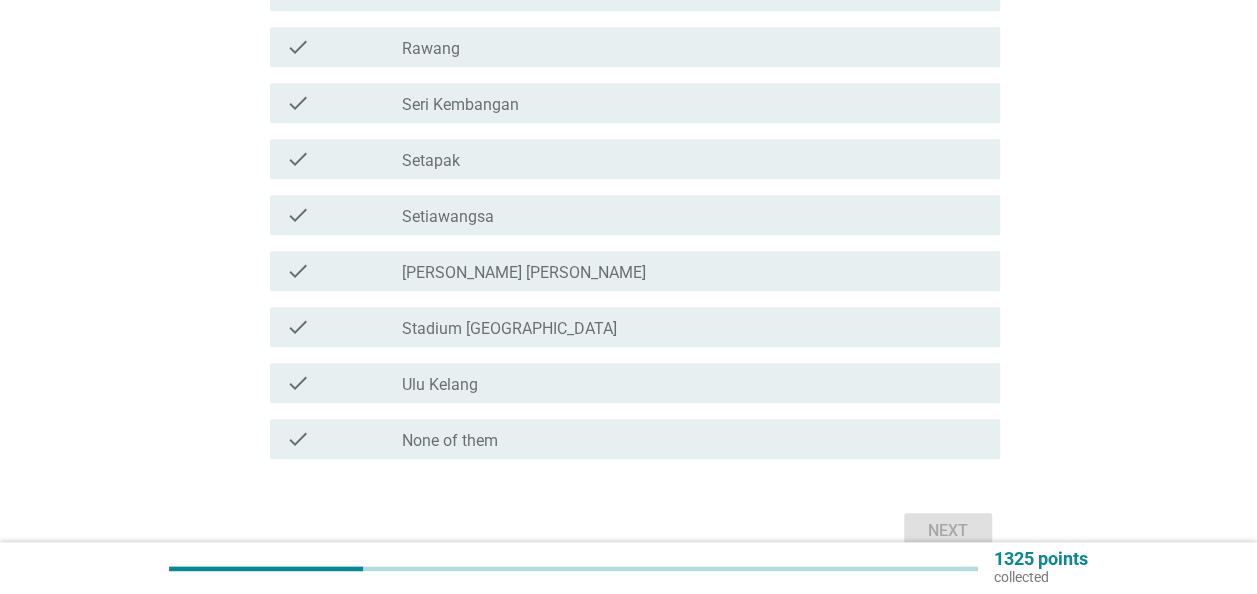 scroll, scrollTop: 1003, scrollLeft: 0, axis: vertical 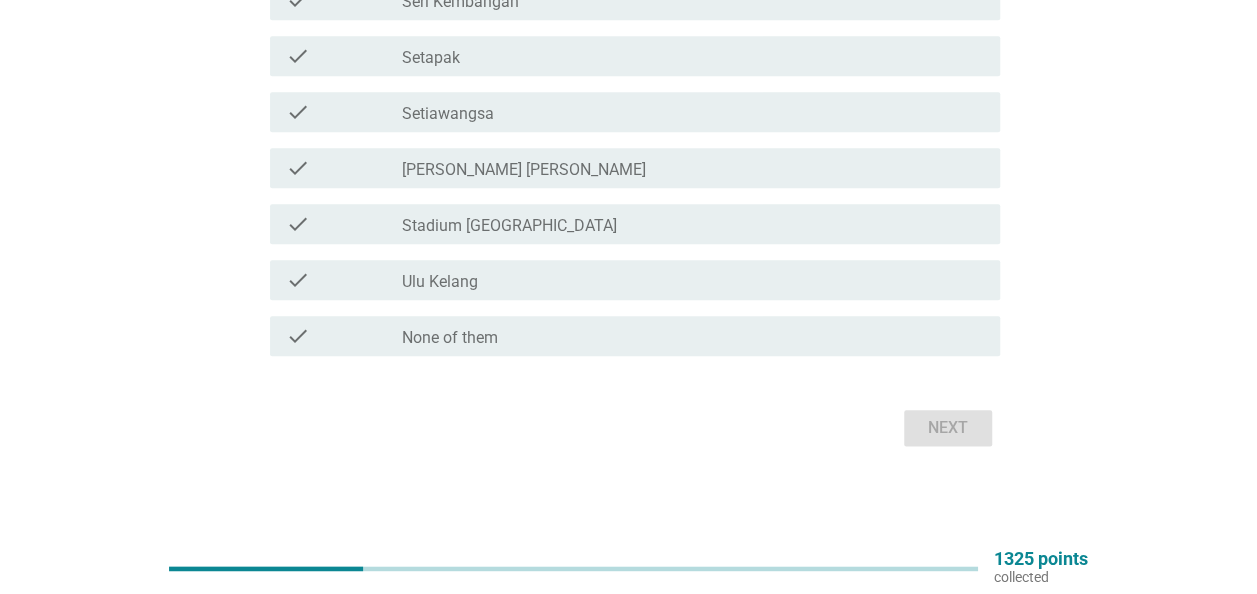 drag, startPoint x: 561, startPoint y: 336, endPoint x: 572, endPoint y: 336, distance: 11 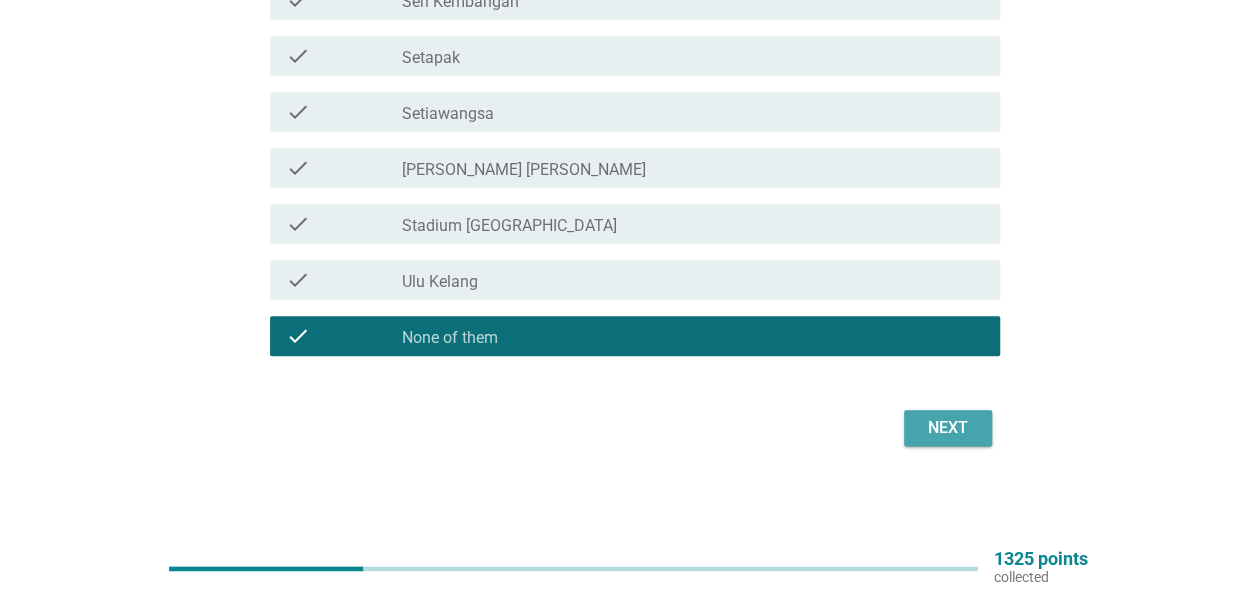 click on "Next" at bounding box center [948, 428] 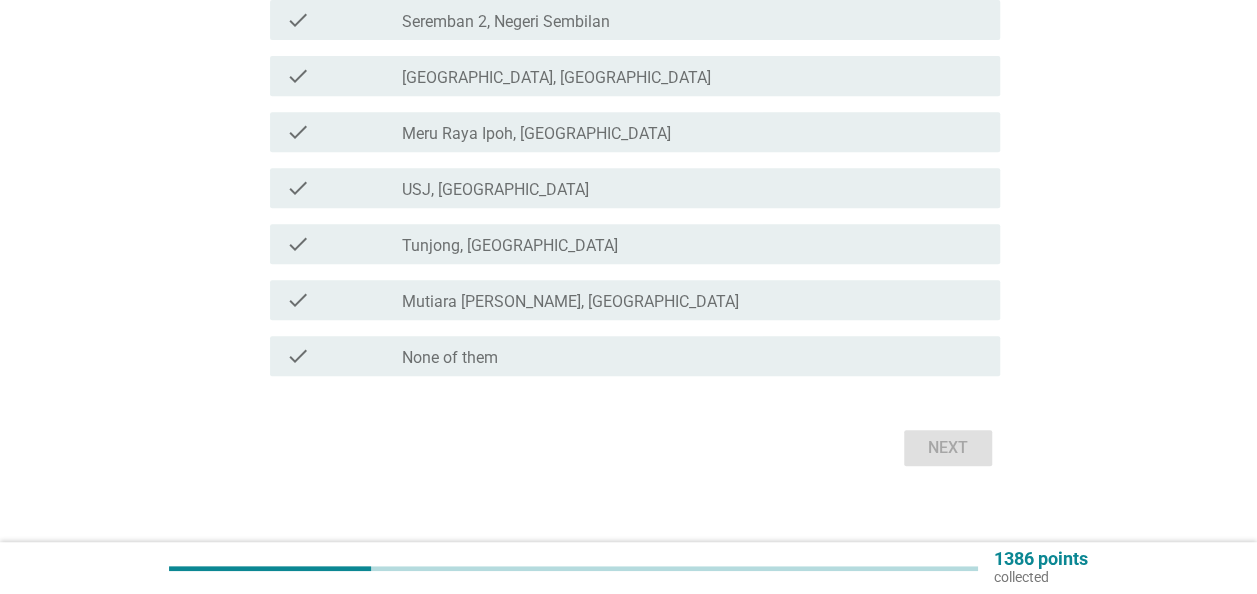 scroll, scrollTop: 400, scrollLeft: 0, axis: vertical 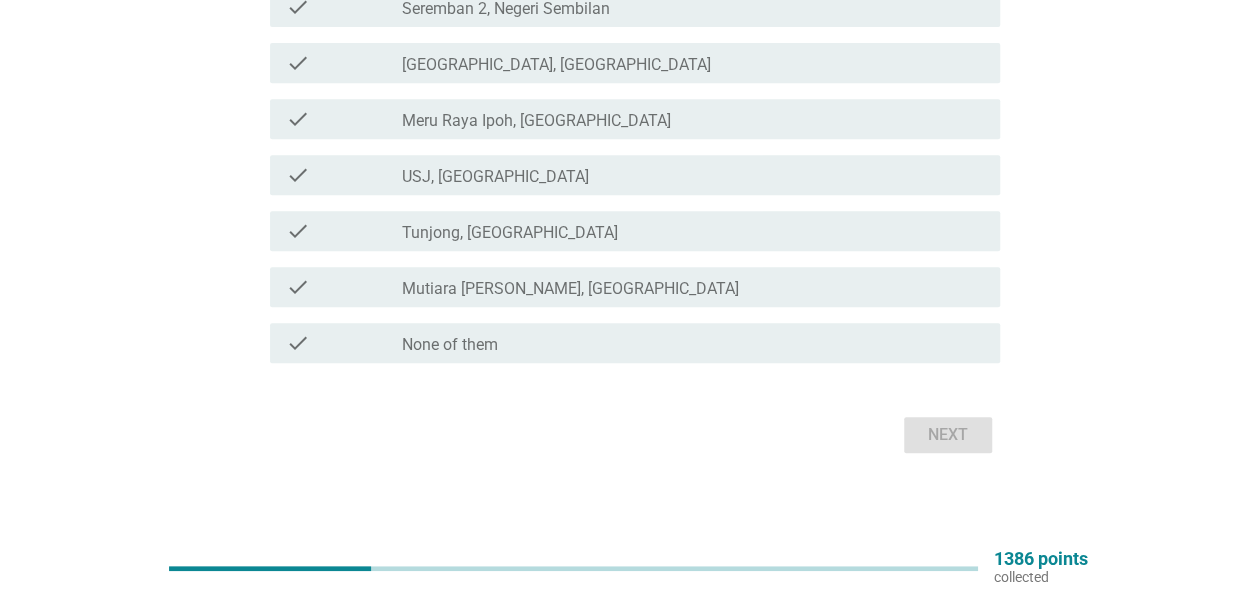click on "check_box_outline_blank None of them" at bounding box center (693, 343) 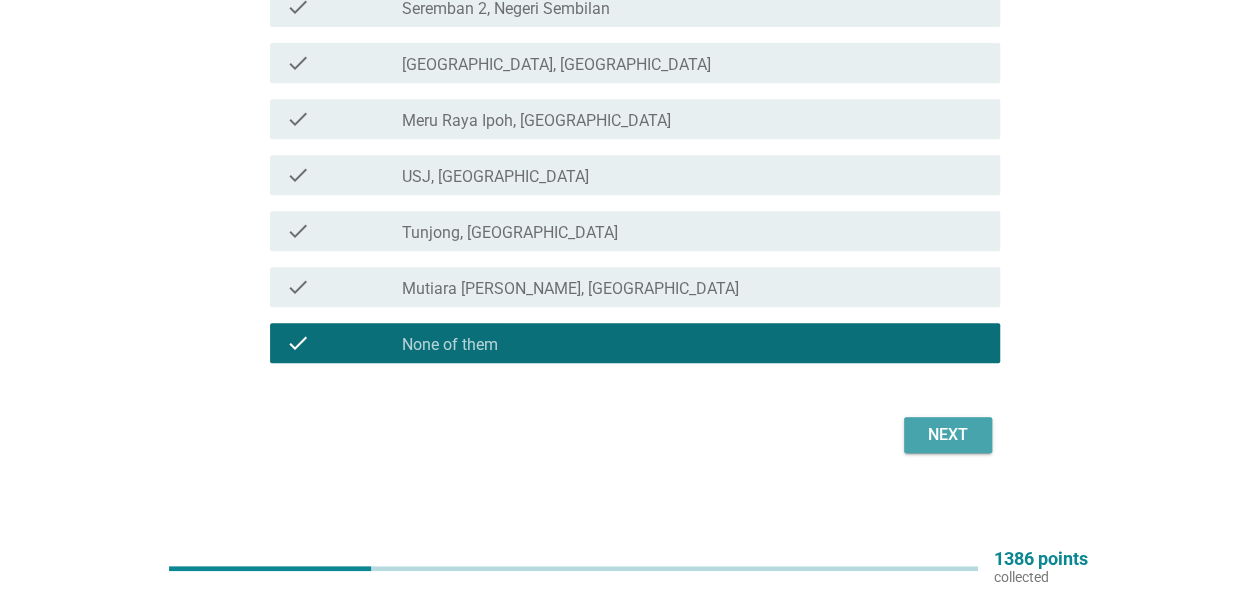 click on "Next" at bounding box center (948, 435) 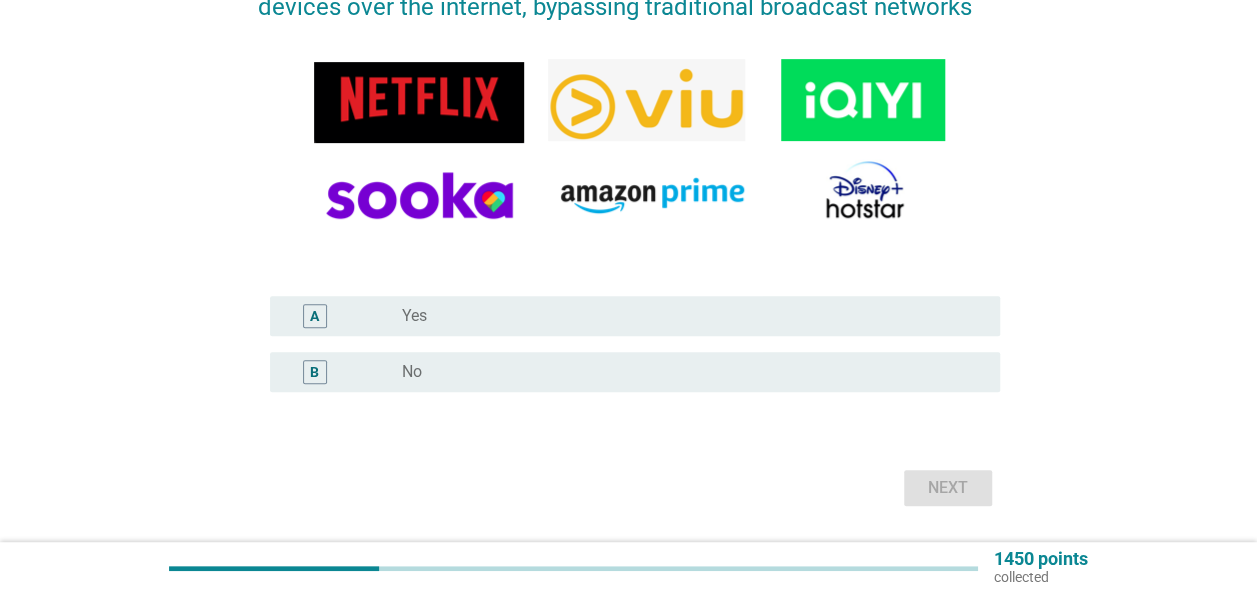 scroll, scrollTop: 300, scrollLeft: 0, axis: vertical 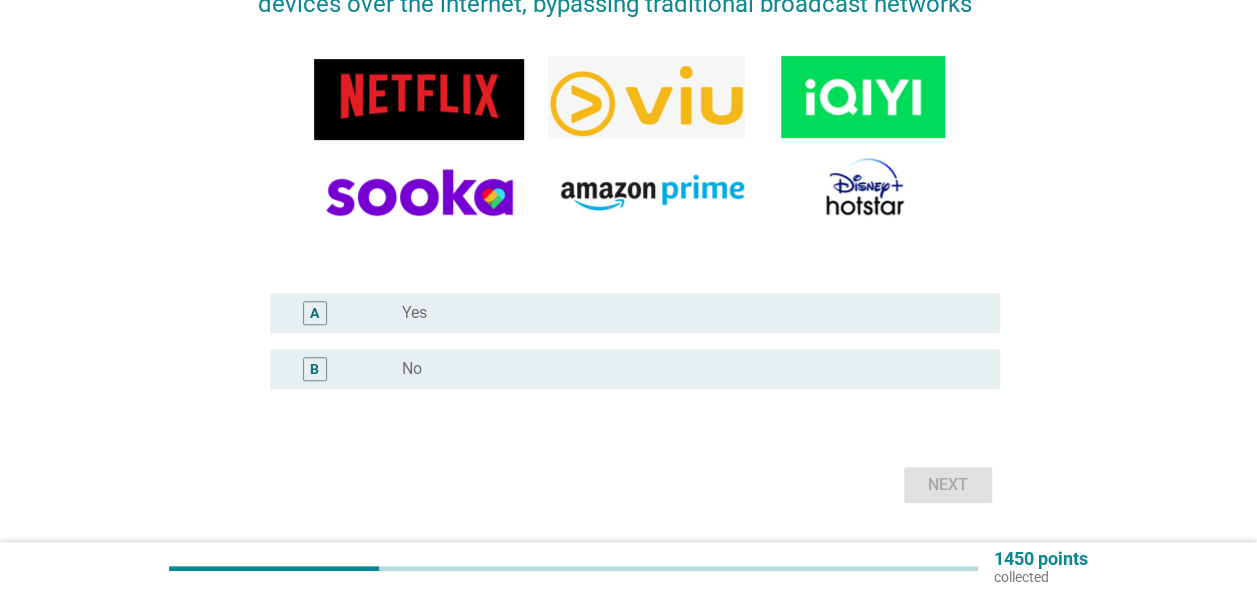 click on "radio_button_unchecked No" at bounding box center (685, 369) 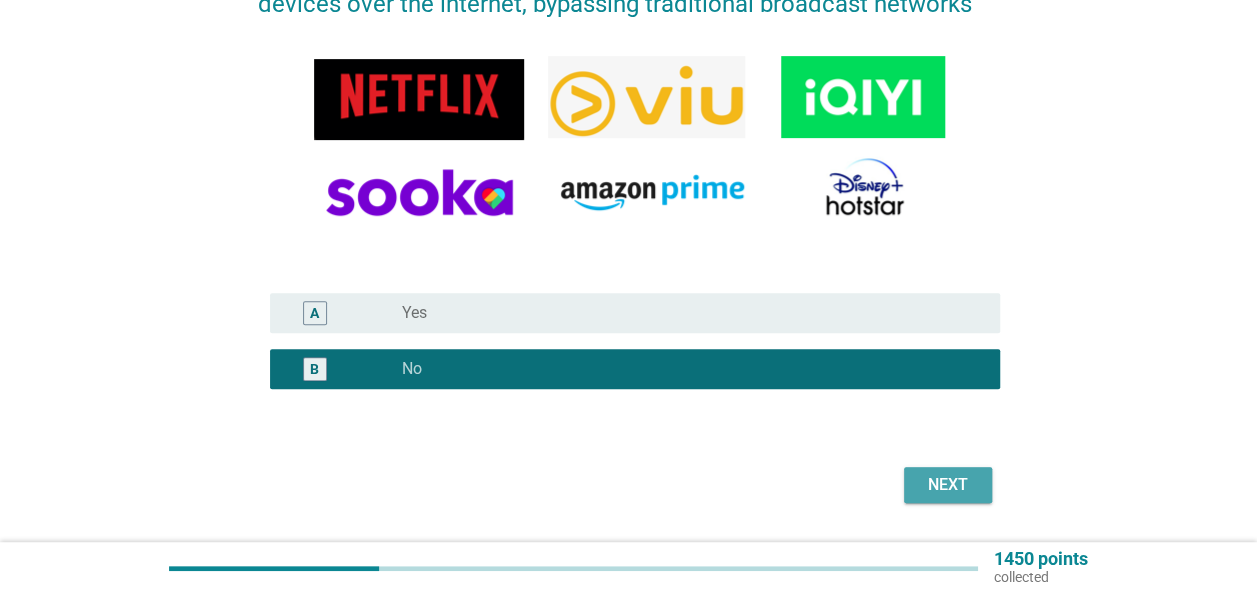 click on "Next" at bounding box center [948, 485] 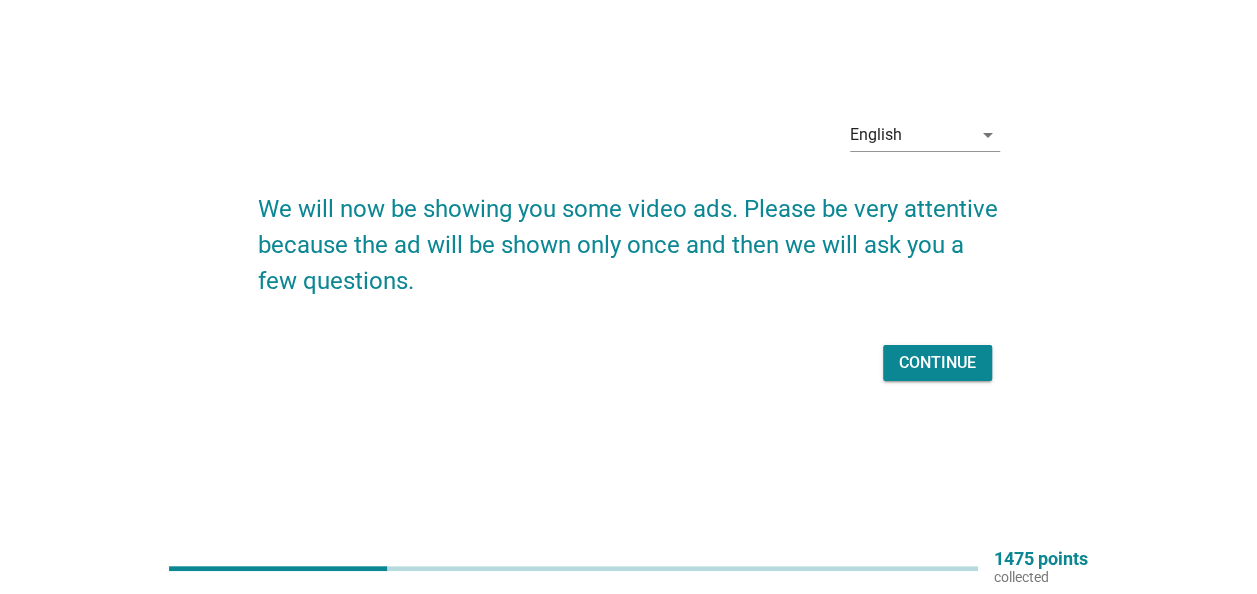 scroll, scrollTop: 0, scrollLeft: 0, axis: both 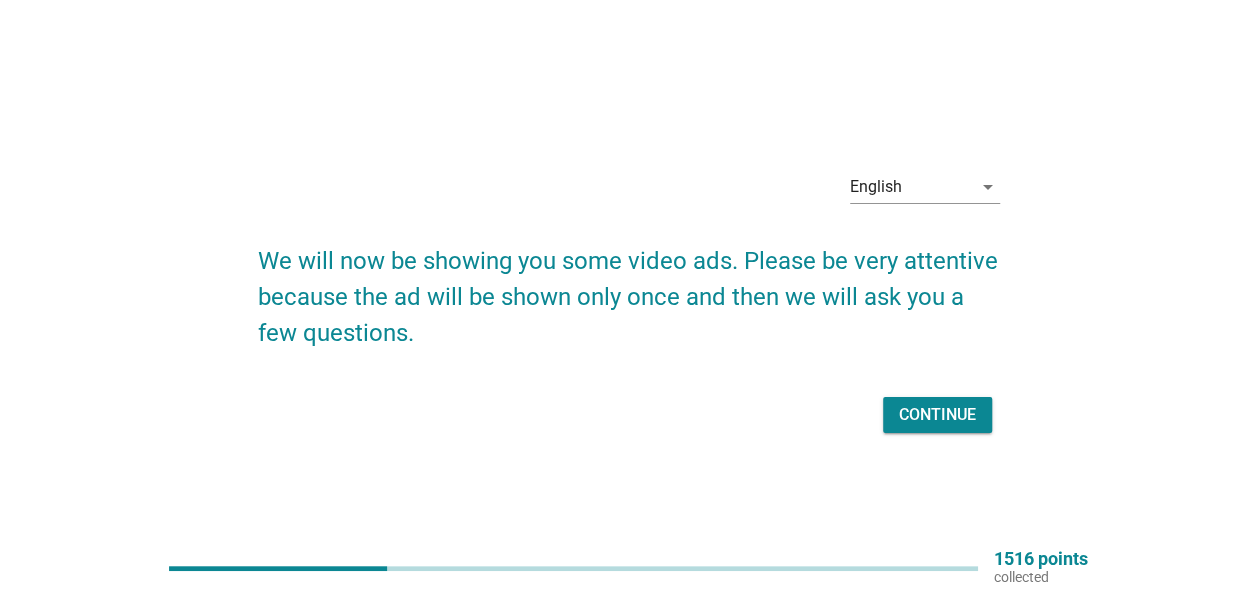 click on "Continue" at bounding box center (937, 415) 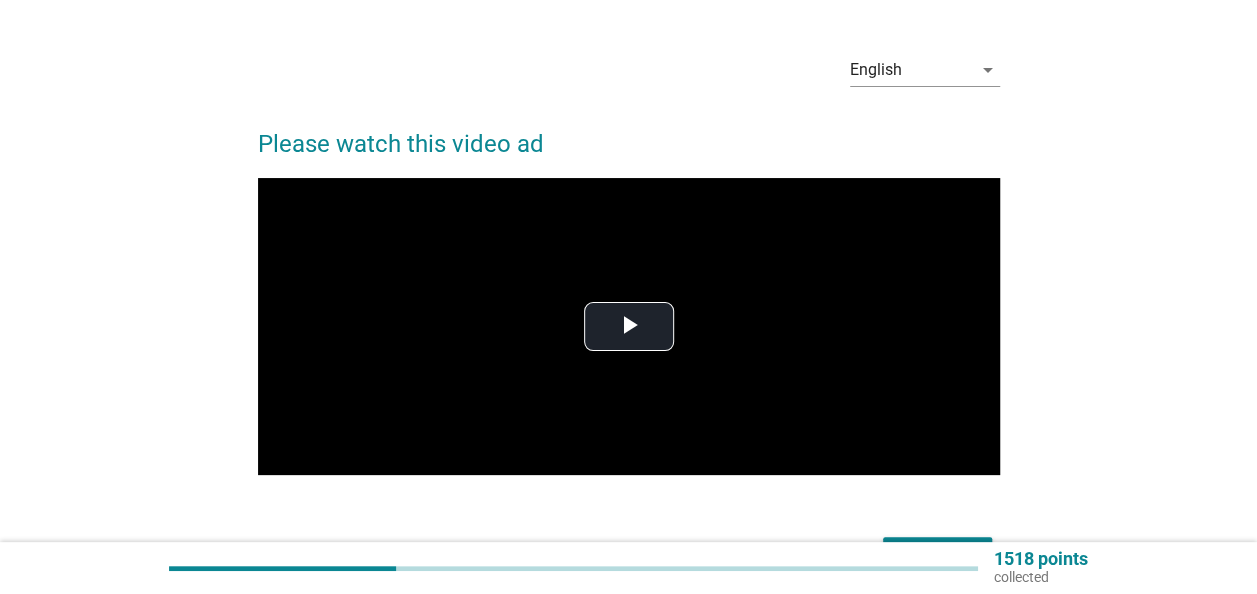 scroll, scrollTop: 0, scrollLeft: 0, axis: both 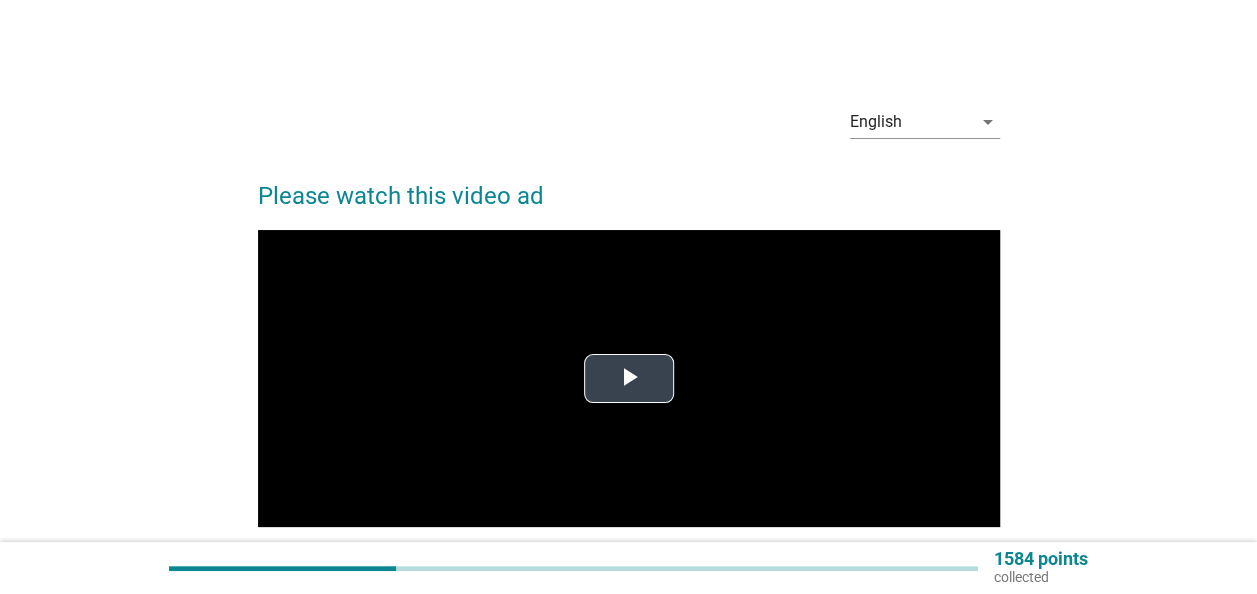 click at bounding box center [629, 379] 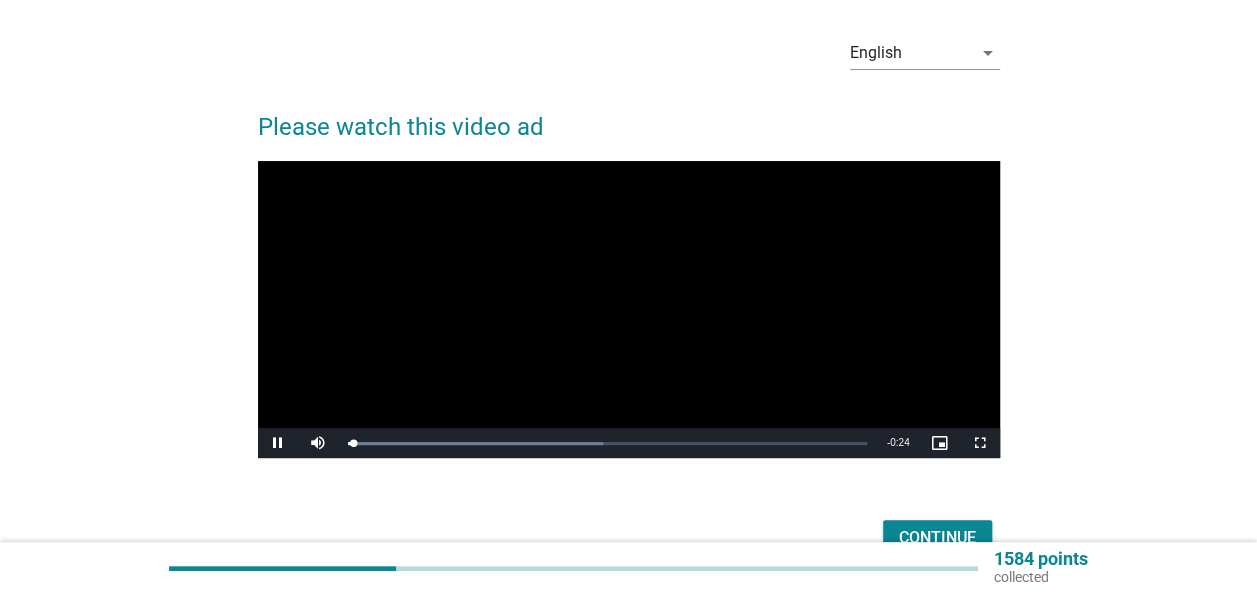 scroll, scrollTop: 100, scrollLeft: 0, axis: vertical 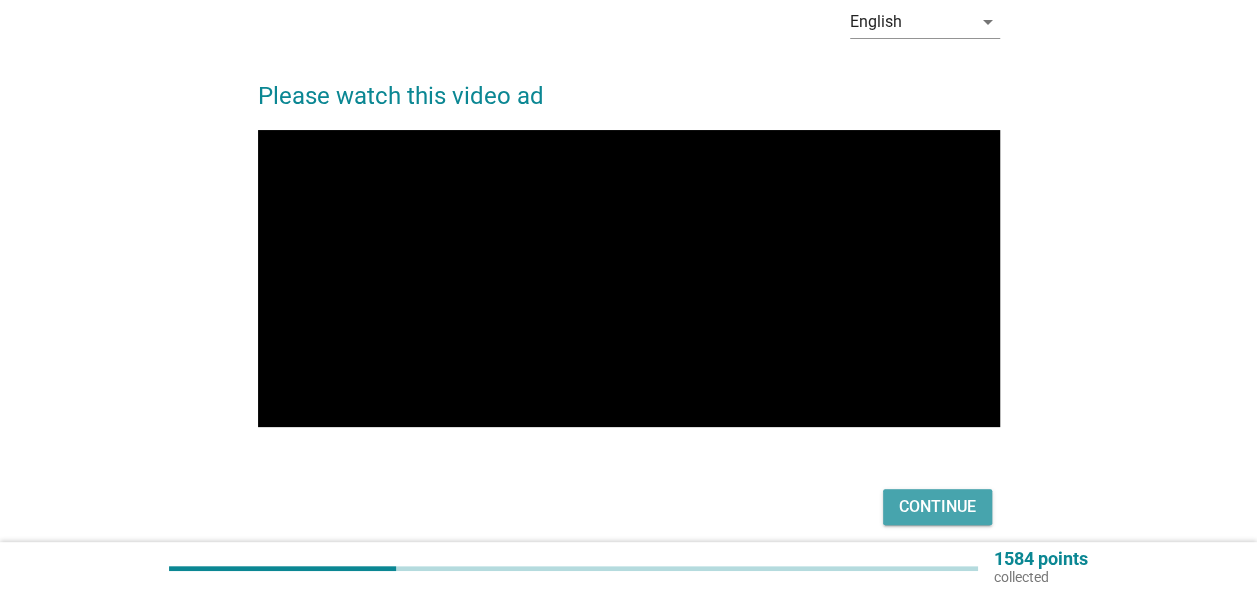 click on "Continue" at bounding box center (937, 507) 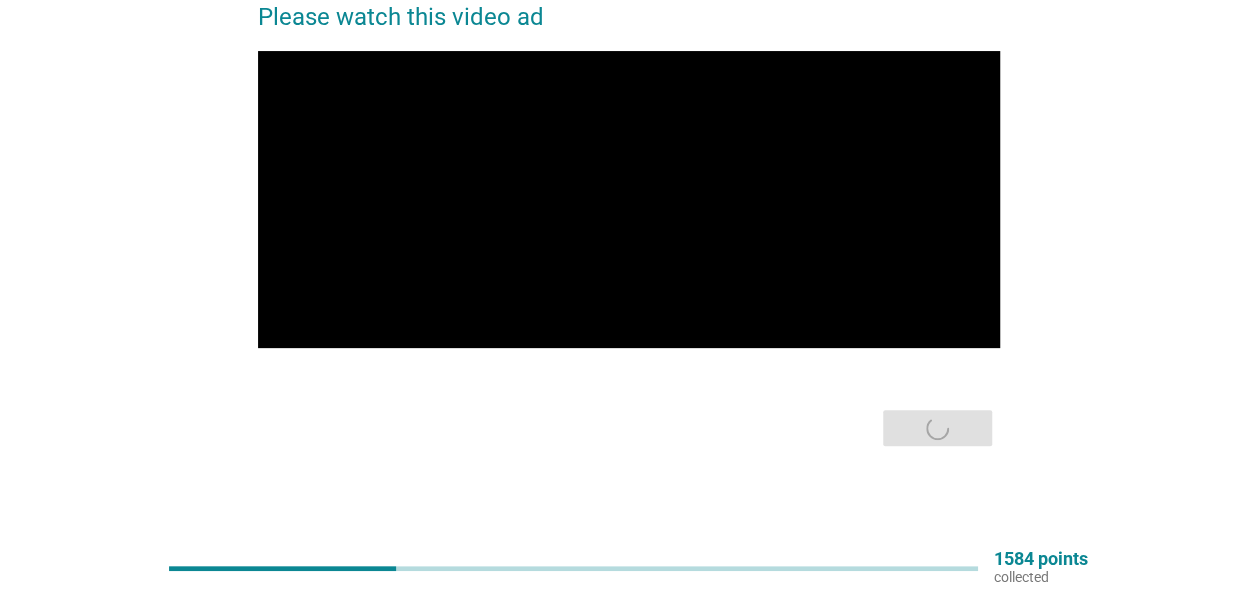 scroll, scrollTop: 0, scrollLeft: 0, axis: both 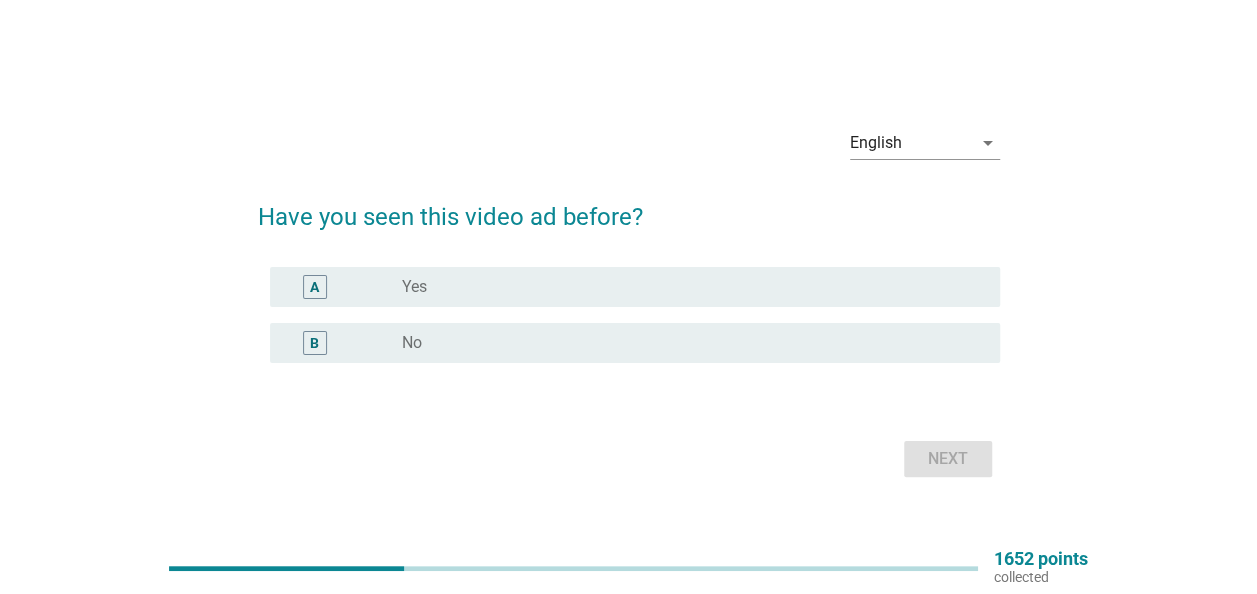 click on "radio_button_unchecked No" at bounding box center (685, 343) 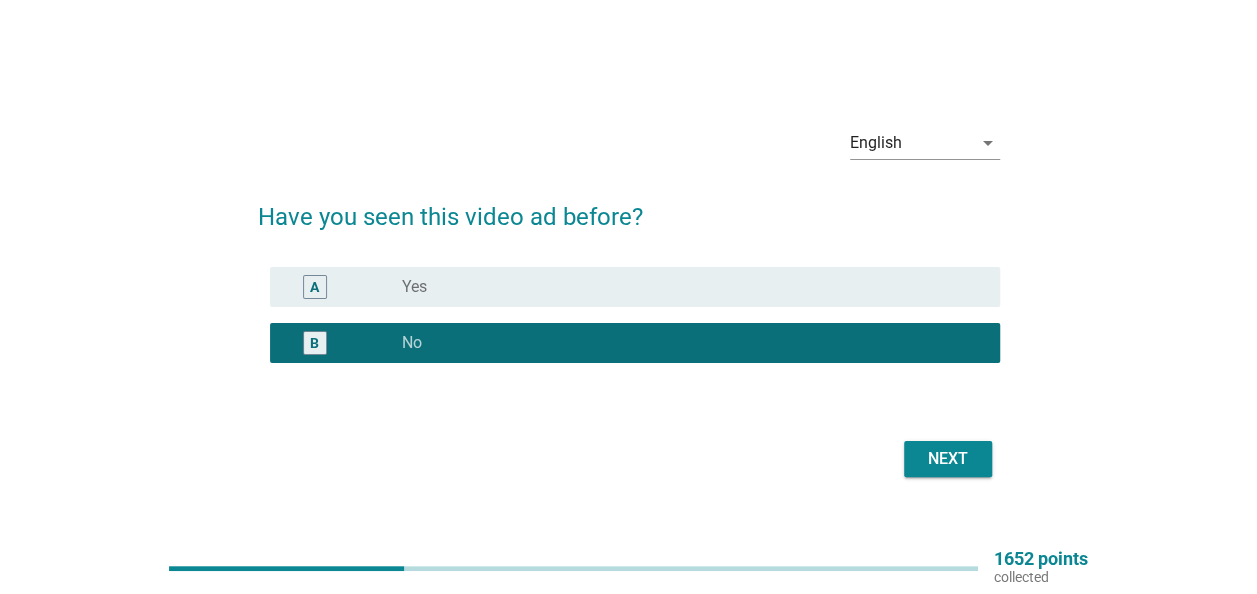 click on "Next" at bounding box center [948, 459] 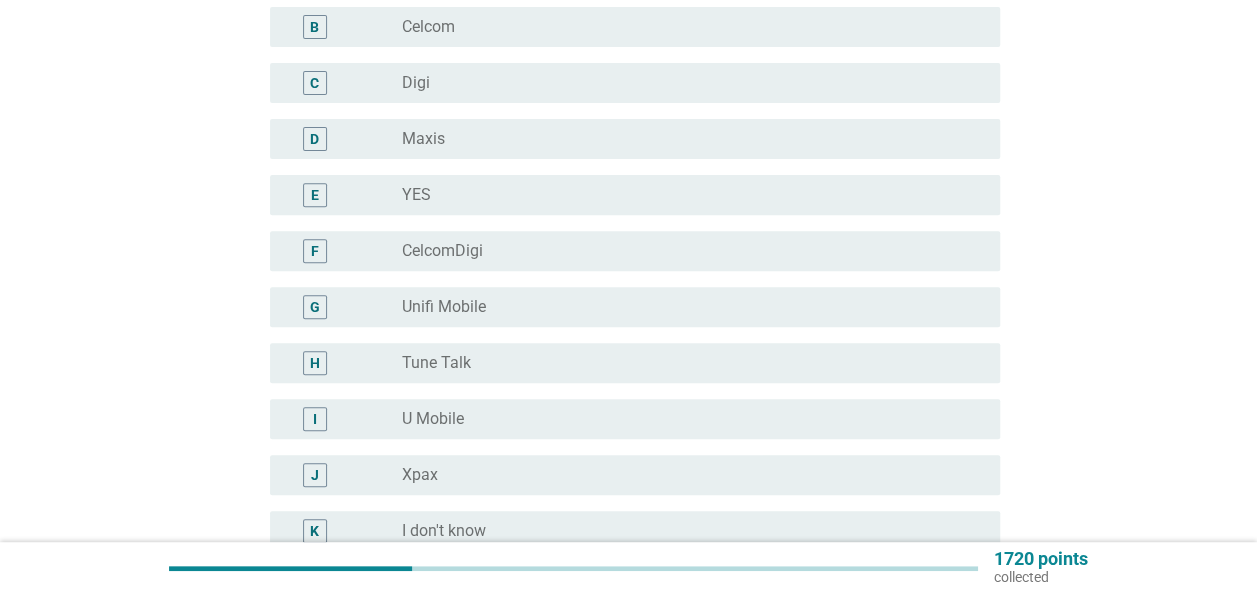 scroll, scrollTop: 300, scrollLeft: 0, axis: vertical 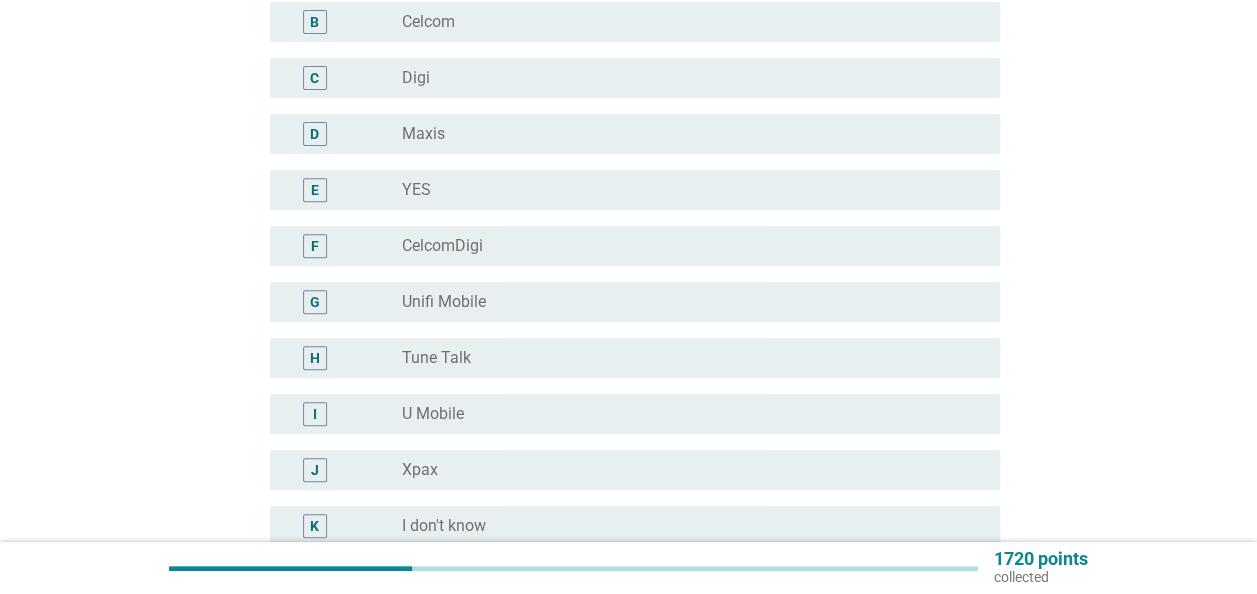 click on "radio_button_unchecked Tune Talk" at bounding box center [685, 358] 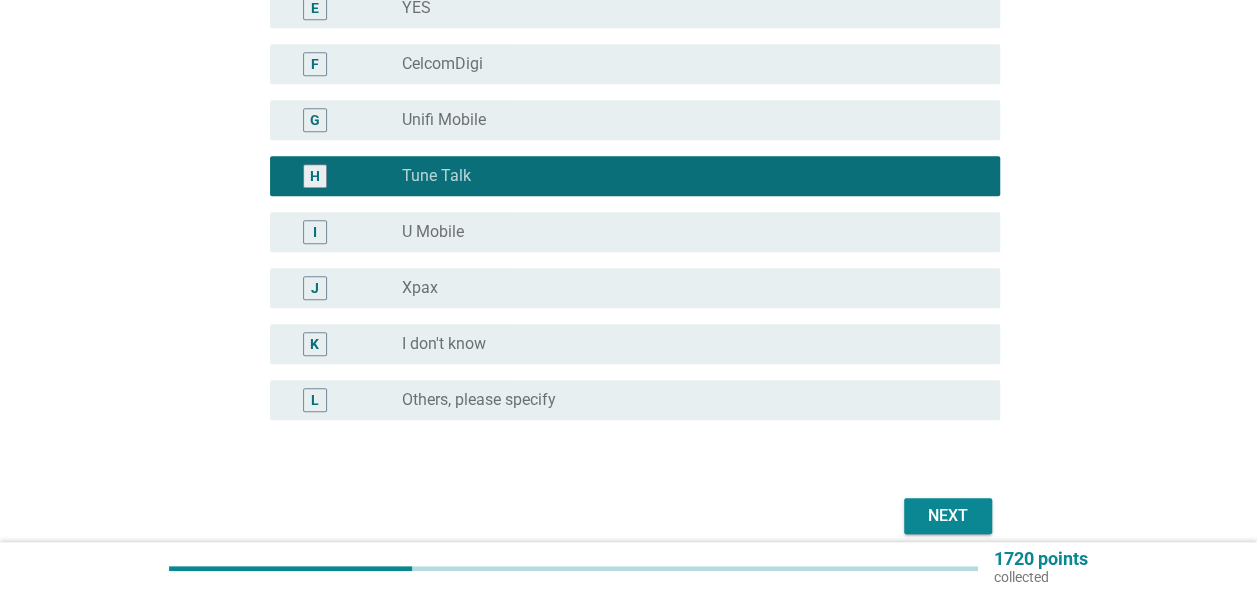 scroll, scrollTop: 500, scrollLeft: 0, axis: vertical 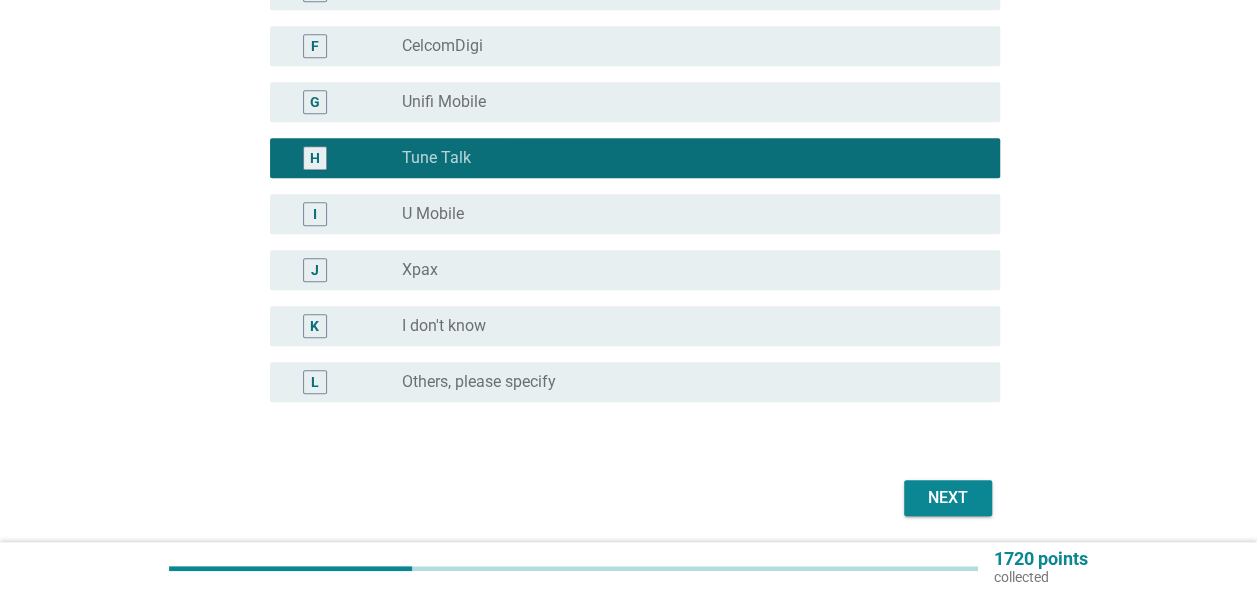 click on "Next" at bounding box center (629, 498) 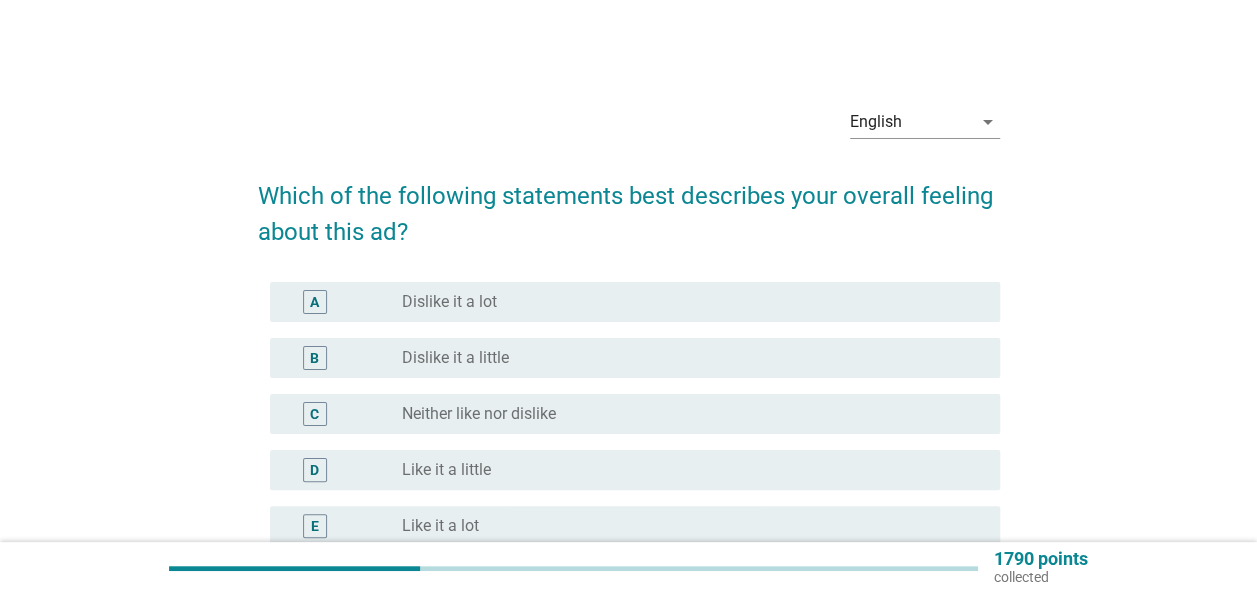 scroll, scrollTop: 100, scrollLeft: 0, axis: vertical 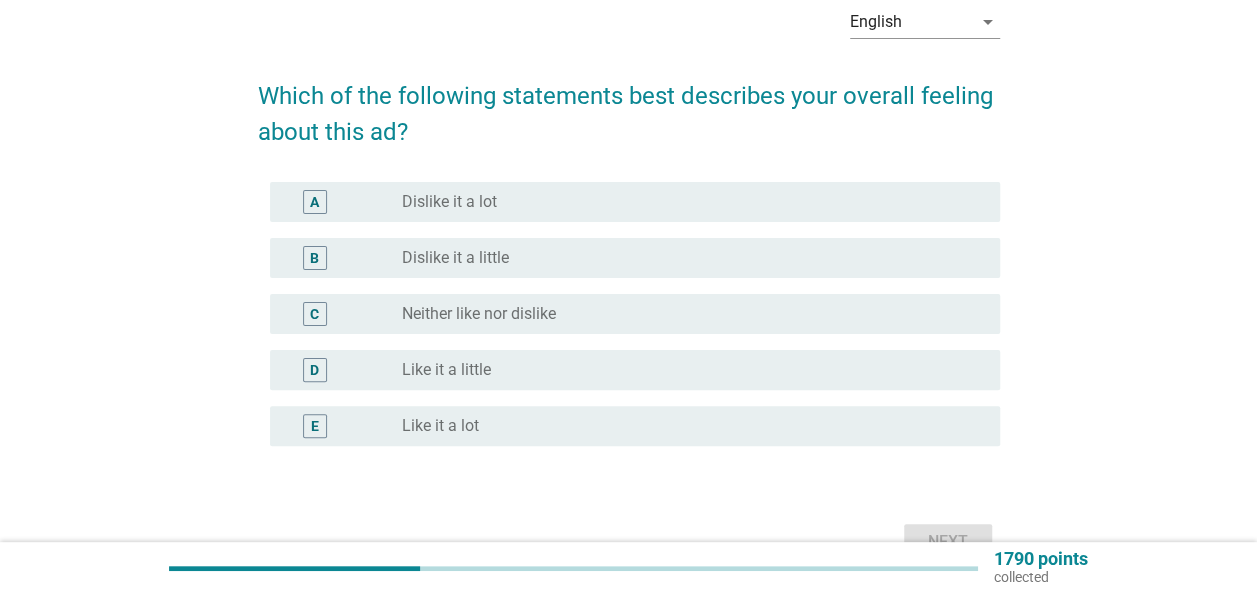 click on "radio_button_unchecked Neither like nor dislike" at bounding box center (685, 314) 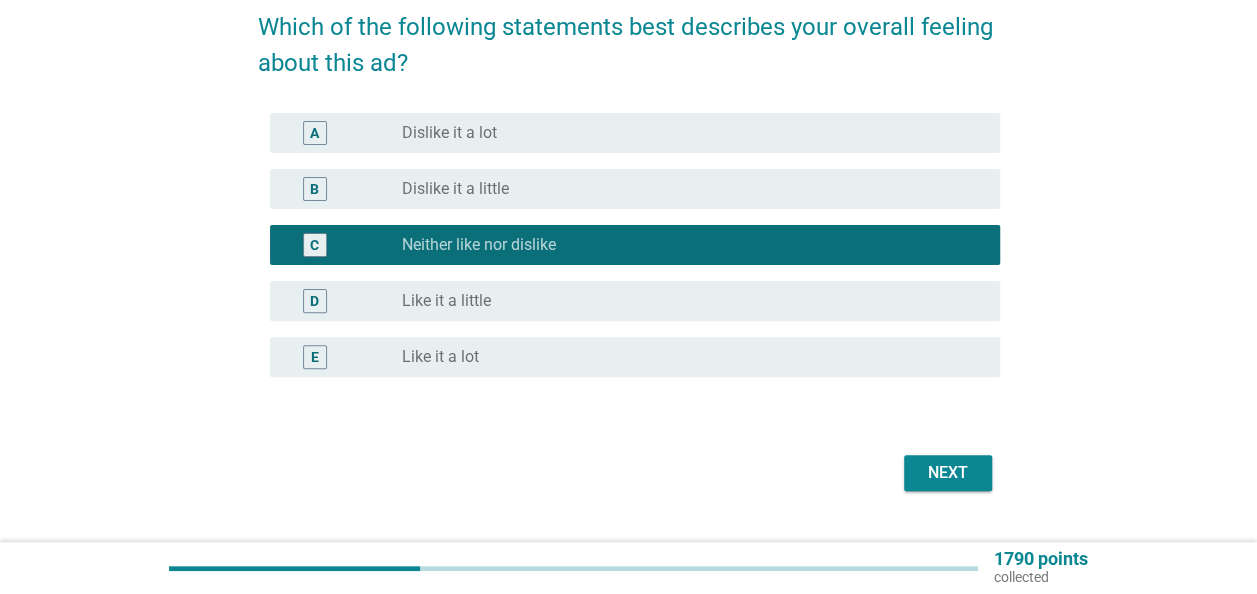 scroll, scrollTop: 200, scrollLeft: 0, axis: vertical 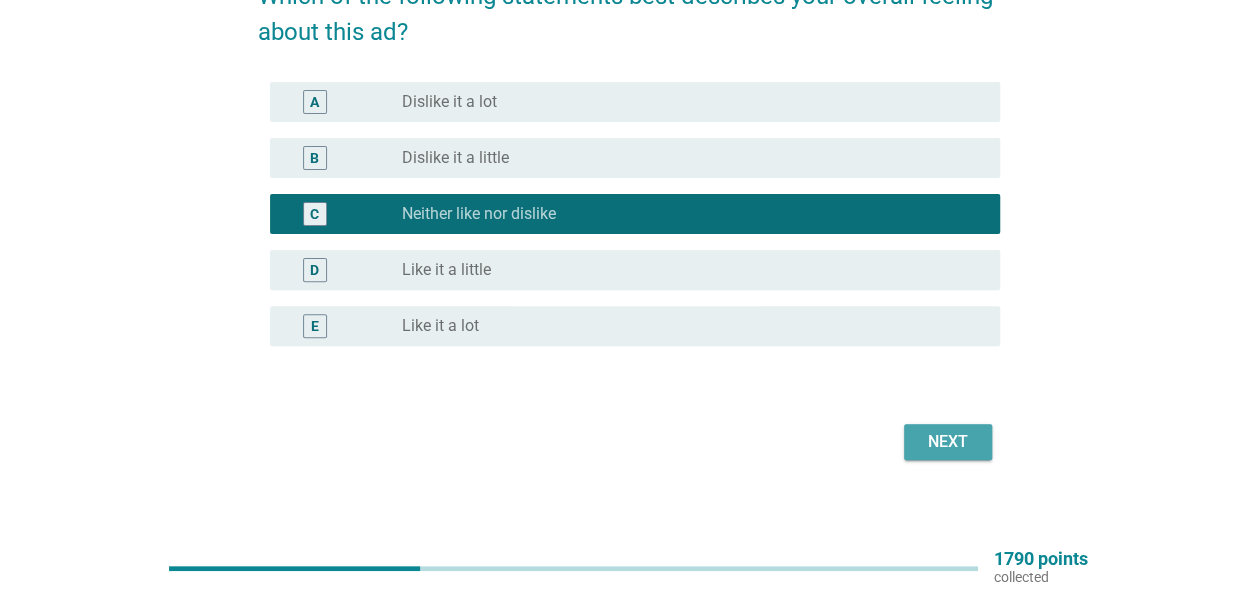 click on "Next" at bounding box center [948, 442] 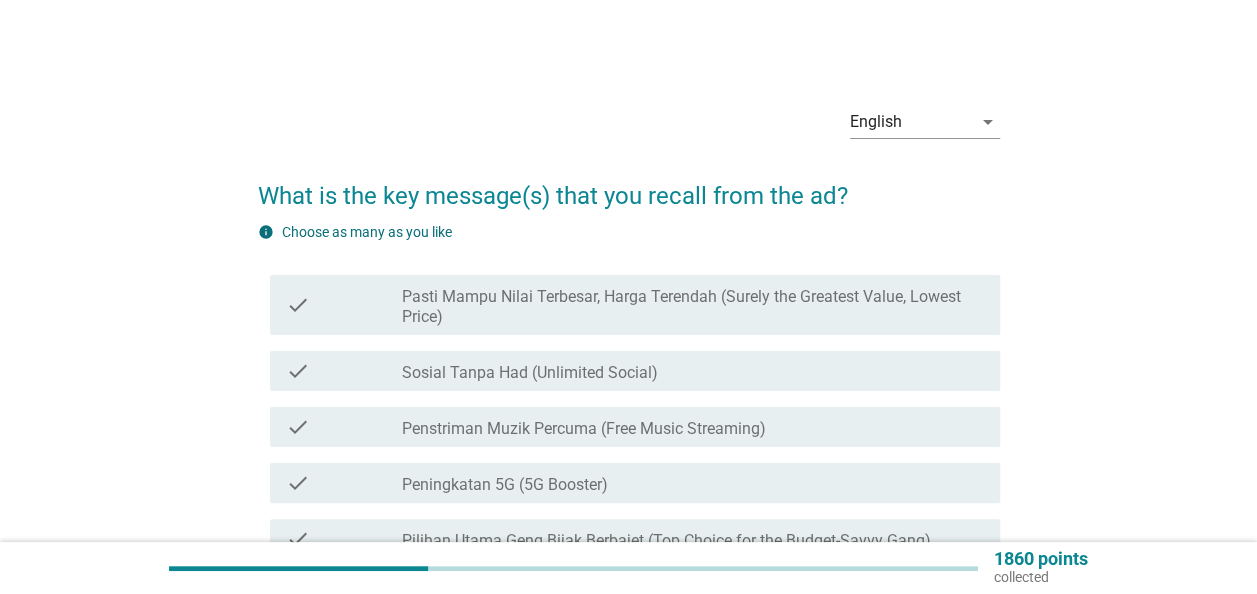 scroll, scrollTop: 200, scrollLeft: 0, axis: vertical 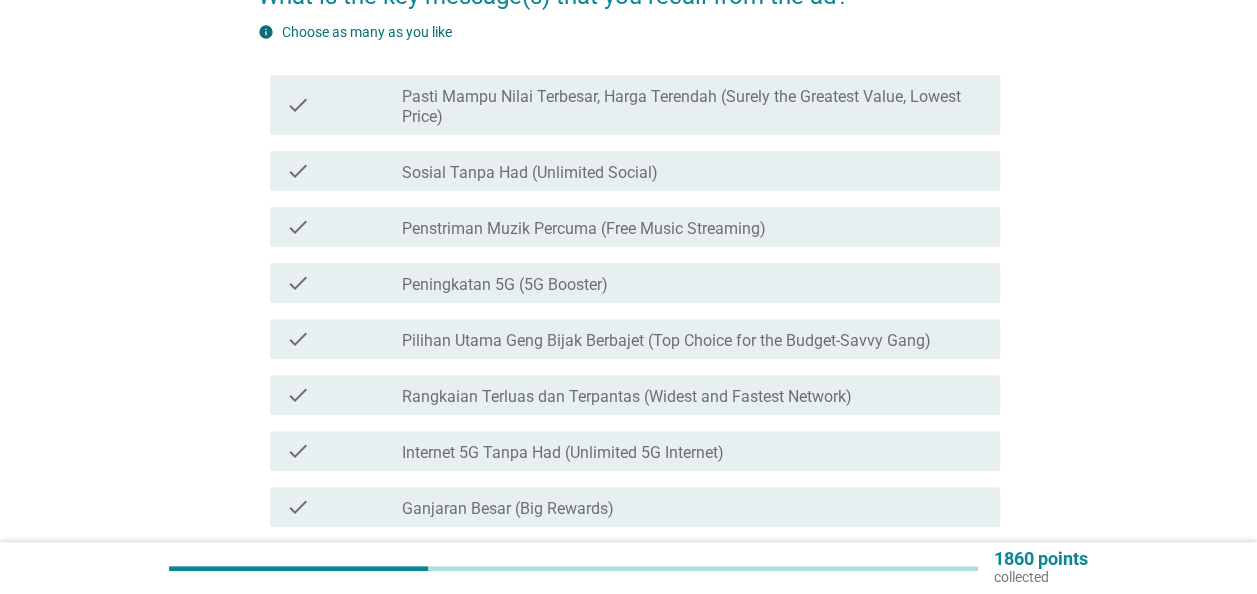 click on "Pasti Mampu Nilai Terbesar, Harga Terendah (Surely the Greatest Value, Lowest Price)" at bounding box center [693, 107] 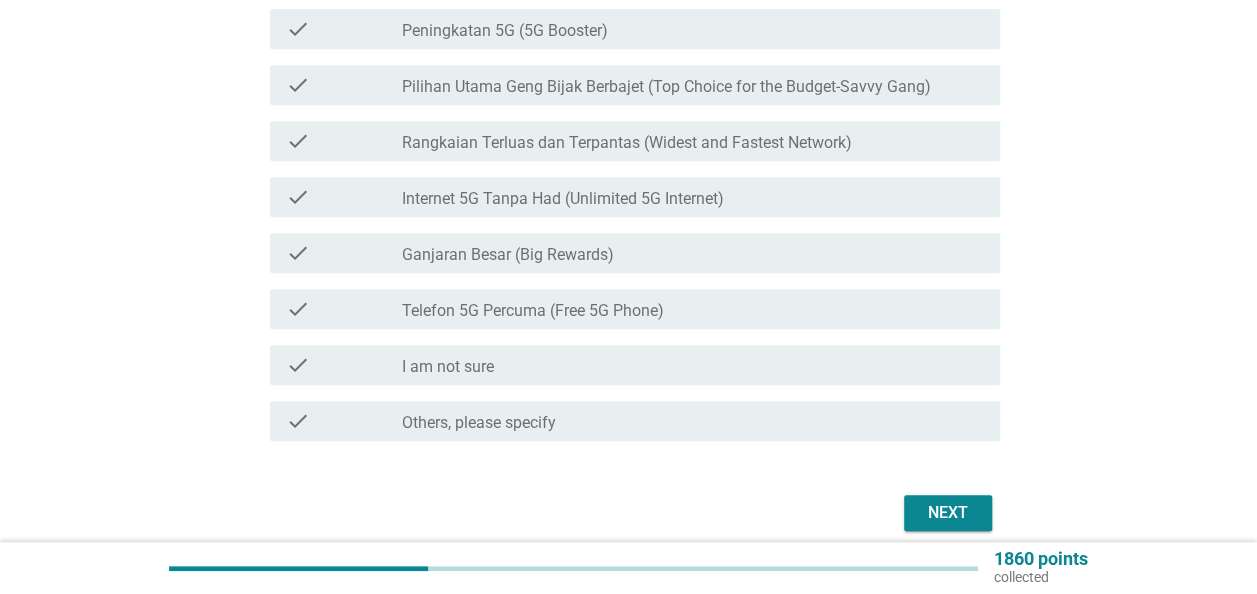 scroll, scrollTop: 539, scrollLeft: 0, axis: vertical 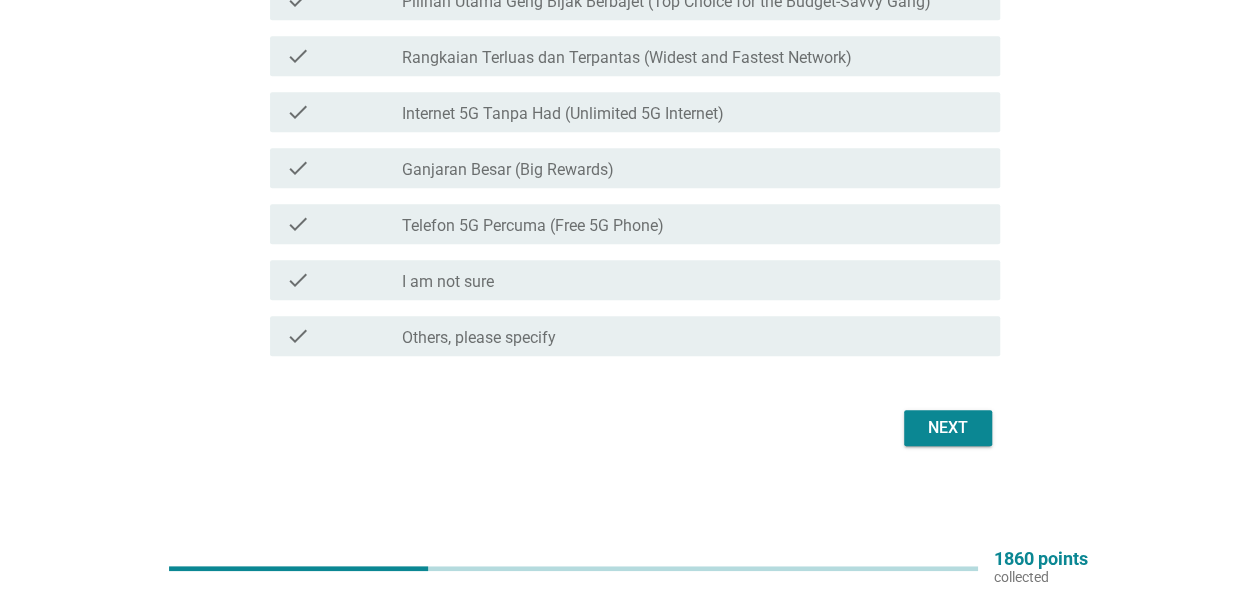 click on "Next" at bounding box center [948, 428] 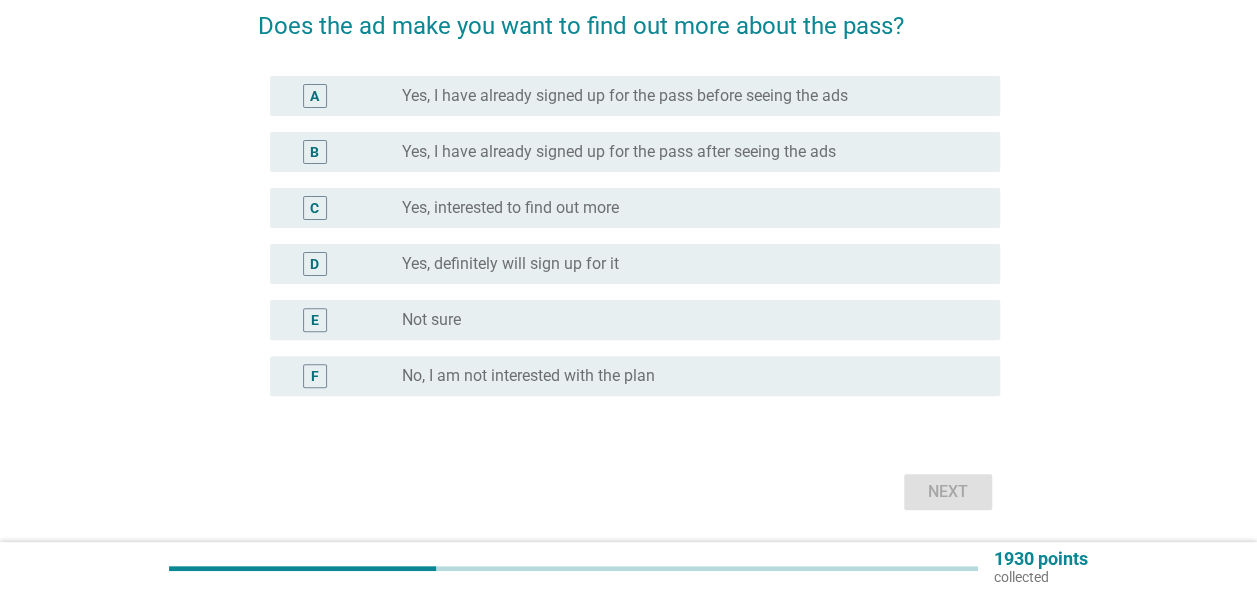 scroll, scrollTop: 200, scrollLeft: 0, axis: vertical 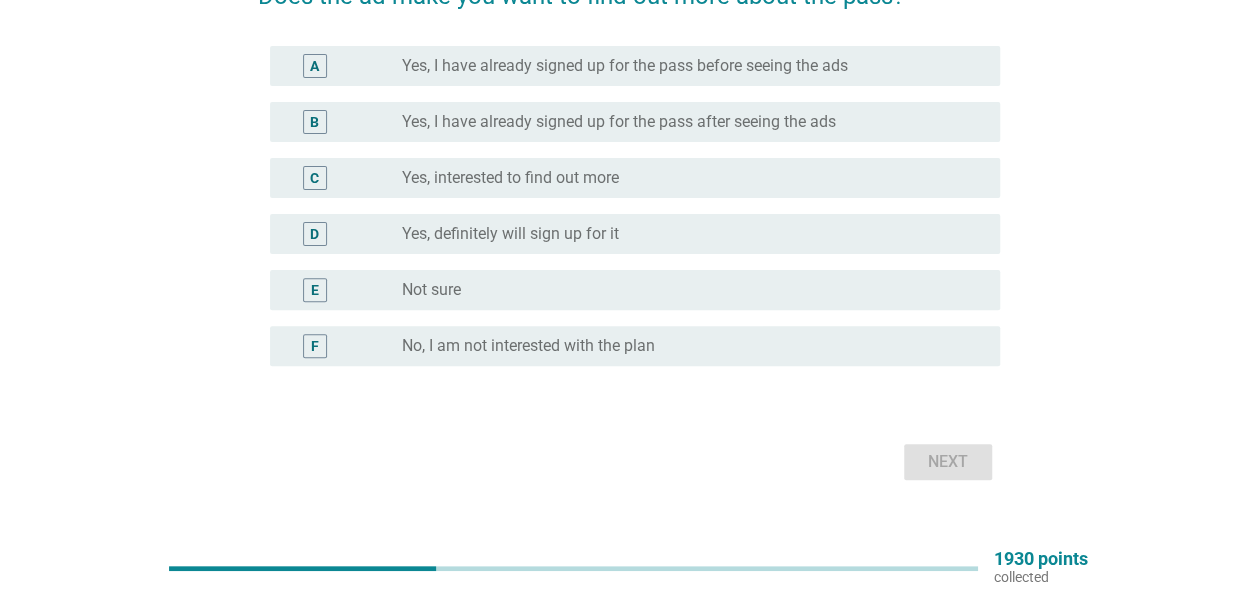 click on "E     radio_button_unchecked Not sure" at bounding box center (635, 290) 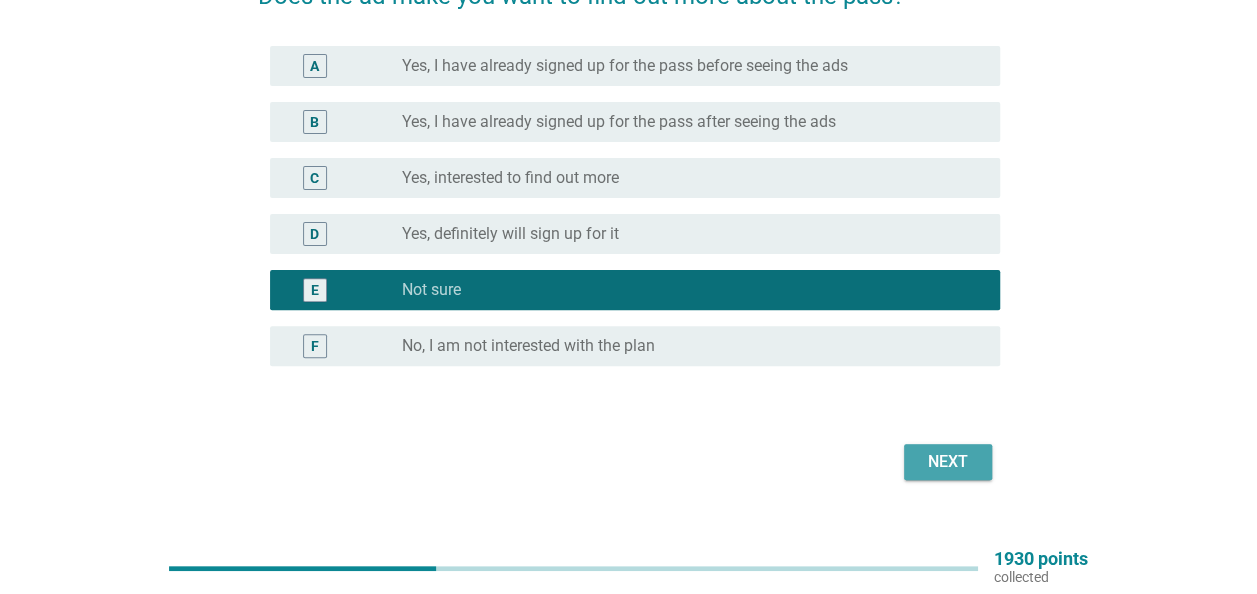 click on "Next" at bounding box center [948, 462] 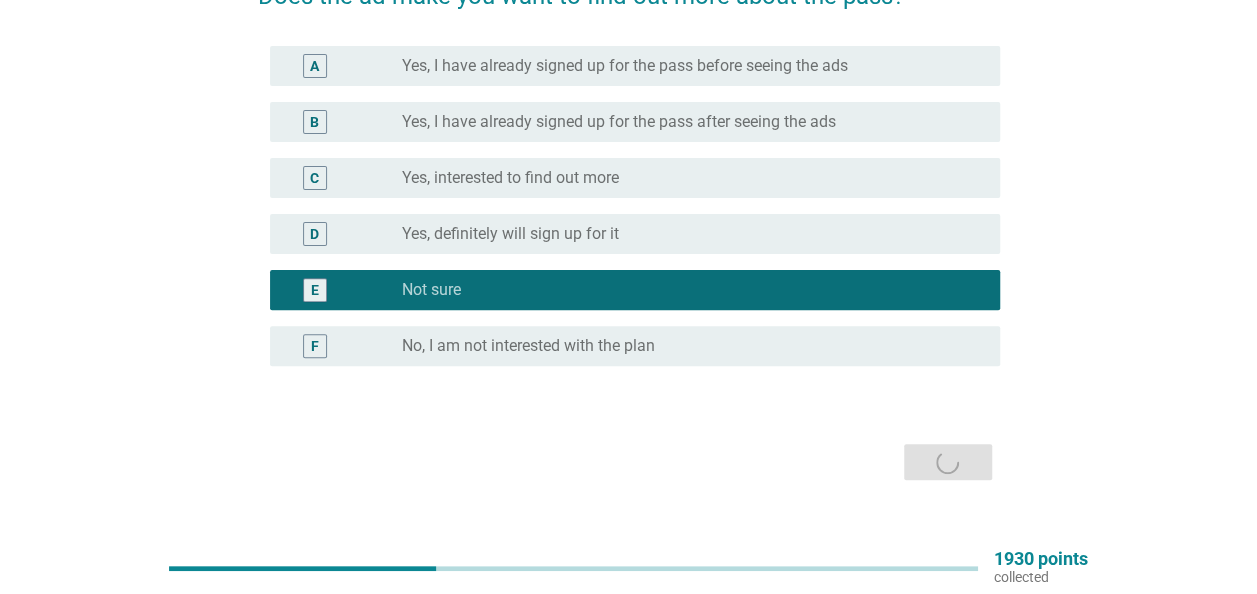scroll, scrollTop: 0, scrollLeft: 0, axis: both 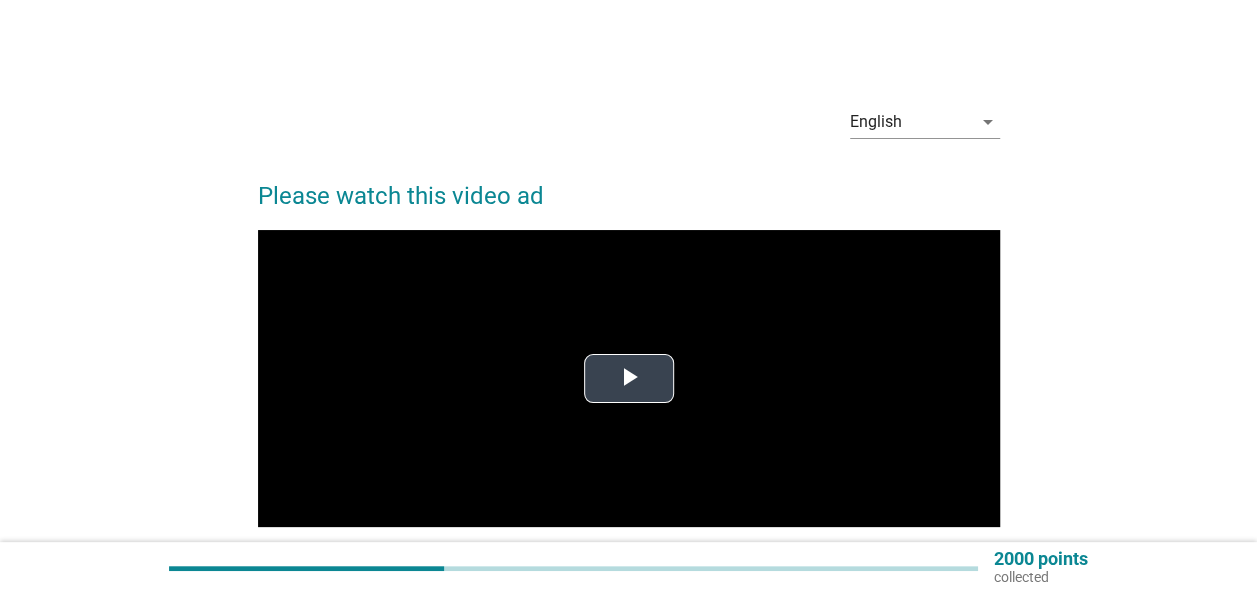 click at bounding box center (629, 378) 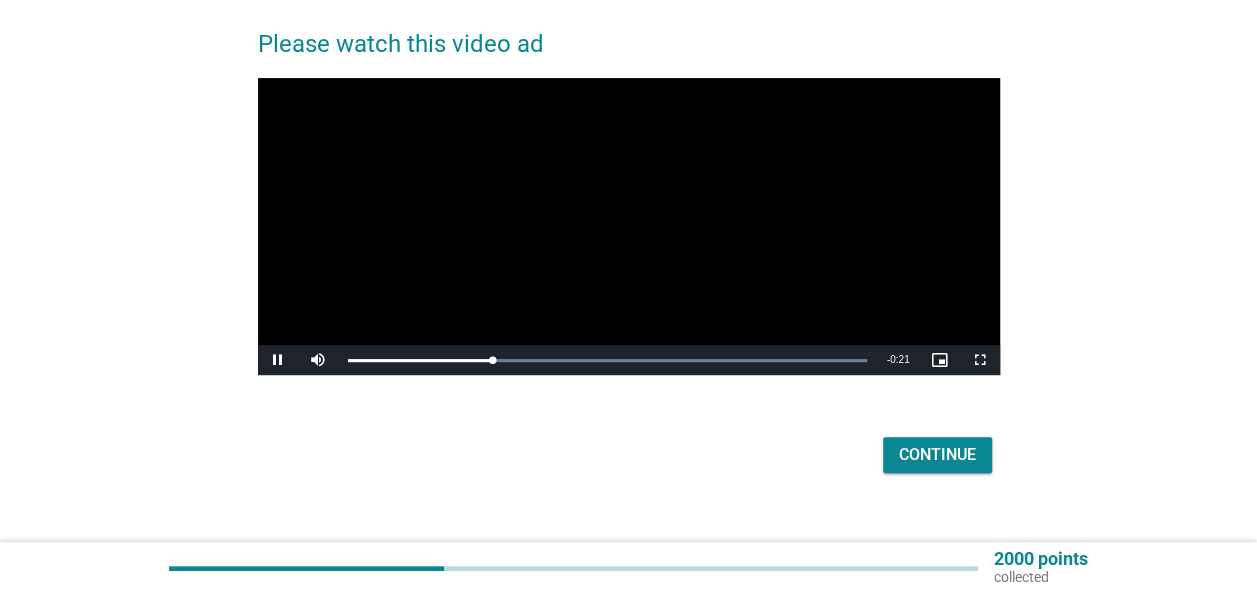 scroll, scrollTop: 179, scrollLeft: 0, axis: vertical 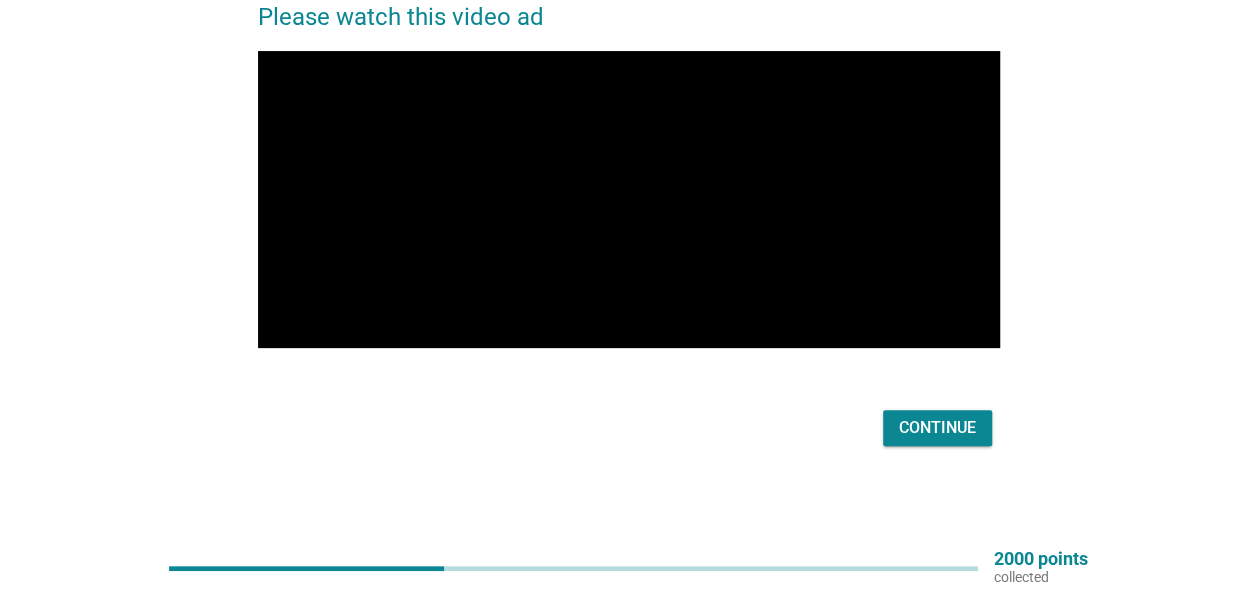 click on "English arrow_drop_down   Please watch this video ad       Video Player is loading. Play Video Pause Mute Current Time  0:12 / Duration  0:28 Loaded :  100.00% 0:12 Stream Type  LIVE Seek to live, currently behind live LIVE Remaining Time  - 0:16   1x Playback Rate Chapters Chapters Descriptions descriptions off , selected Captions captions settings , opens captions settings dialog captions off , selected Audio Track original , selected Picture-in-Picture Fullscreen This is a modal window. Beginning of dialog window. Escape will cancel and close the window. Text Color White Black Red Green Blue Yellow Magenta Cyan Transparency Opaque Semi-Transparent Background Color Black White Red Green Blue Yellow Magenta Cyan Transparency Opaque Semi-Transparent Transparent Window Color Black White Red Green Blue Yellow Magenta Cyan Transparency Transparent Semi-Transparent Opaque Font Size 50% 75% 100% 125% 150% 175% 200% 300% 400% Text Edge Style None Raised Depressed Uniform Dropshadow Font Family Casual Script" at bounding box center (628, 181) 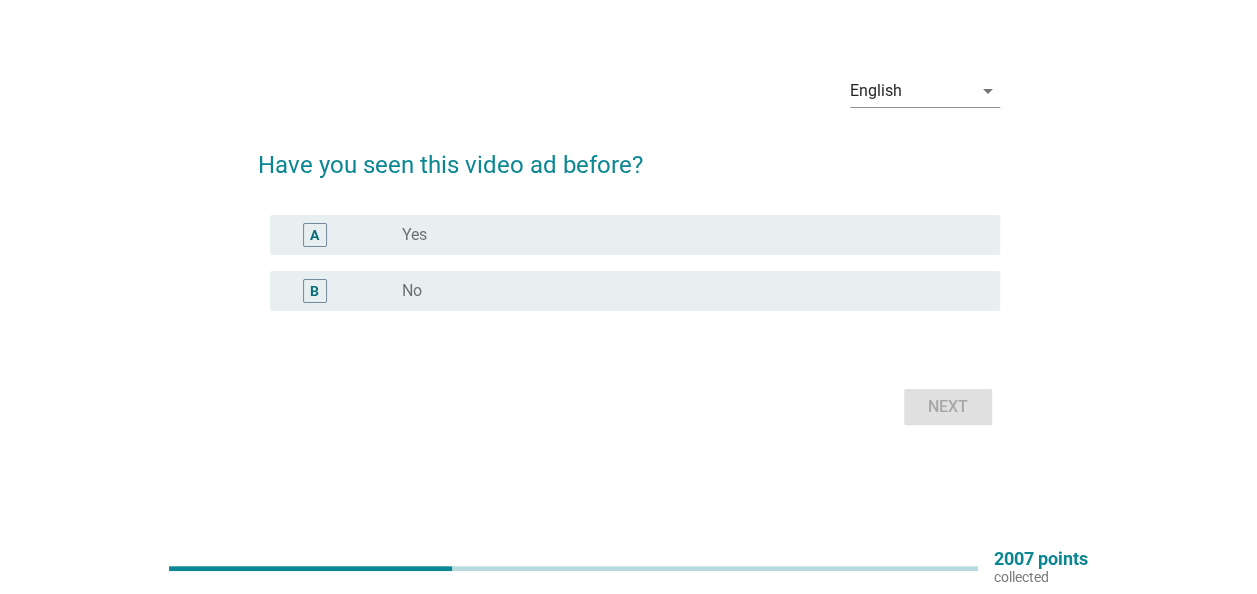 scroll, scrollTop: 0, scrollLeft: 0, axis: both 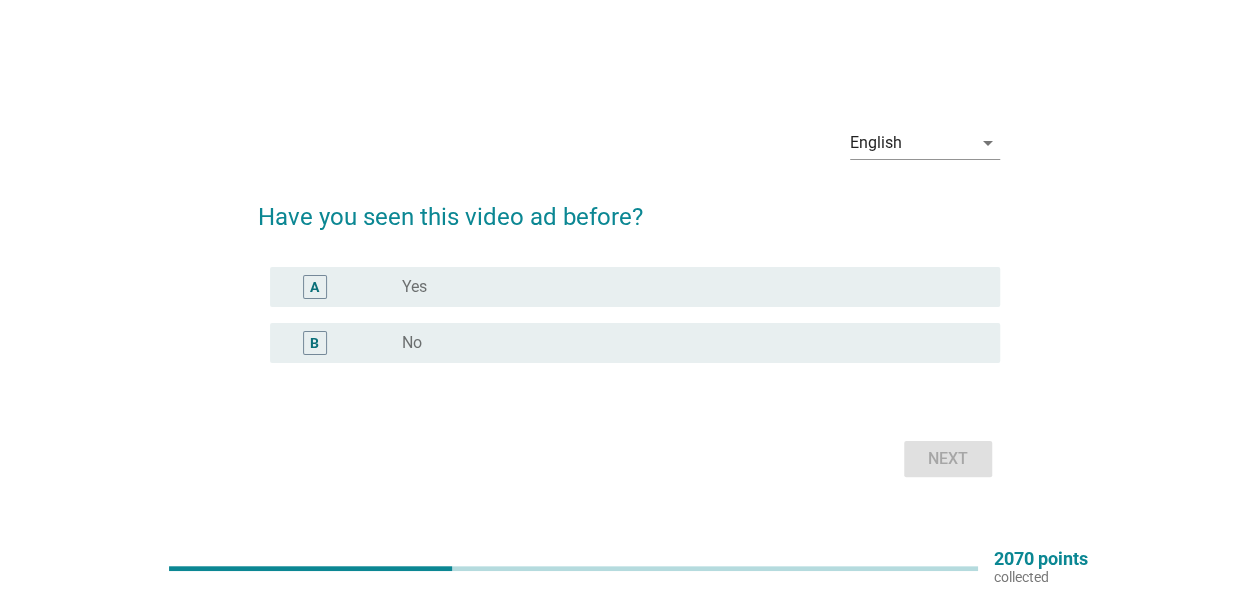click on "radio_button_unchecked No" at bounding box center (685, 343) 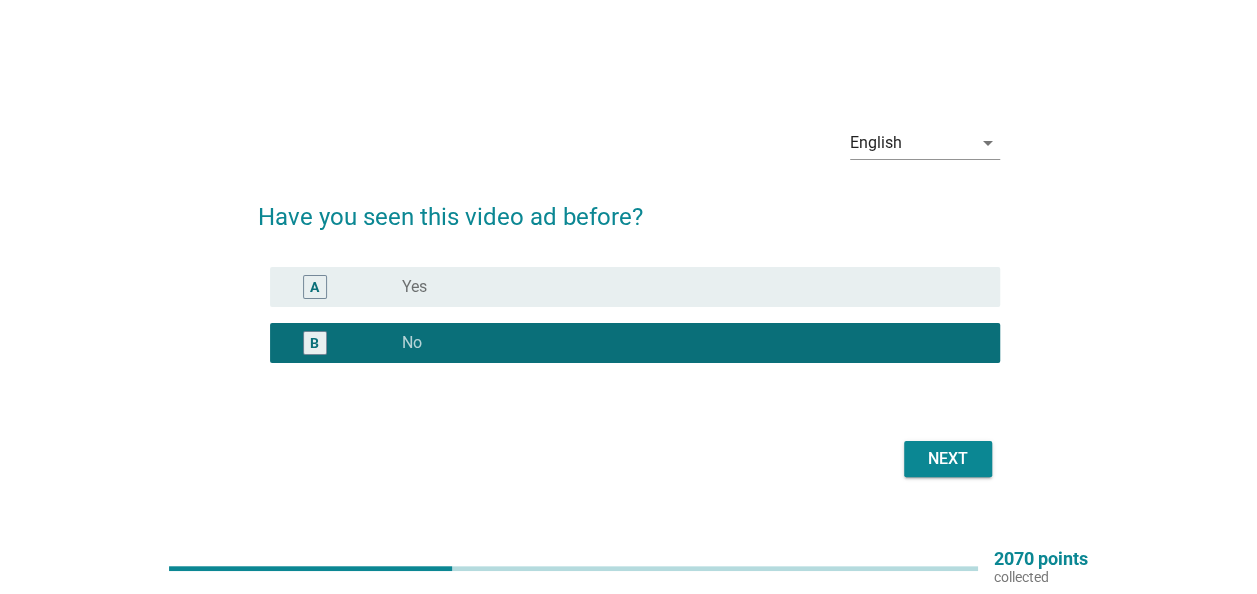 click on "Next" at bounding box center [948, 459] 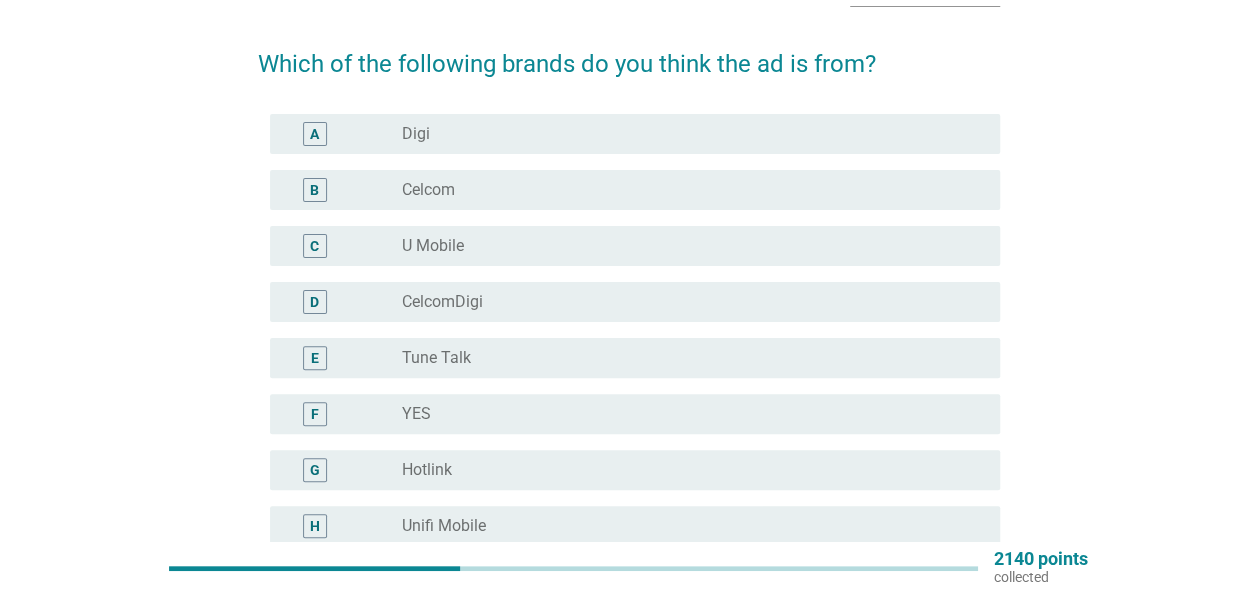 scroll, scrollTop: 200, scrollLeft: 0, axis: vertical 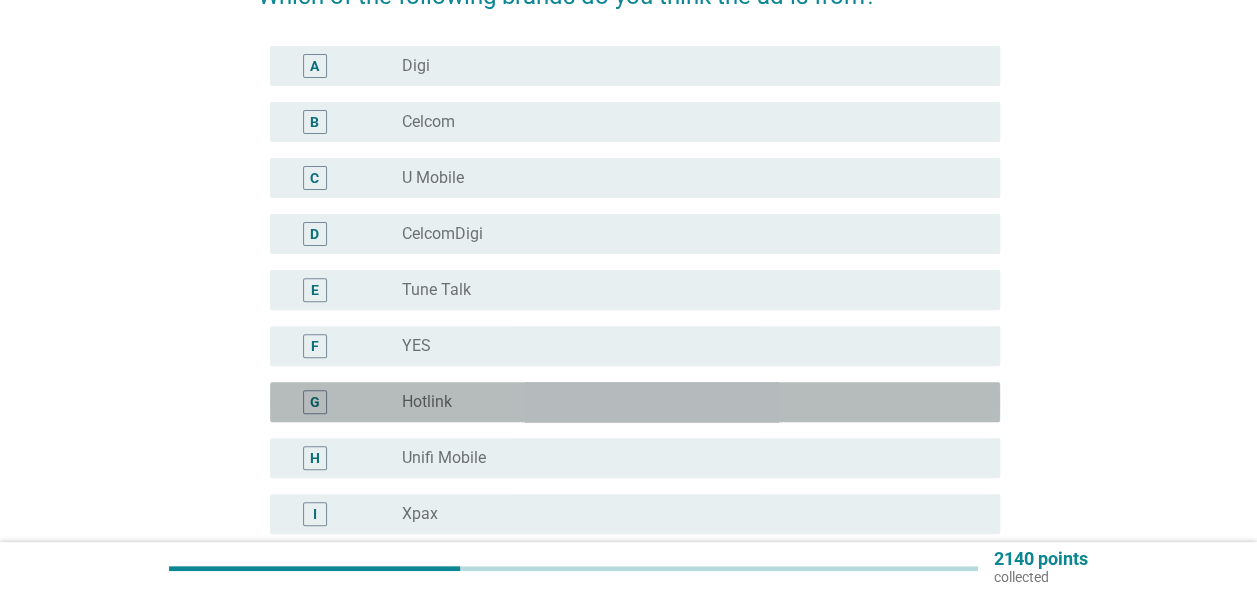 click on "radio_button_unchecked Hotlink" at bounding box center (685, 402) 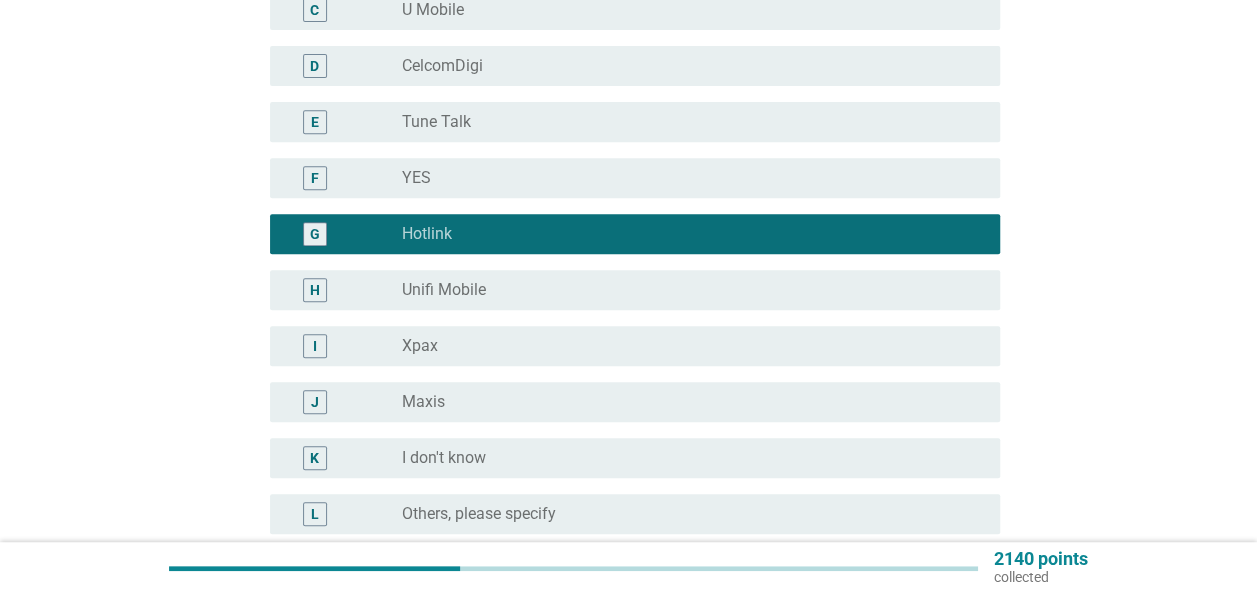scroll, scrollTop: 400, scrollLeft: 0, axis: vertical 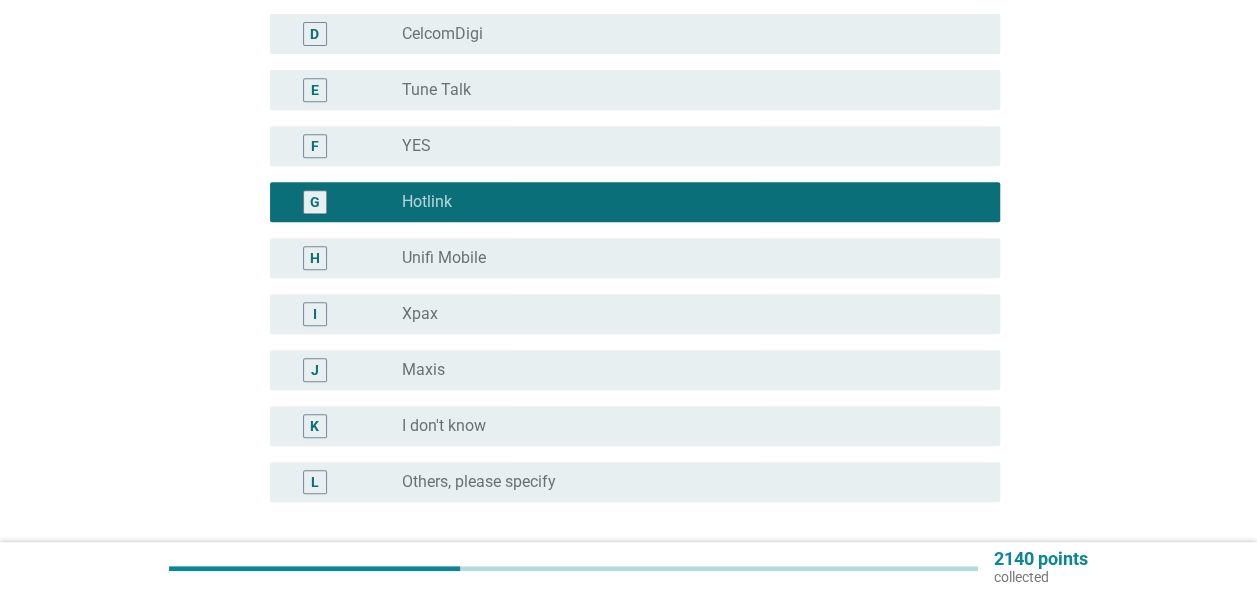 click on "radio_button_unchecked Maxis" at bounding box center [685, 370] 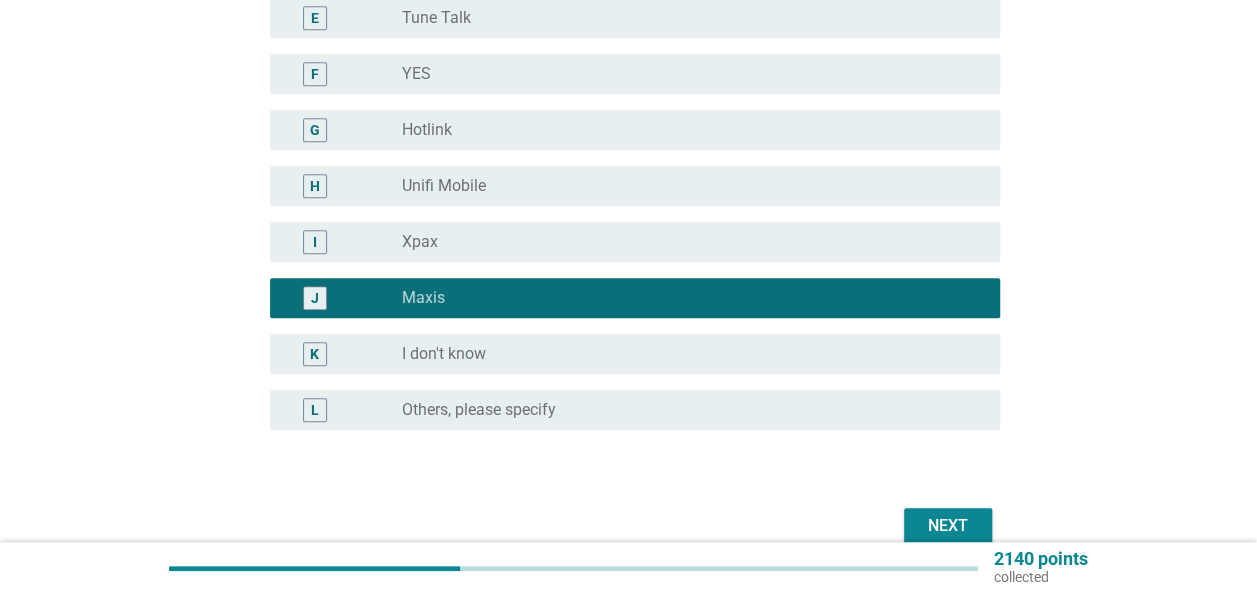 scroll, scrollTop: 500, scrollLeft: 0, axis: vertical 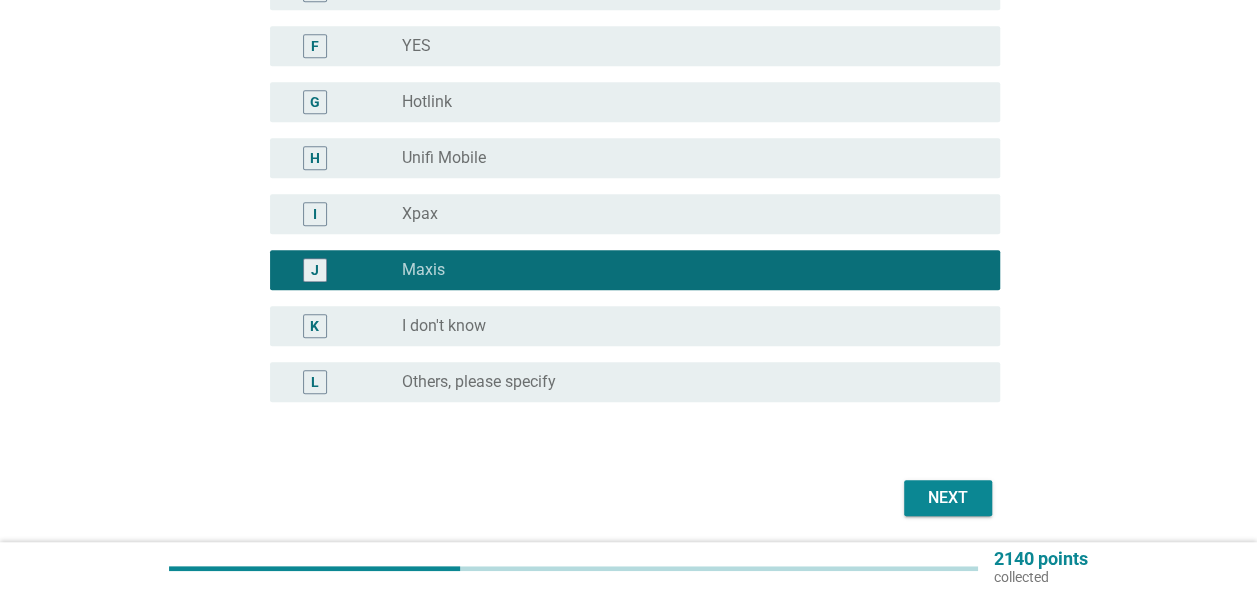 click on "Next" at bounding box center [629, 498] 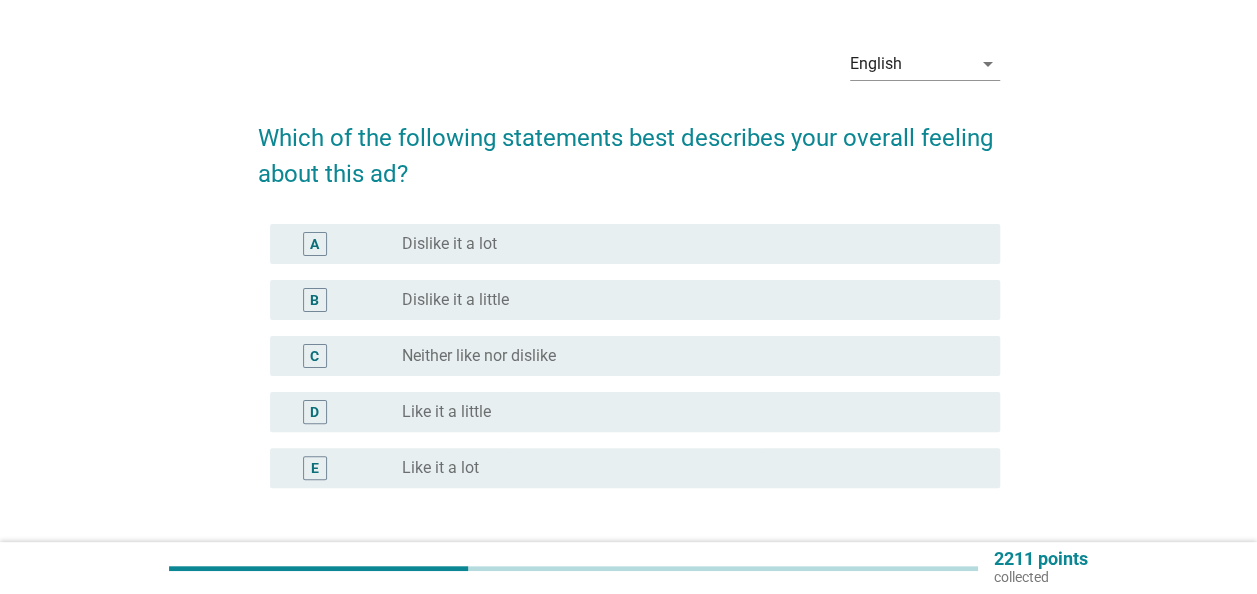 scroll, scrollTop: 100, scrollLeft: 0, axis: vertical 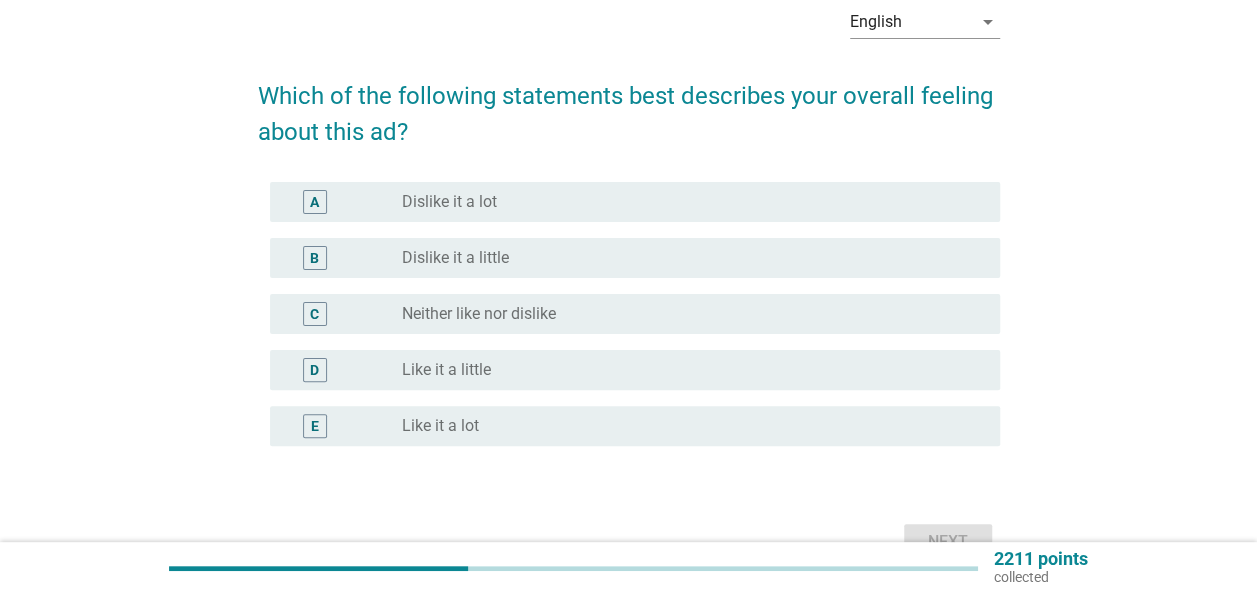 click on "Neither like nor dislike" at bounding box center (479, 314) 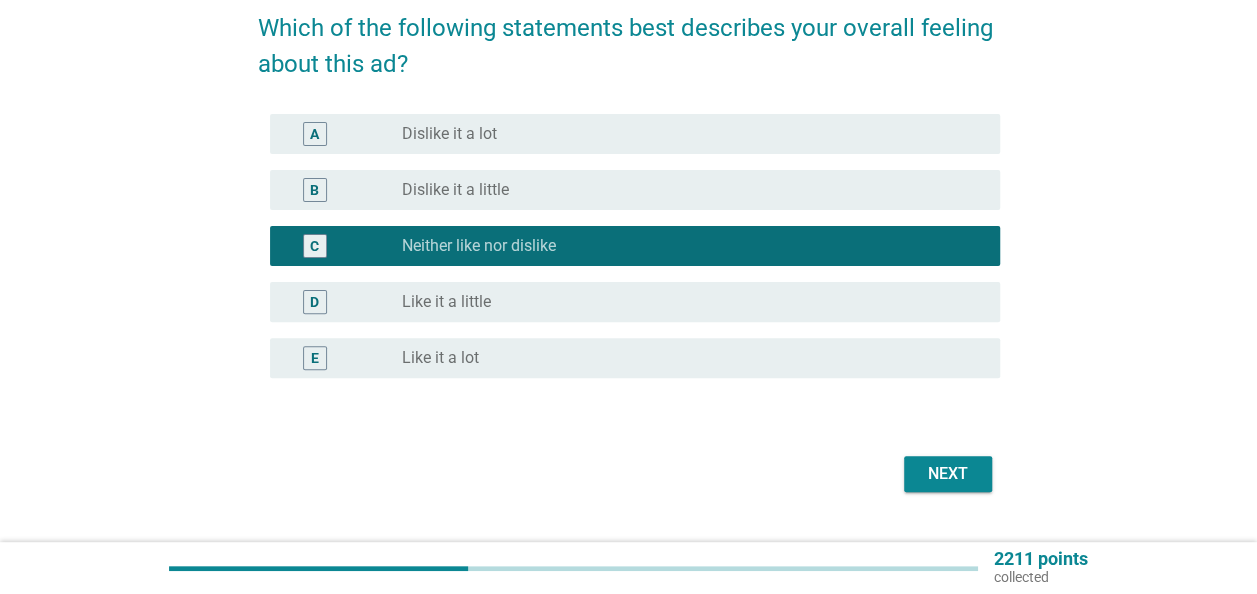 scroll, scrollTop: 200, scrollLeft: 0, axis: vertical 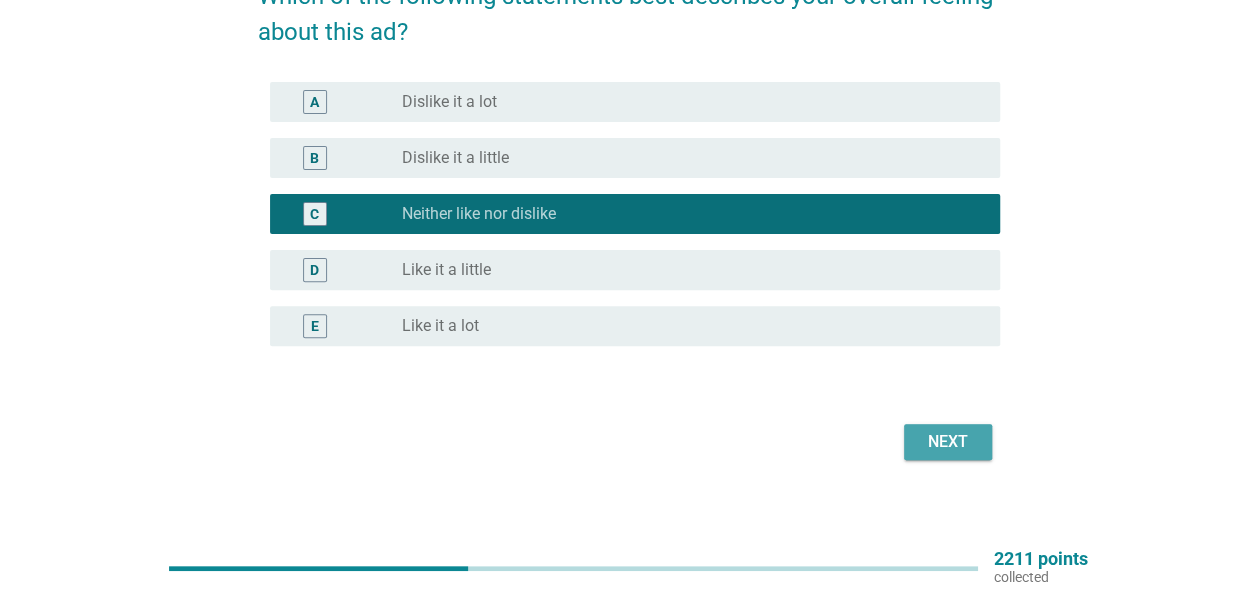 click on "Next" at bounding box center [948, 442] 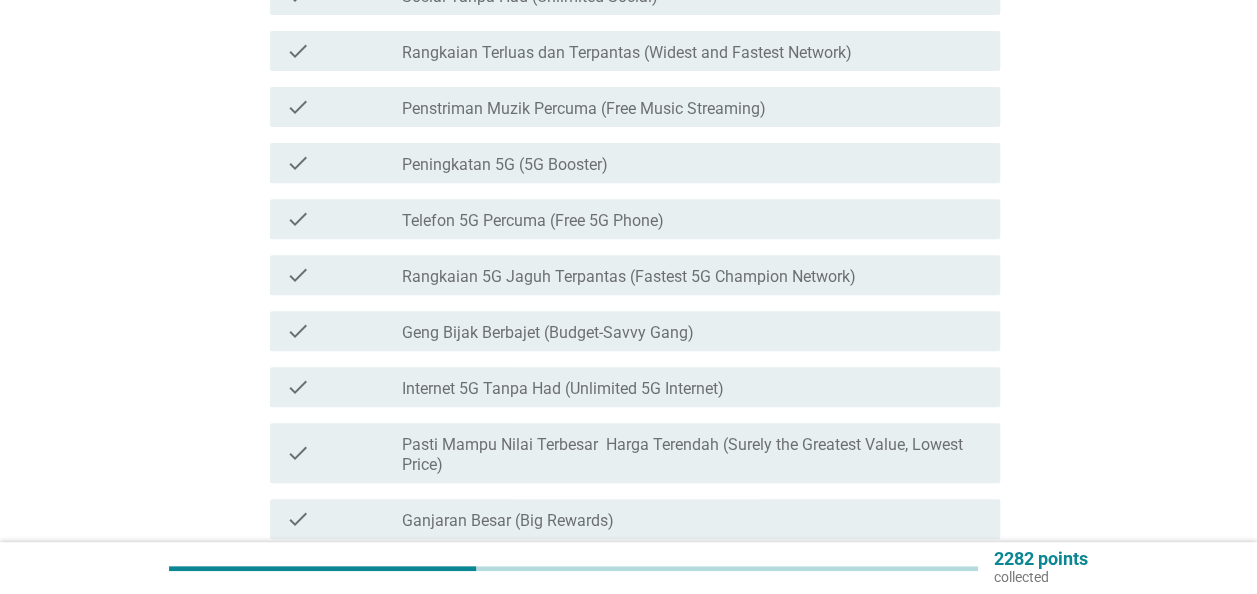 scroll, scrollTop: 400, scrollLeft: 0, axis: vertical 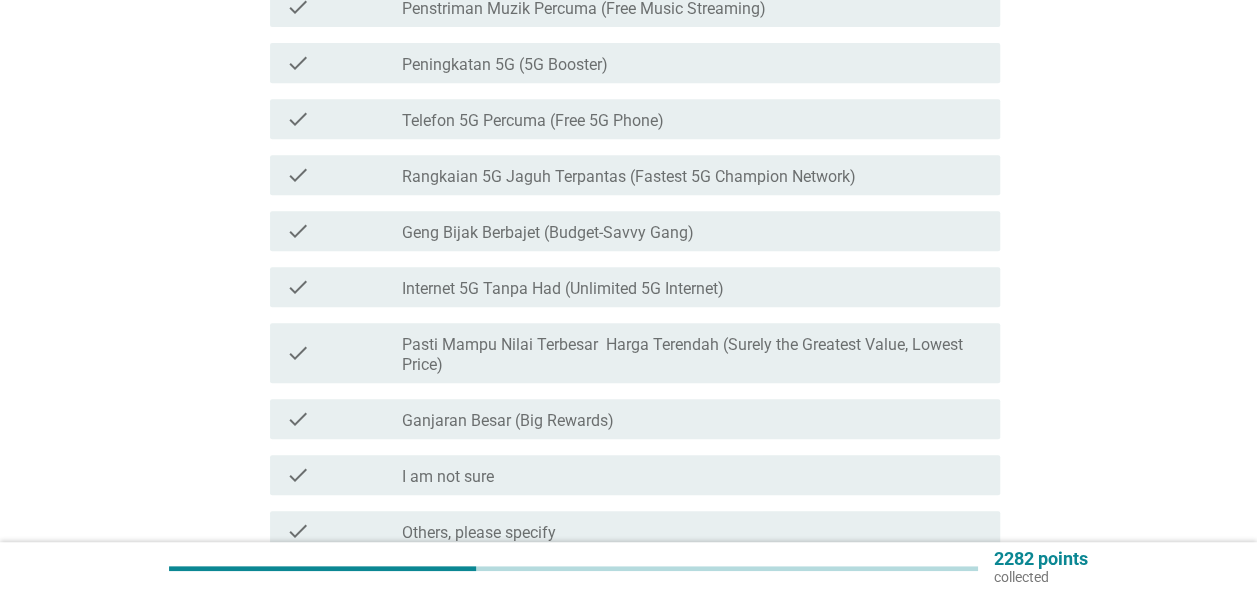 click on "Pasti Mampu Nilai Terbesar  Harga Terendah (Surely the Greatest Value, Lowest Price)" at bounding box center (693, 355) 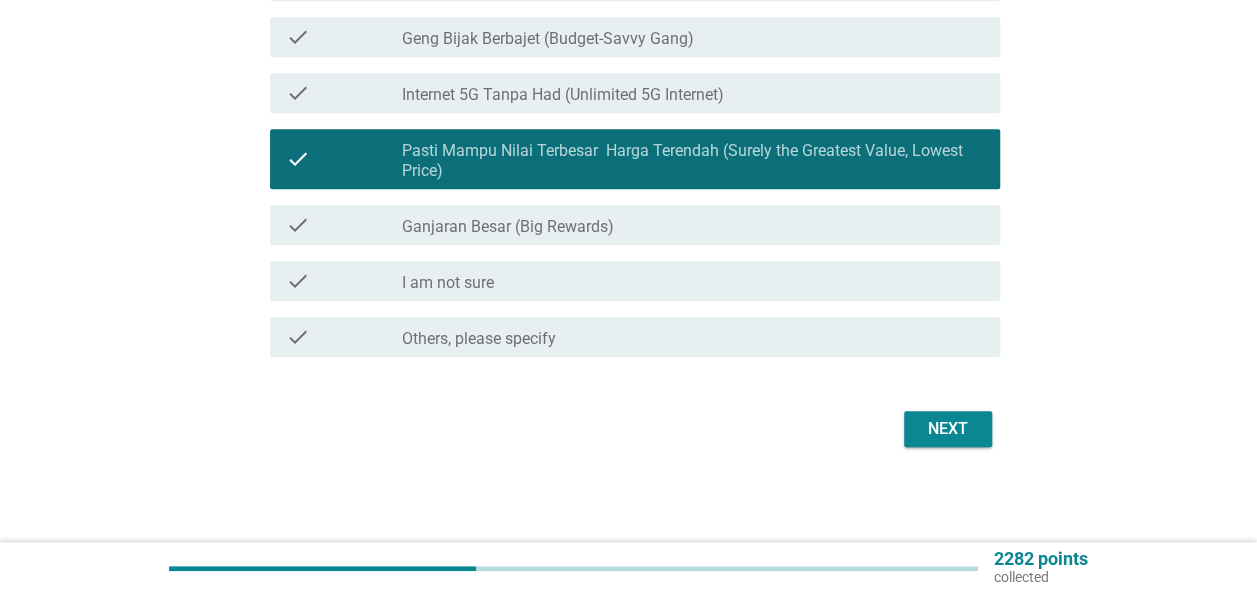 scroll, scrollTop: 595, scrollLeft: 0, axis: vertical 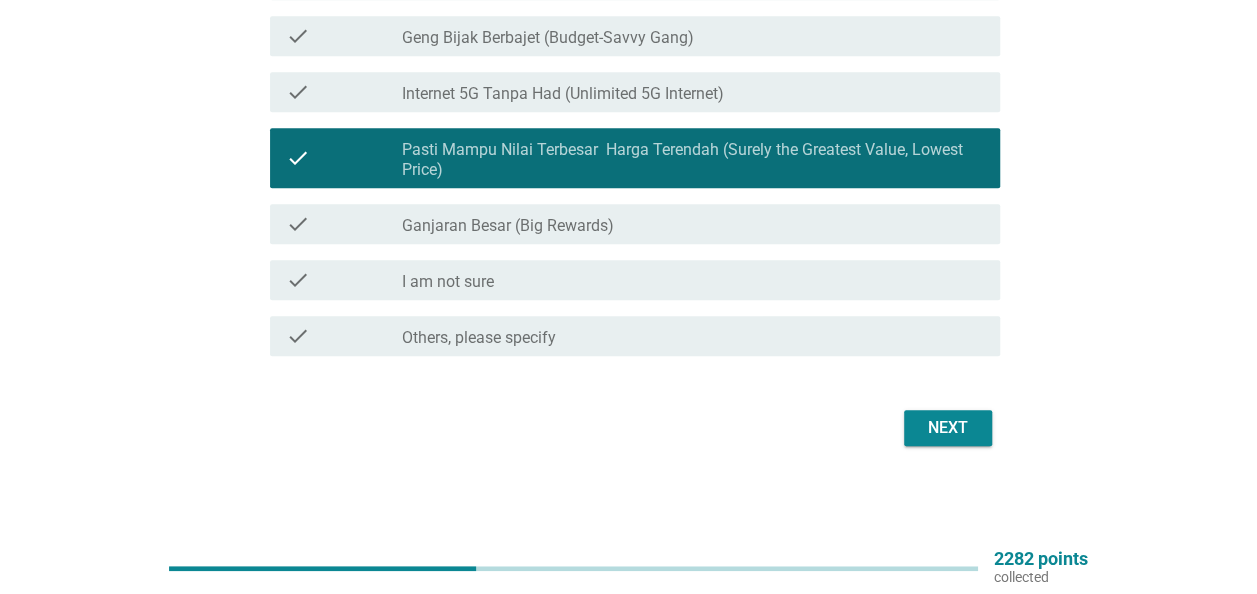 click on "Next" at bounding box center [948, 428] 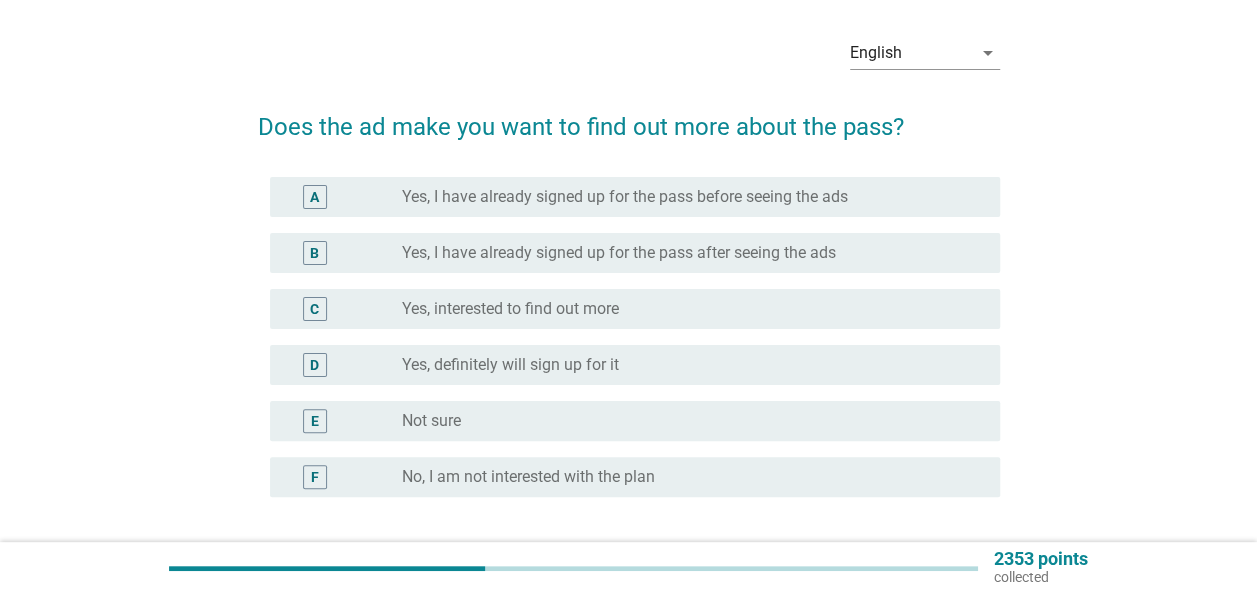 scroll, scrollTop: 100, scrollLeft: 0, axis: vertical 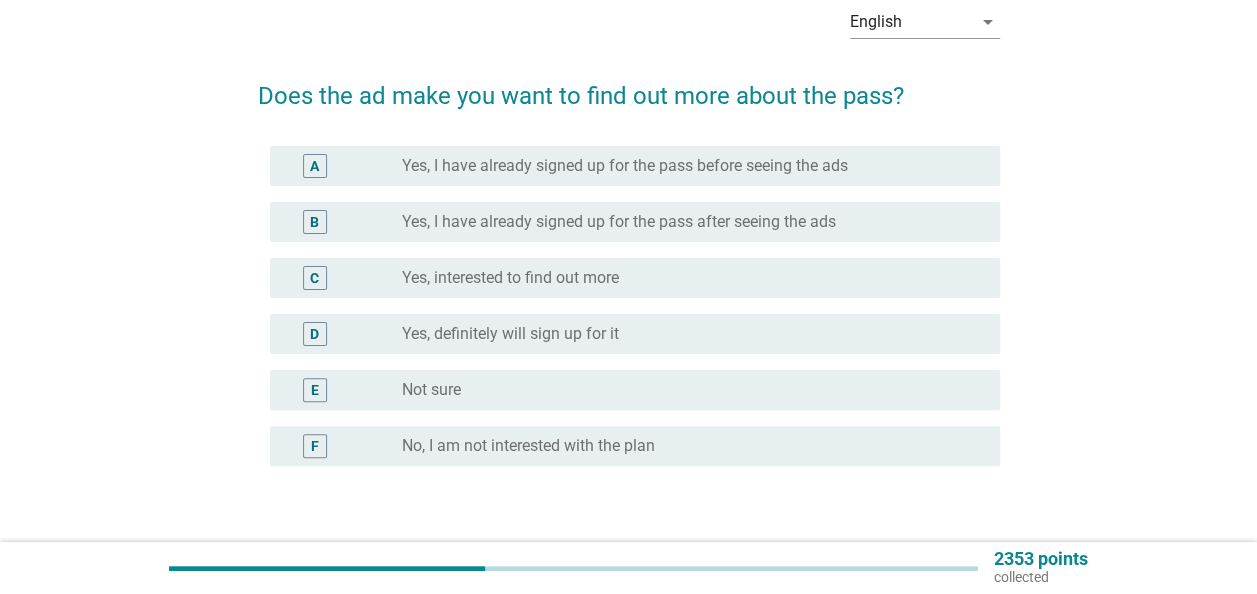 click on "radio_button_unchecked Not sure" at bounding box center (685, 390) 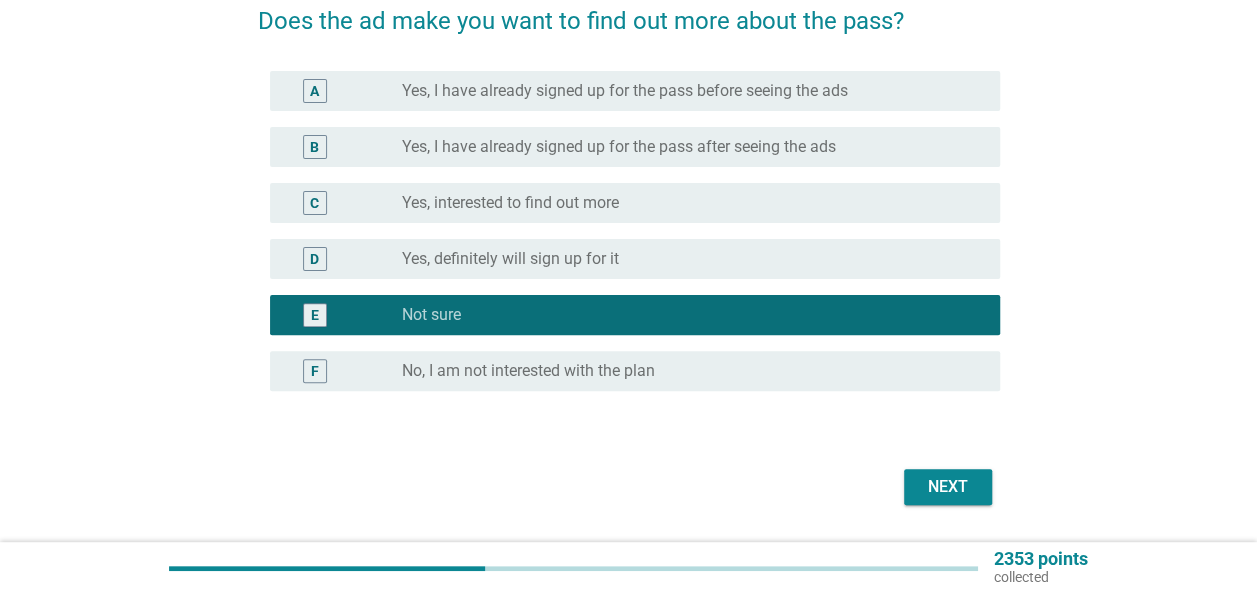 scroll, scrollTop: 234, scrollLeft: 0, axis: vertical 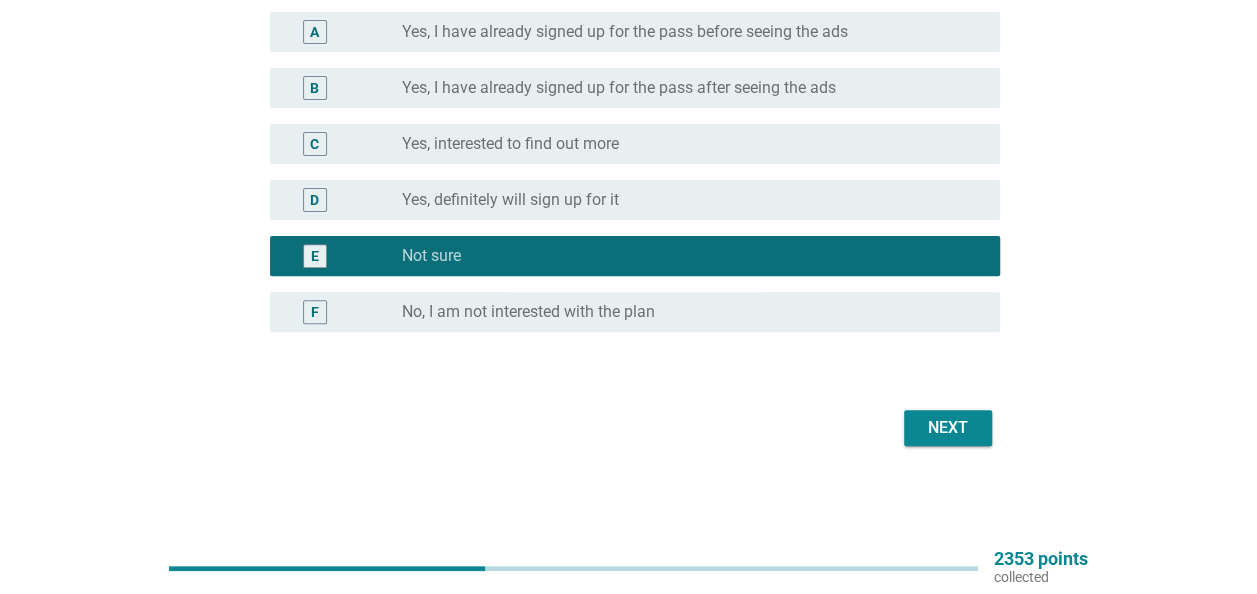 click on "Next" at bounding box center [948, 428] 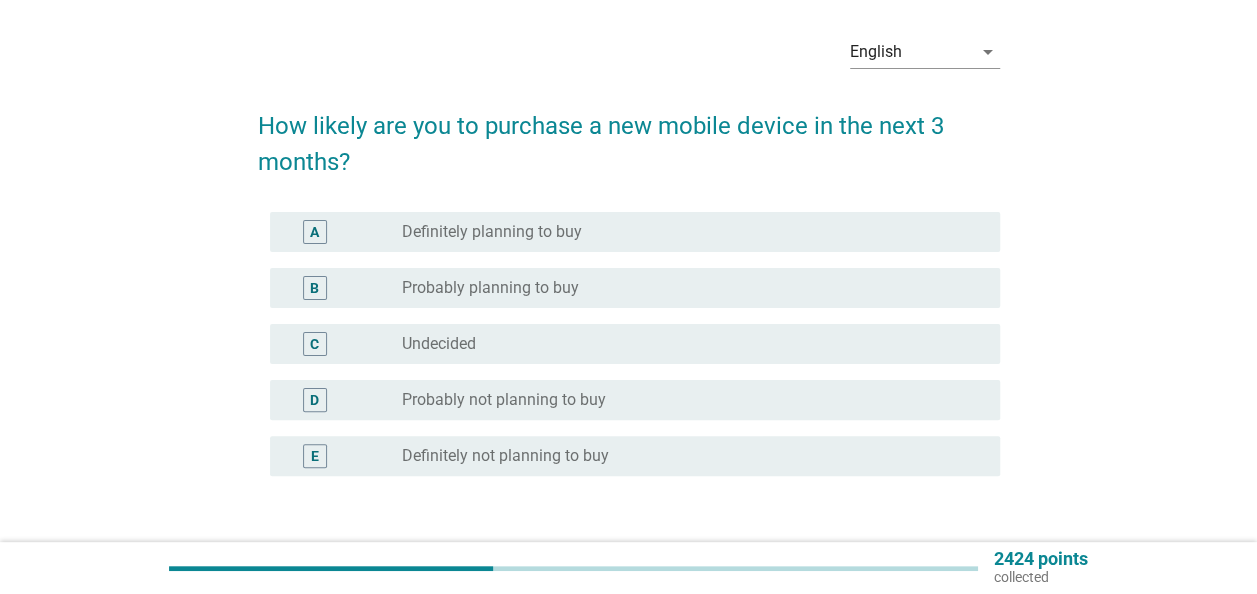 scroll, scrollTop: 100, scrollLeft: 0, axis: vertical 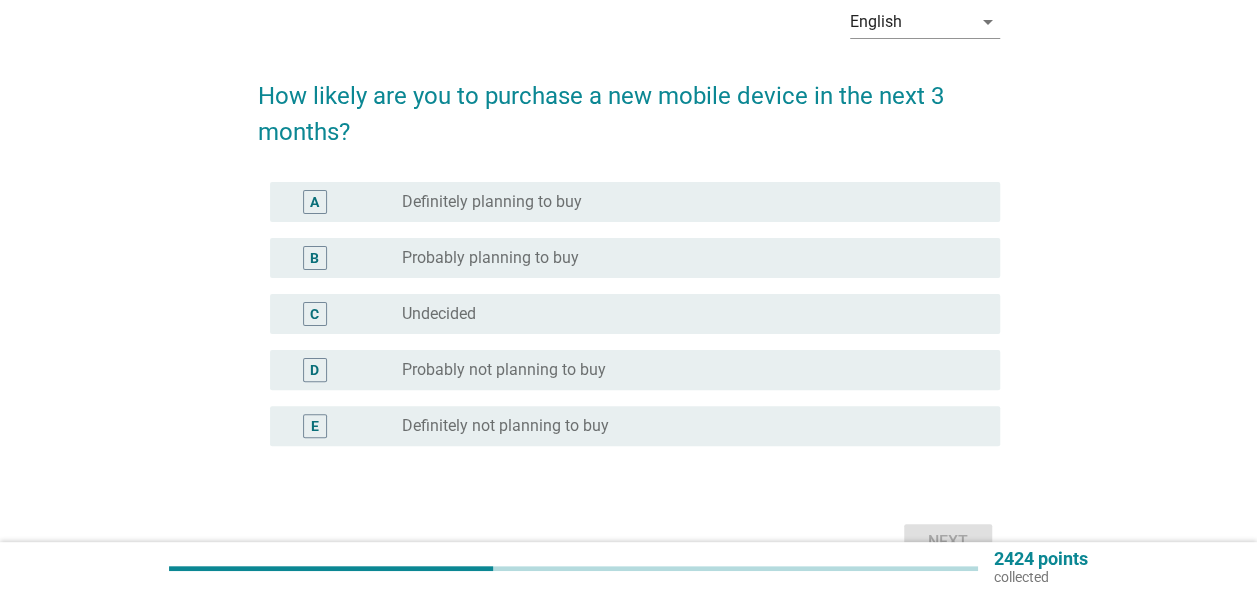 click on "Probably not planning to buy" at bounding box center (504, 370) 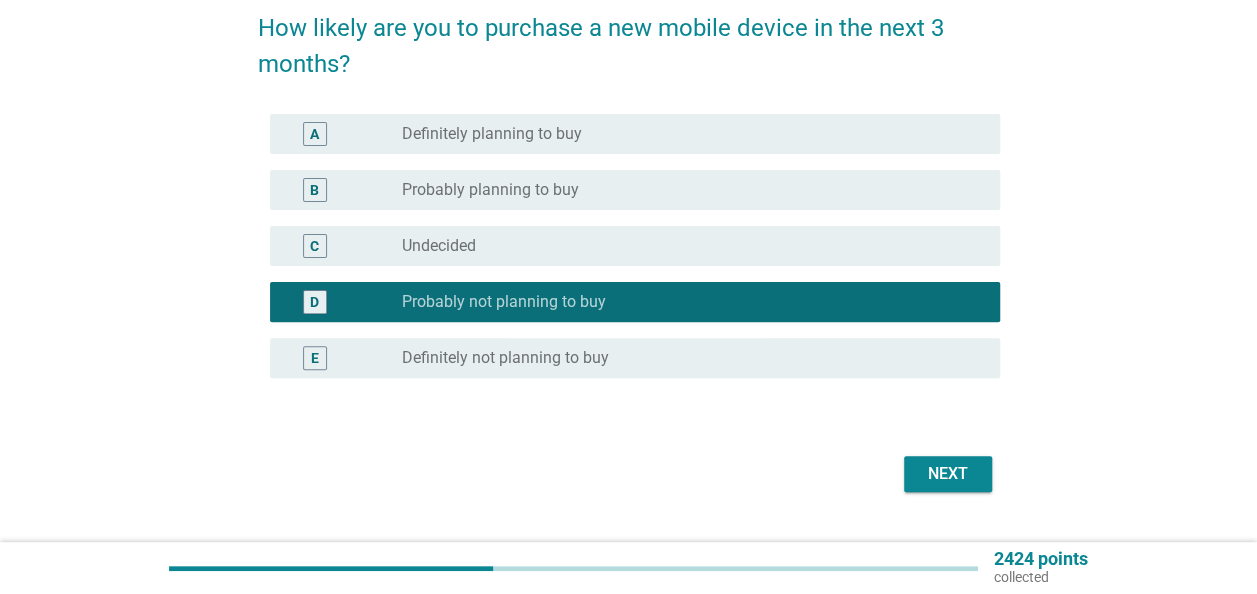 scroll, scrollTop: 200, scrollLeft: 0, axis: vertical 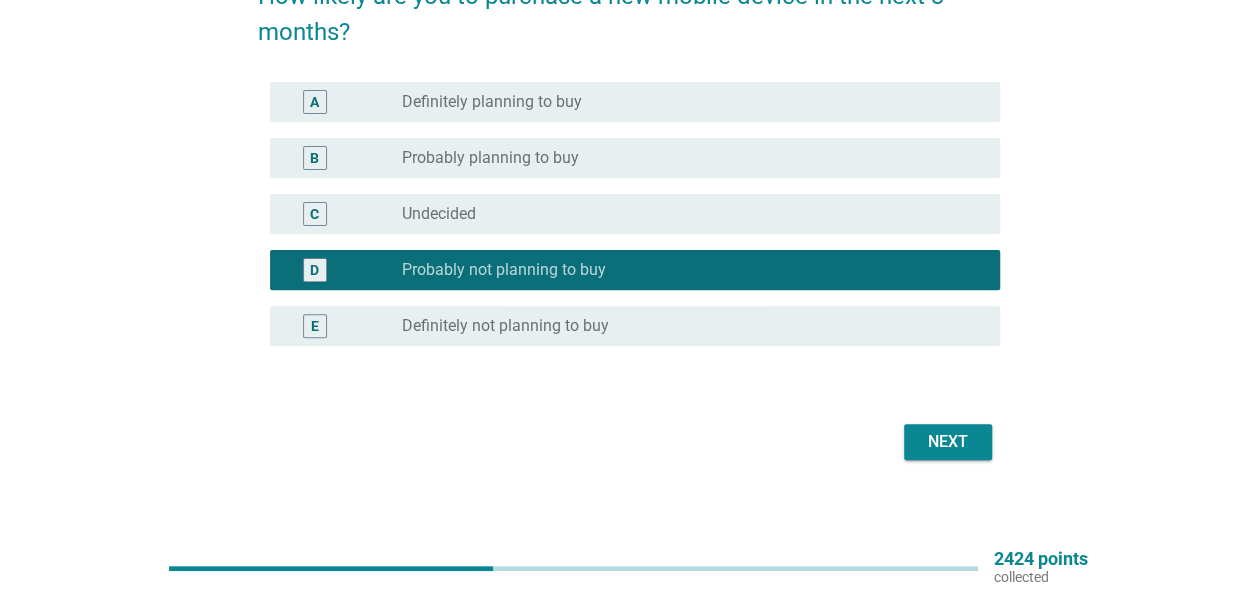 click on "Next" at bounding box center (948, 442) 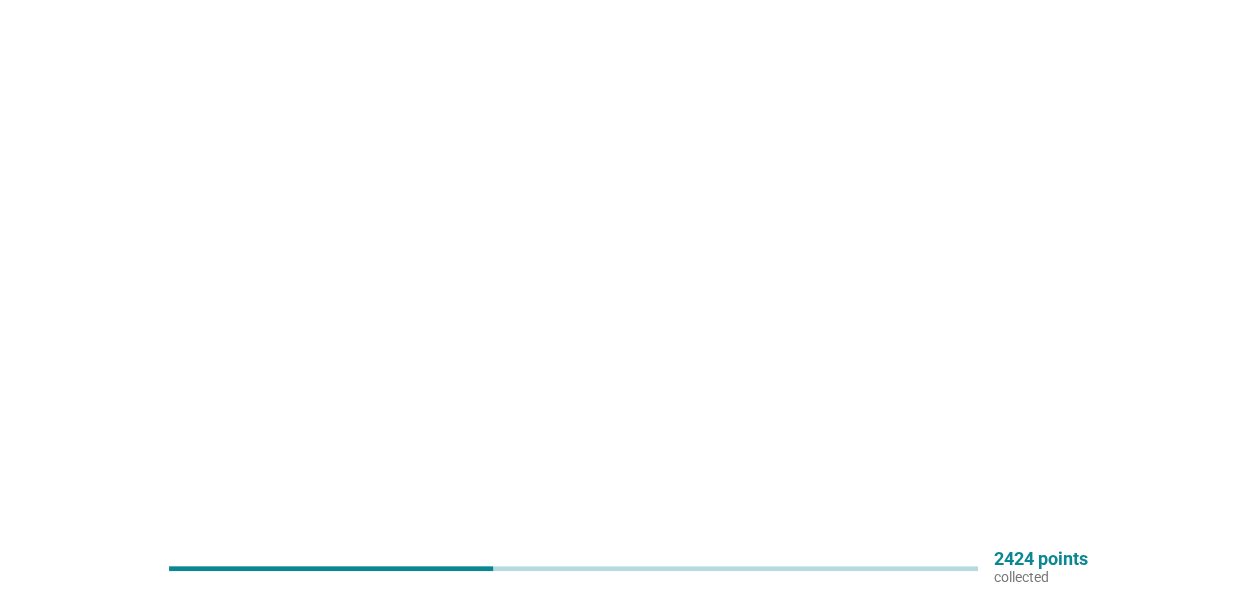 scroll, scrollTop: 0, scrollLeft: 0, axis: both 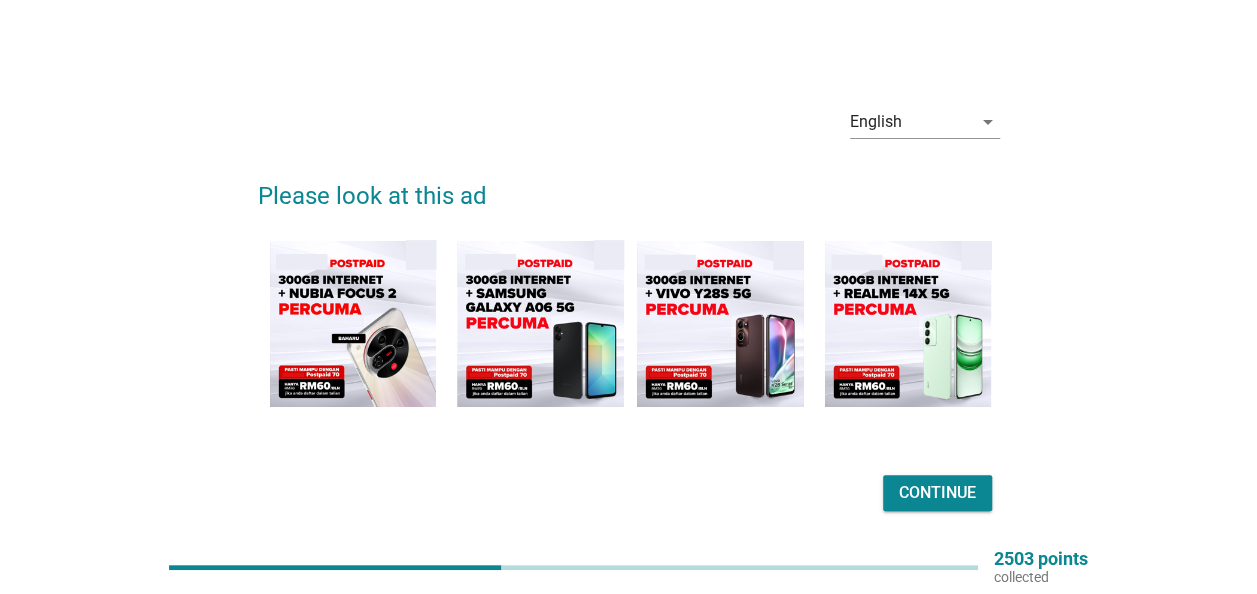 click on "Continue" at bounding box center (937, 493) 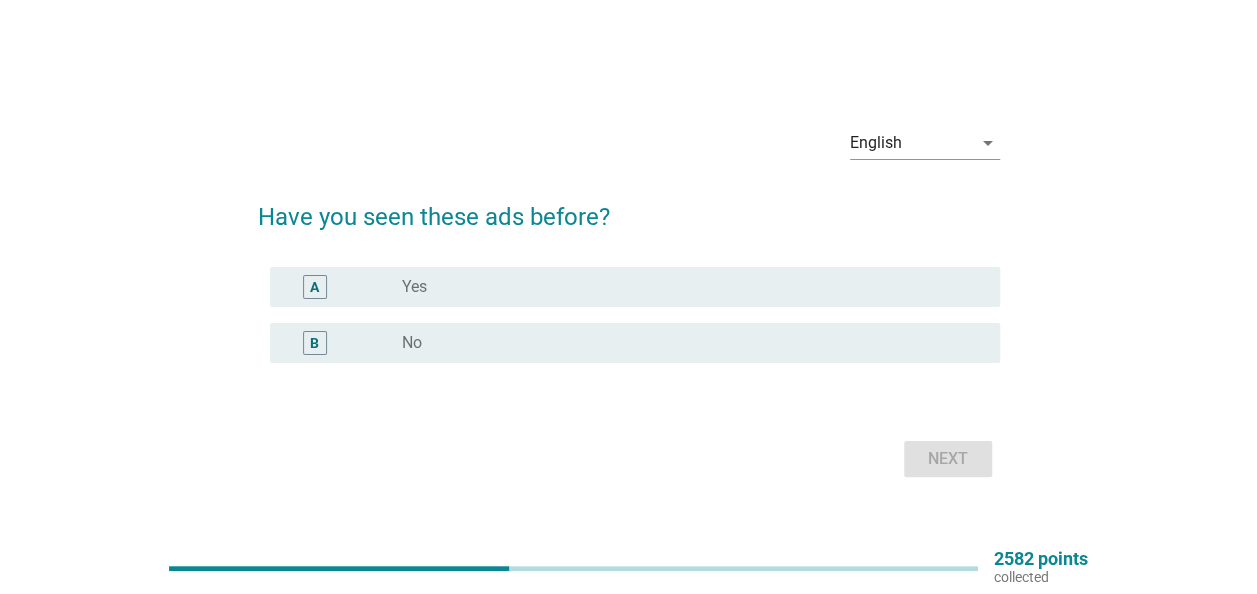 click on "radio_button_unchecked No" at bounding box center [685, 343] 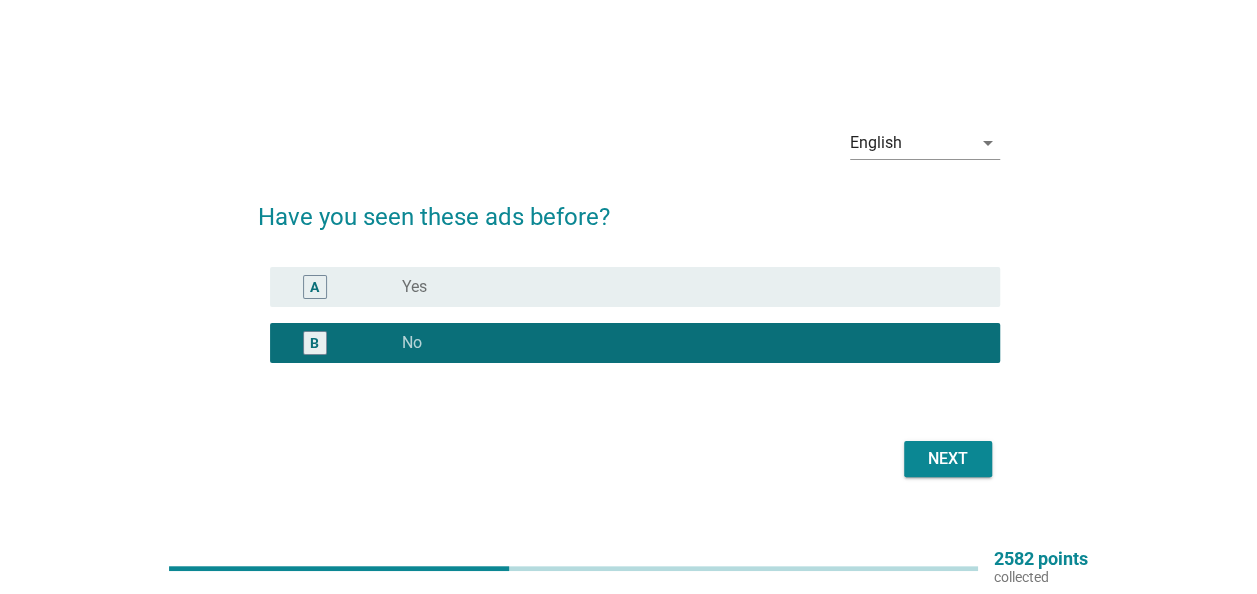 click on "Next" at bounding box center (948, 459) 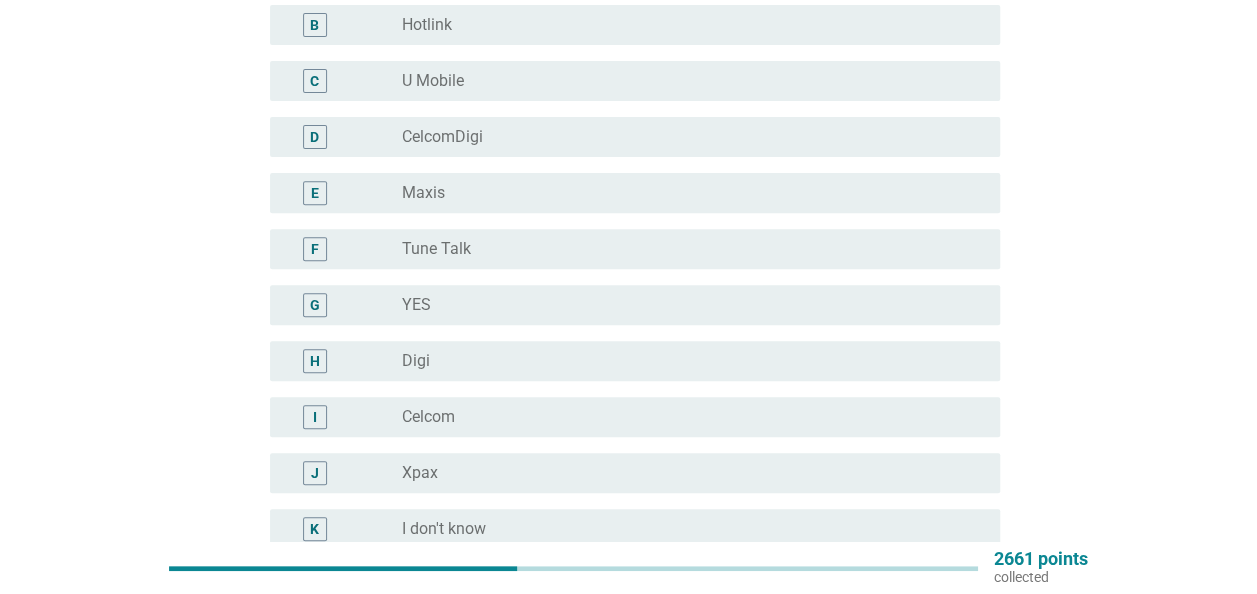 scroll, scrollTop: 300, scrollLeft: 0, axis: vertical 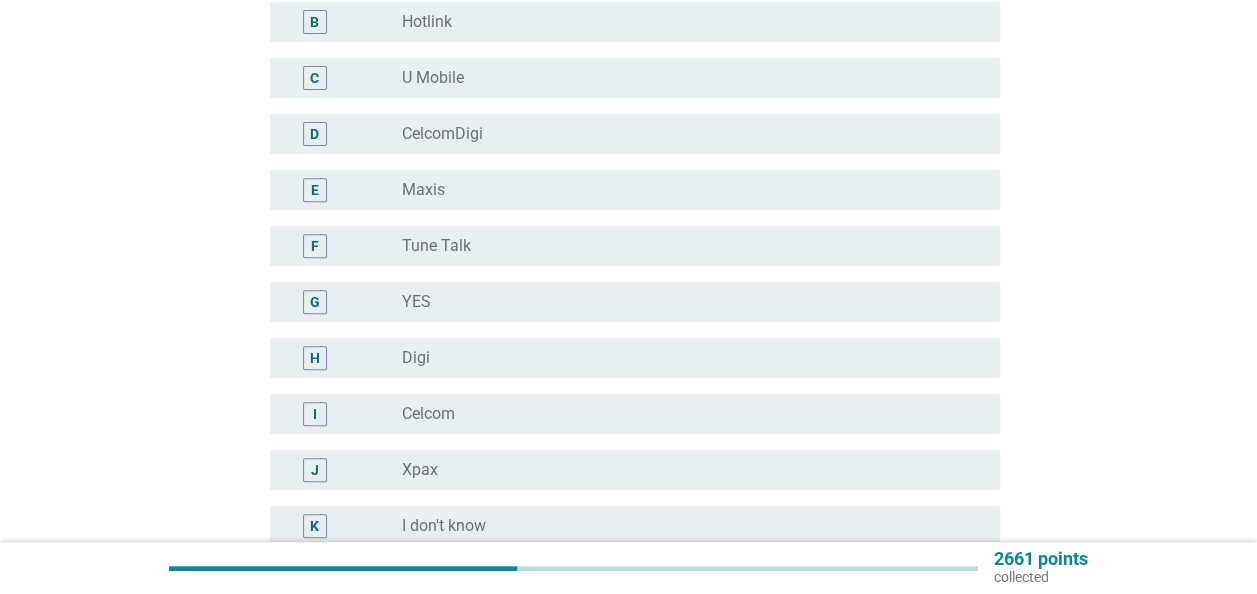 click on "radio_button_unchecked Maxis" at bounding box center (685, 190) 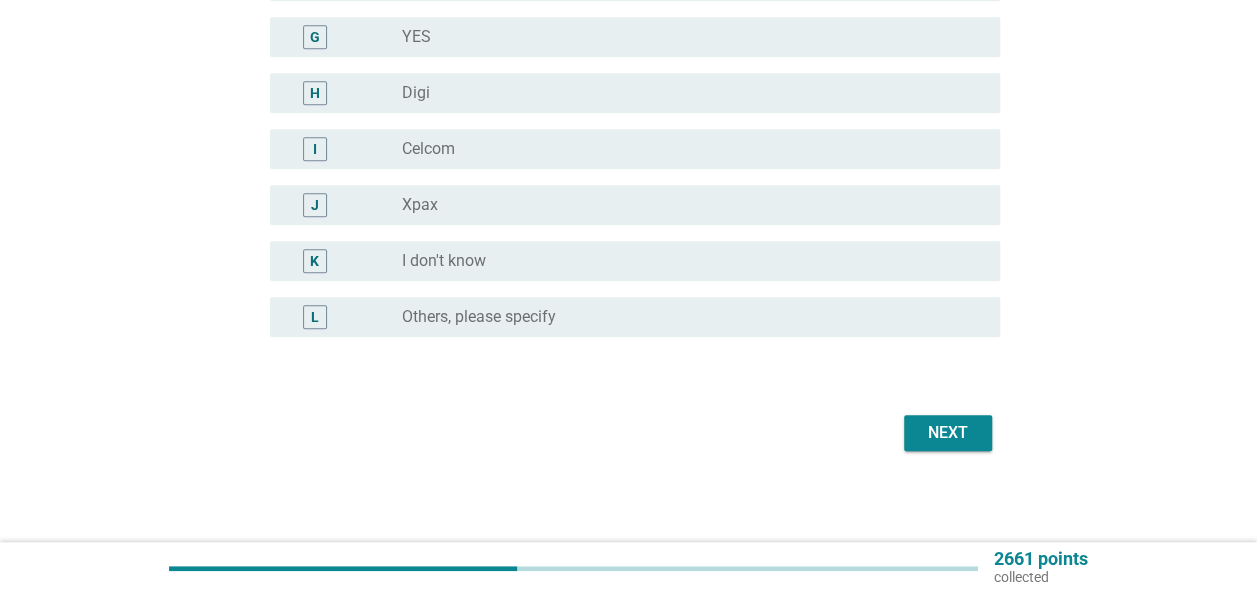 scroll, scrollTop: 570, scrollLeft: 0, axis: vertical 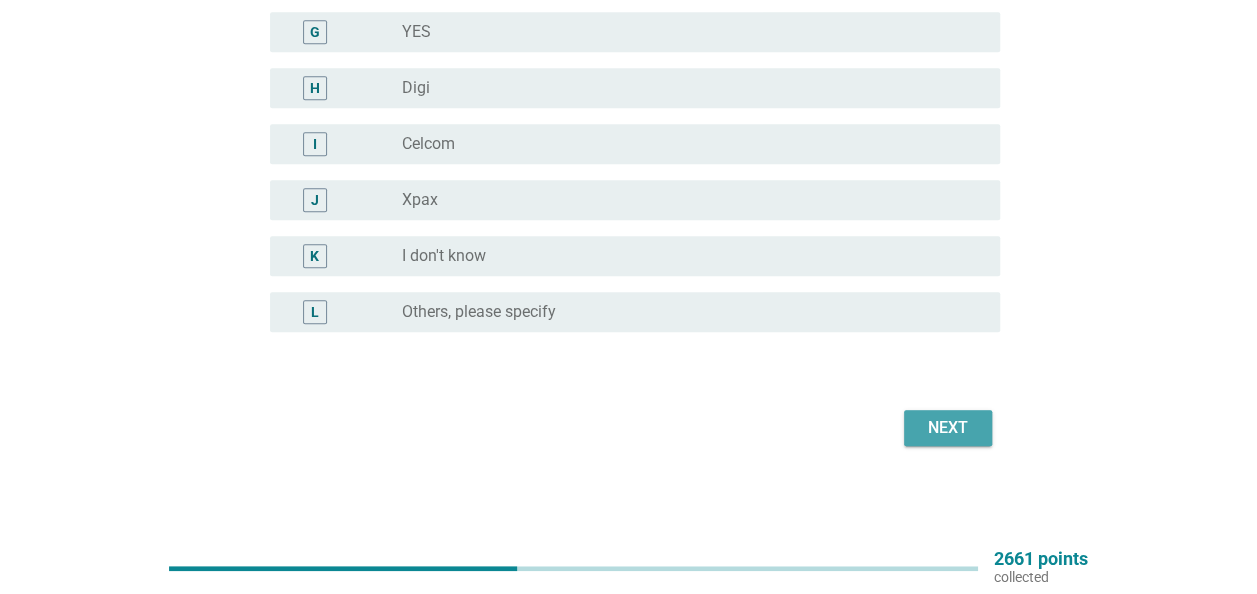 click on "Next" at bounding box center (948, 428) 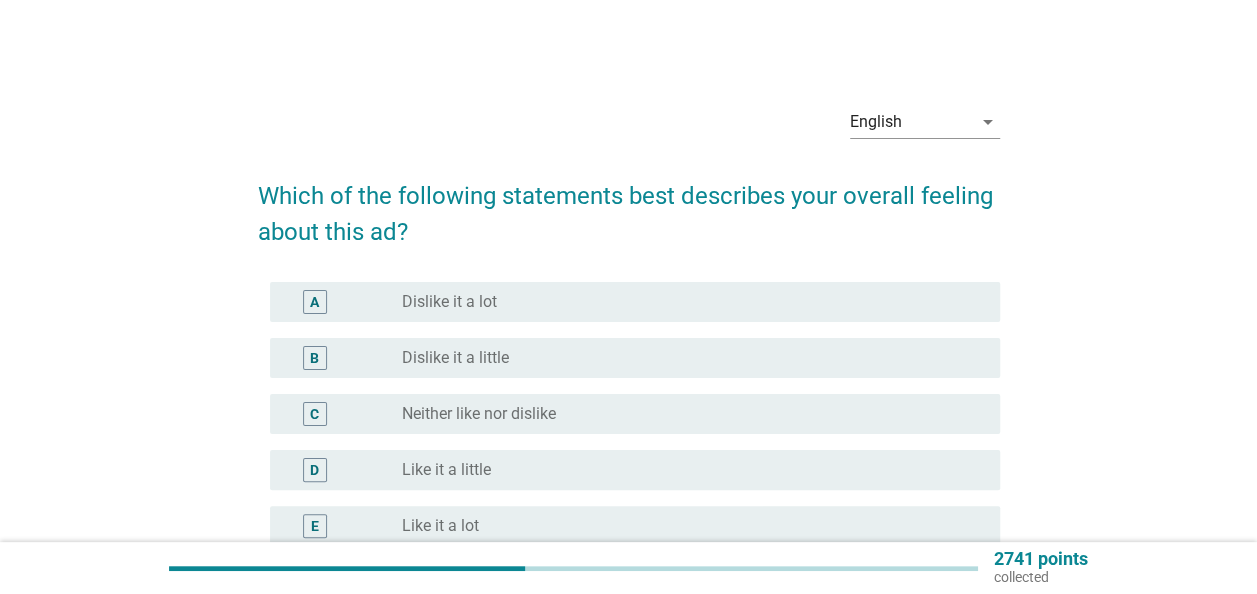 scroll, scrollTop: 100, scrollLeft: 0, axis: vertical 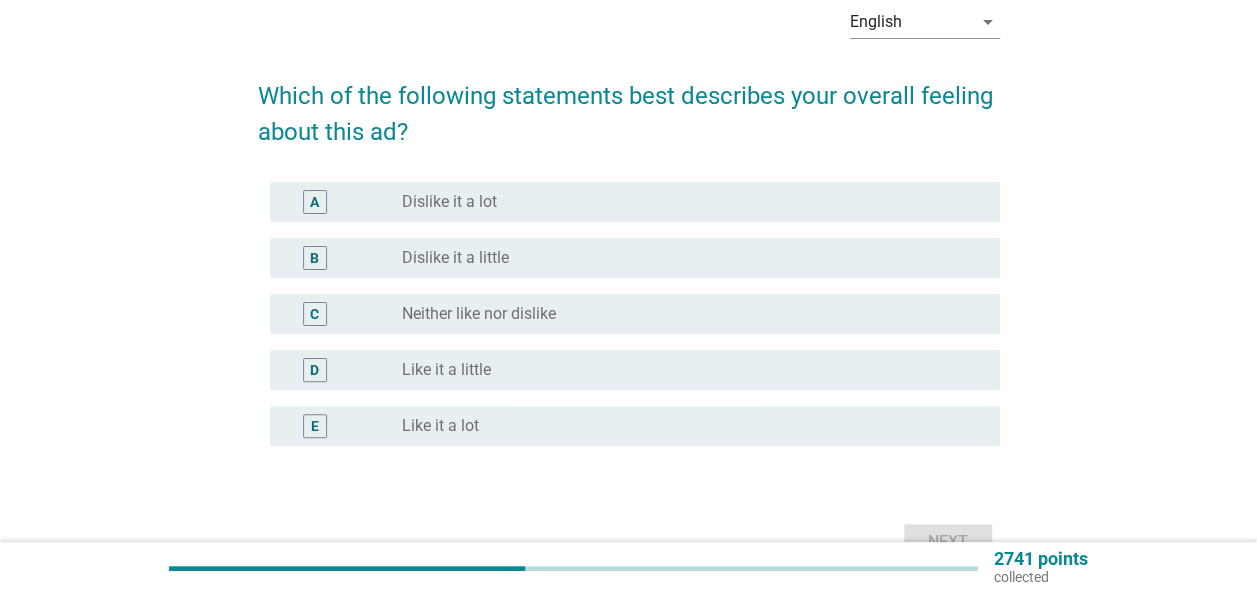 click on "Neither like nor dislike" at bounding box center [479, 314] 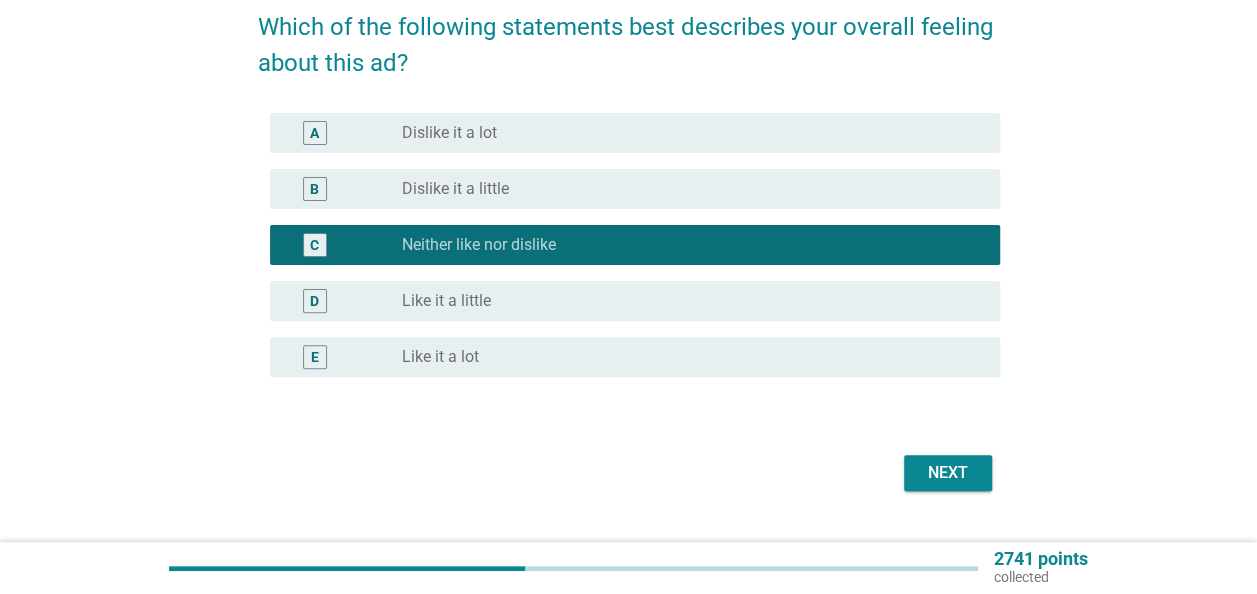 scroll, scrollTop: 200, scrollLeft: 0, axis: vertical 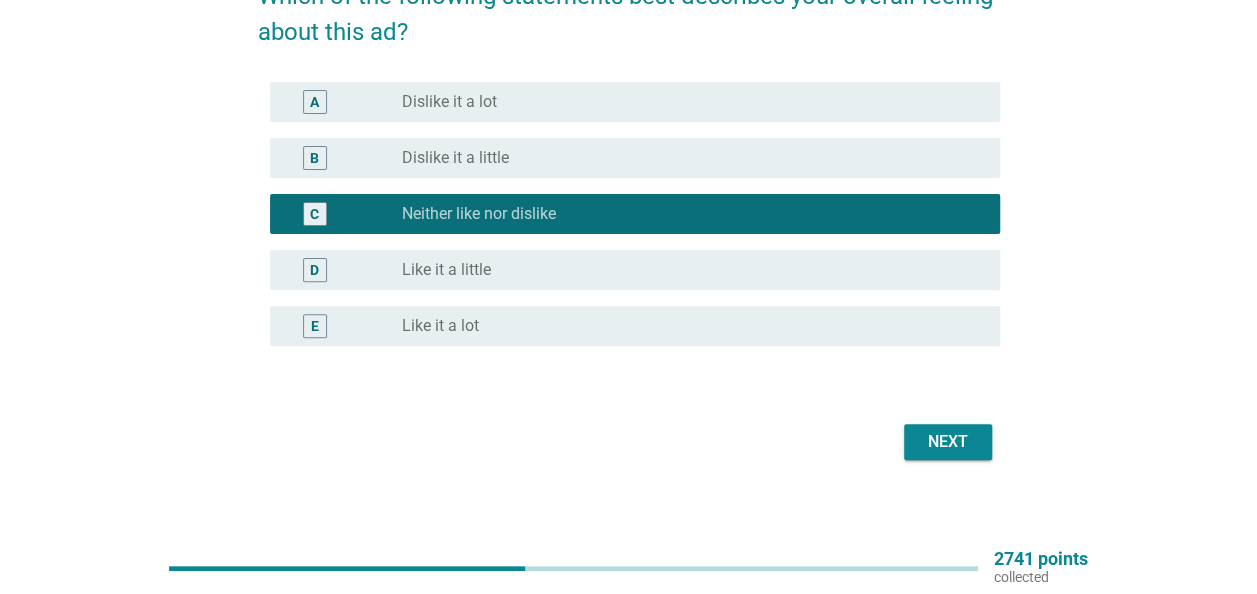 click on "Next" at bounding box center (948, 442) 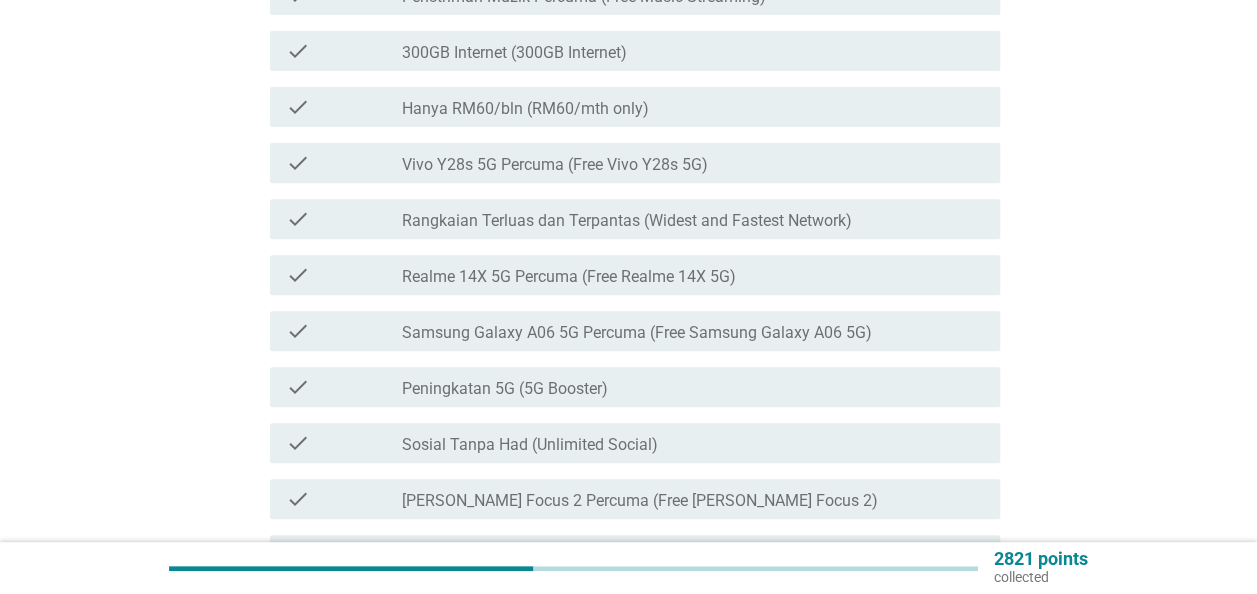 scroll, scrollTop: 200, scrollLeft: 0, axis: vertical 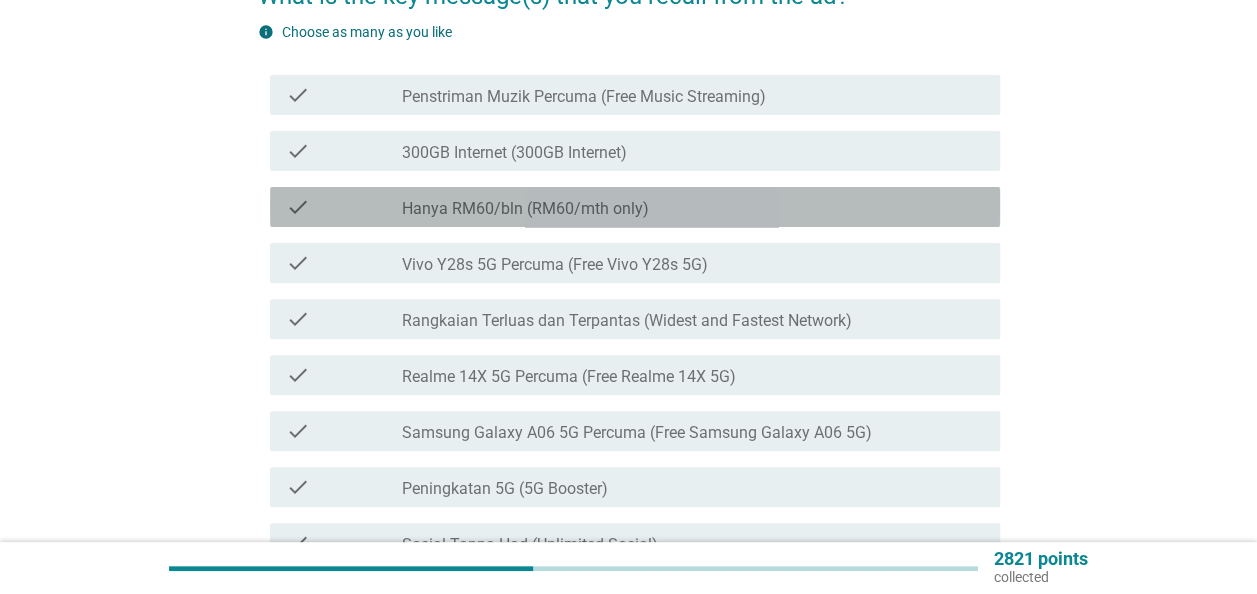 click on "Hanya RM60/bln (RM60/mth only)" at bounding box center [525, 209] 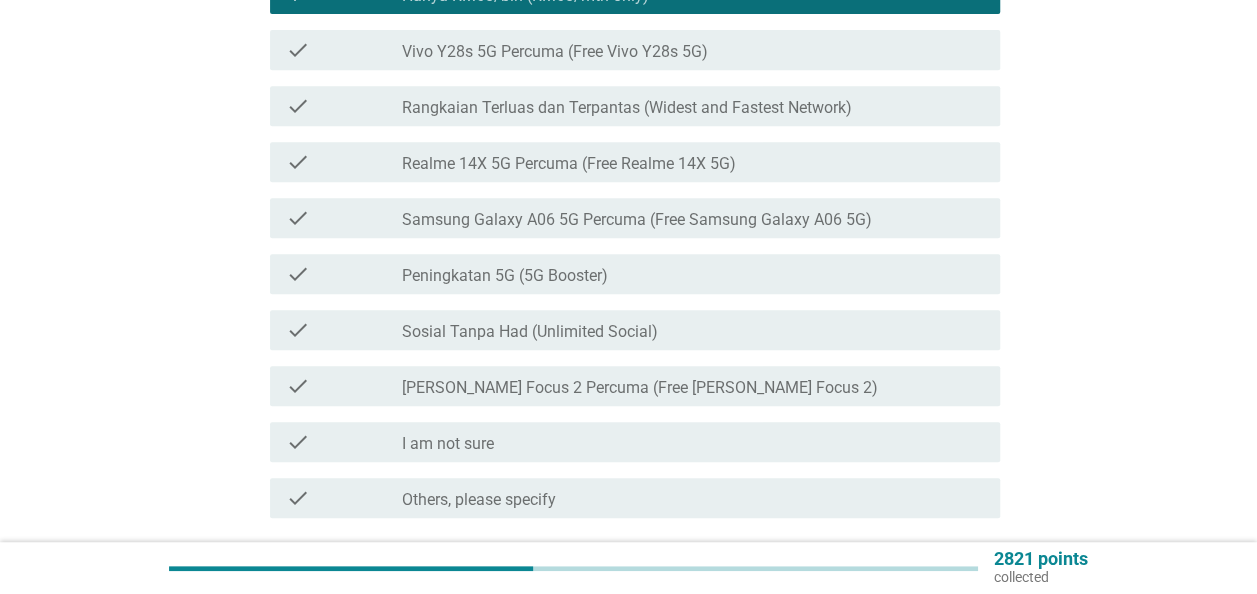 scroll, scrollTop: 575, scrollLeft: 0, axis: vertical 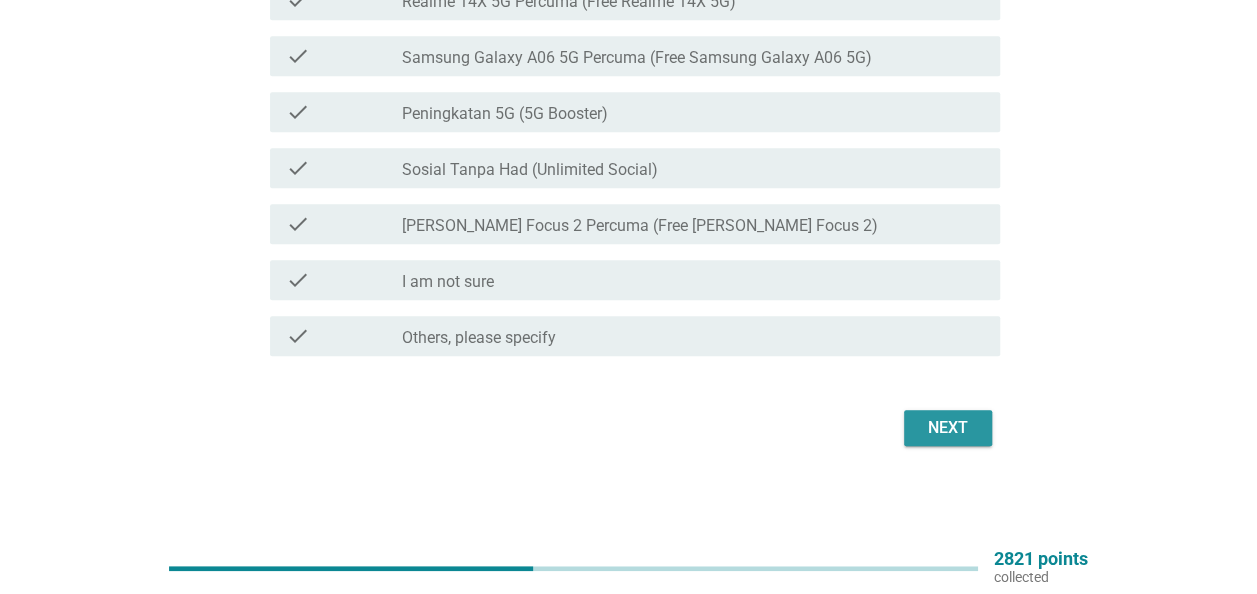 click on "Next" at bounding box center [948, 428] 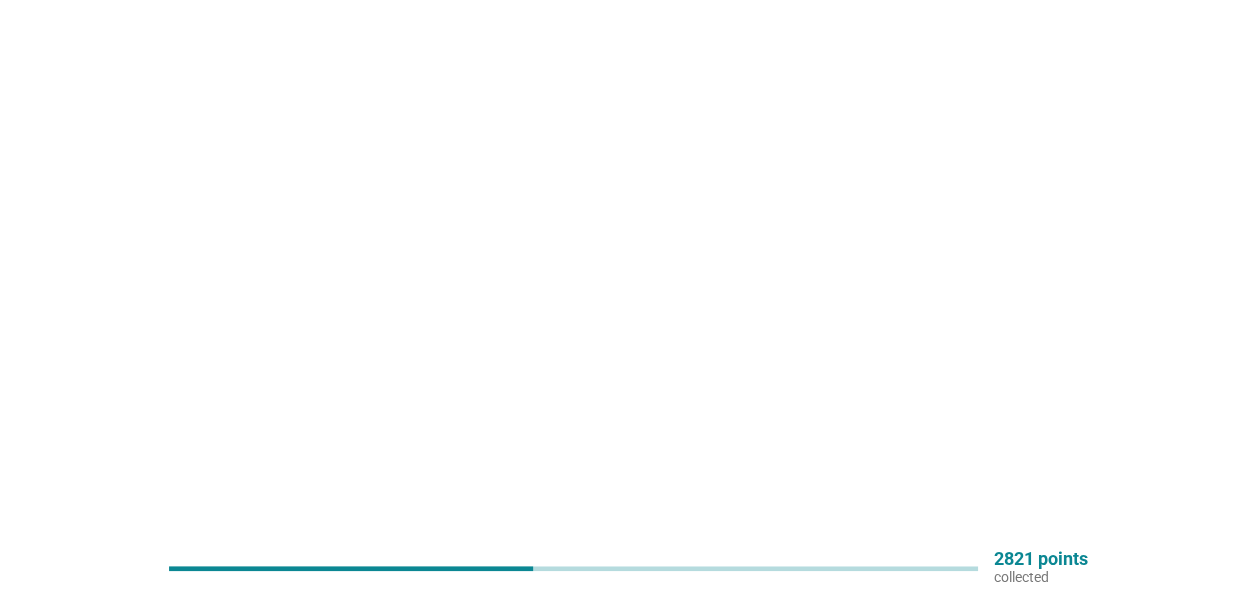 scroll, scrollTop: 0, scrollLeft: 0, axis: both 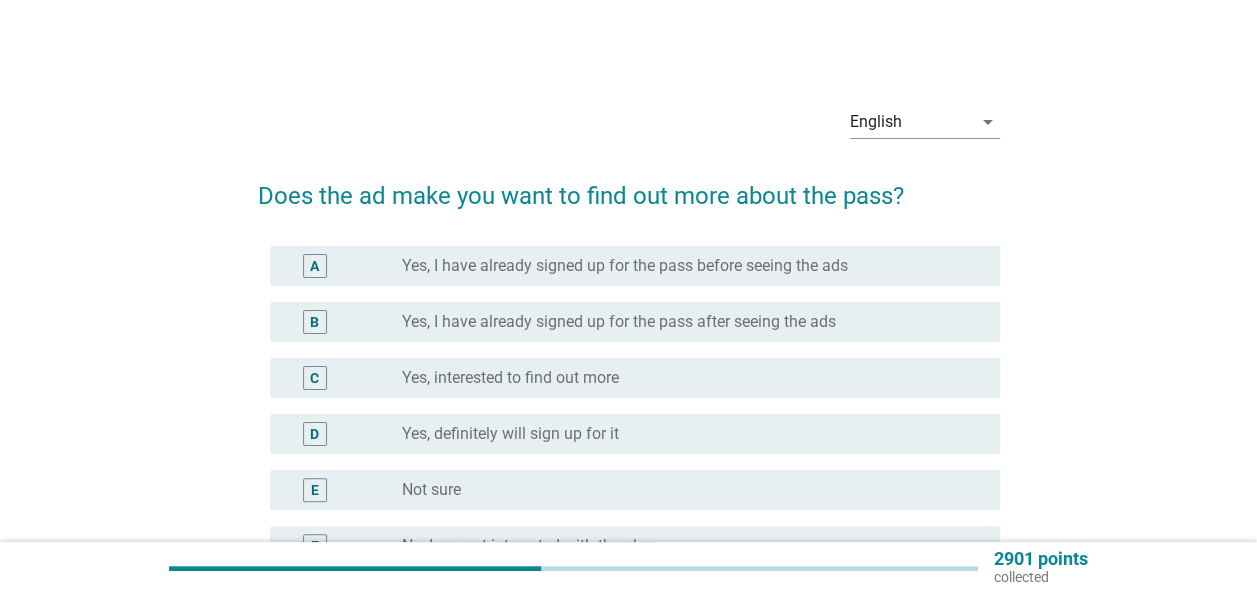 click on "radio_button_unchecked Not sure" at bounding box center (685, 490) 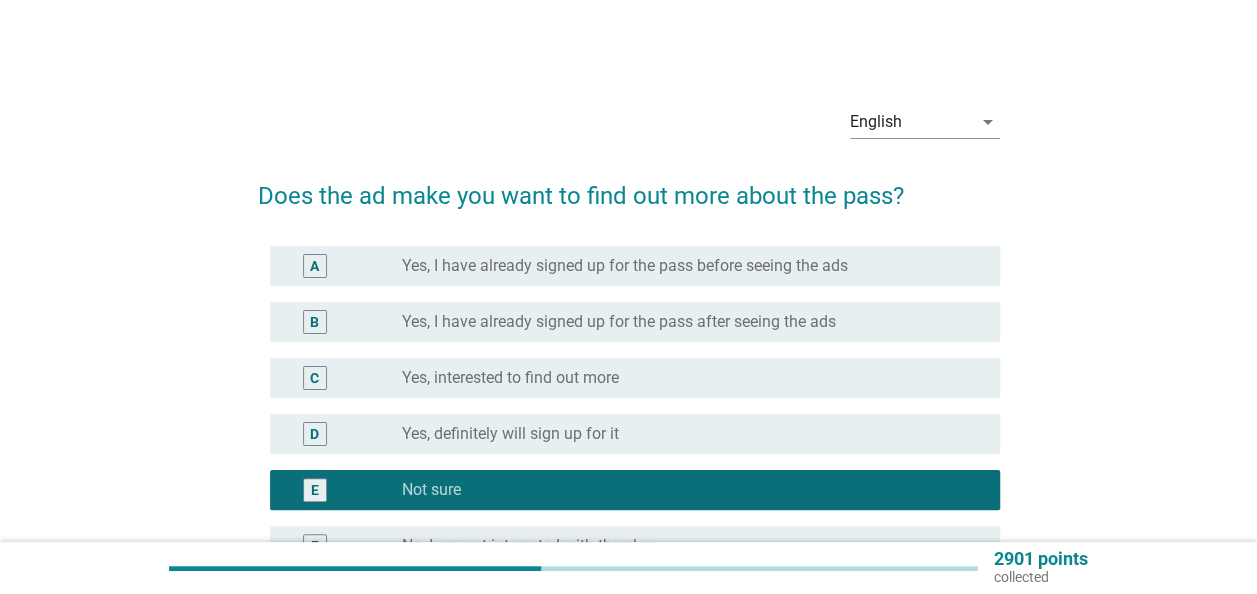 scroll, scrollTop: 234, scrollLeft: 0, axis: vertical 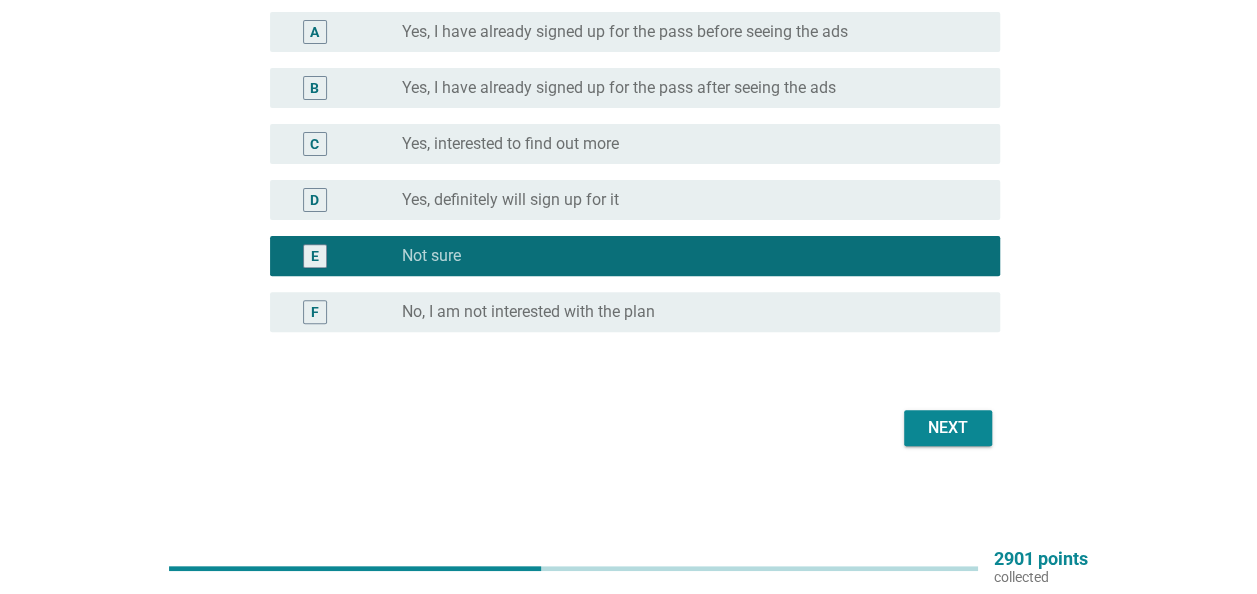 click on "Next" at bounding box center [948, 428] 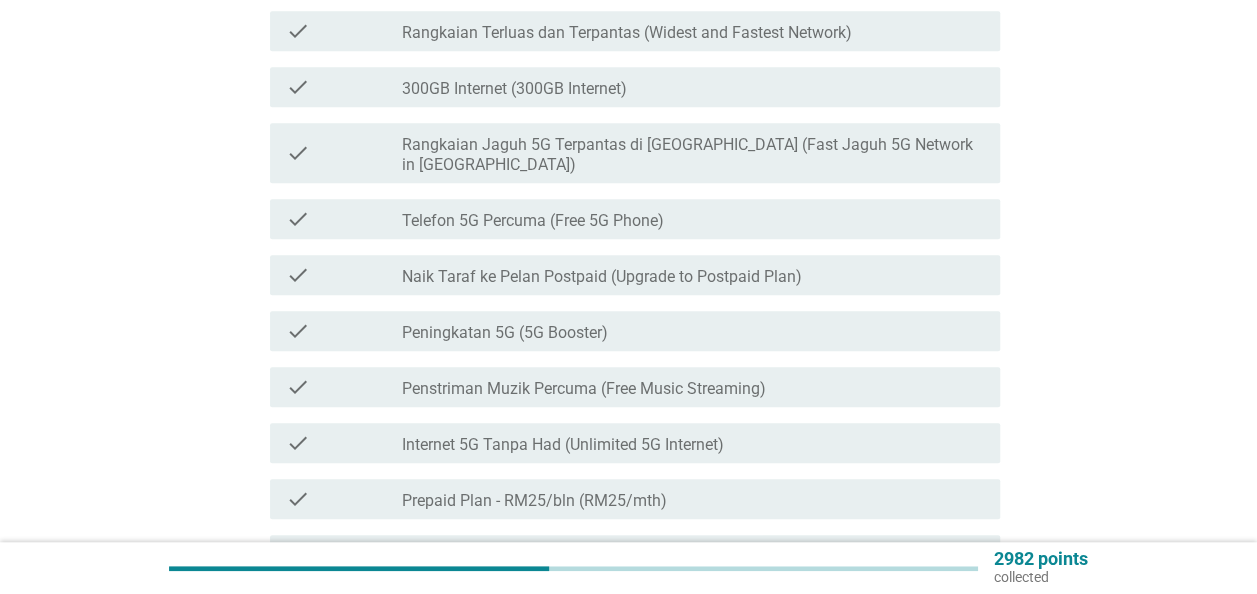 scroll, scrollTop: 400, scrollLeft: 0, axis: vertical 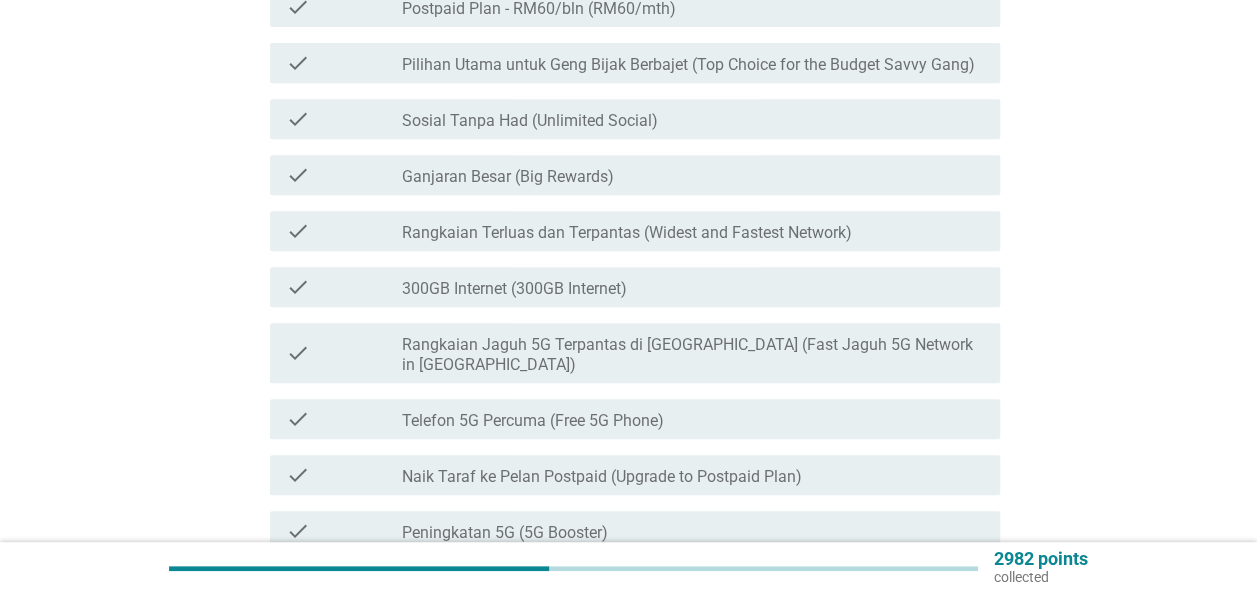 click on "Rangkaian Jaguh 5G Terpantas di Malaysia (Fast Jaguh 5G Network in Malaysia)" at bounding box center [693, 355] 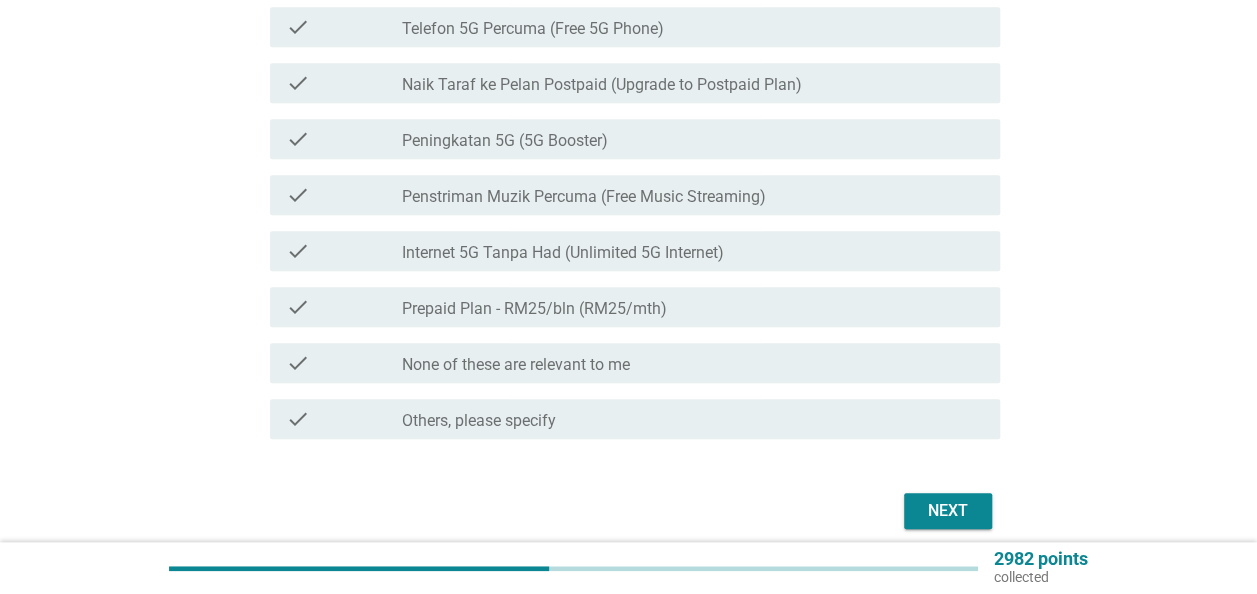 scroll, scrollTop: 855, scrollLeft: 0, axis: vertical 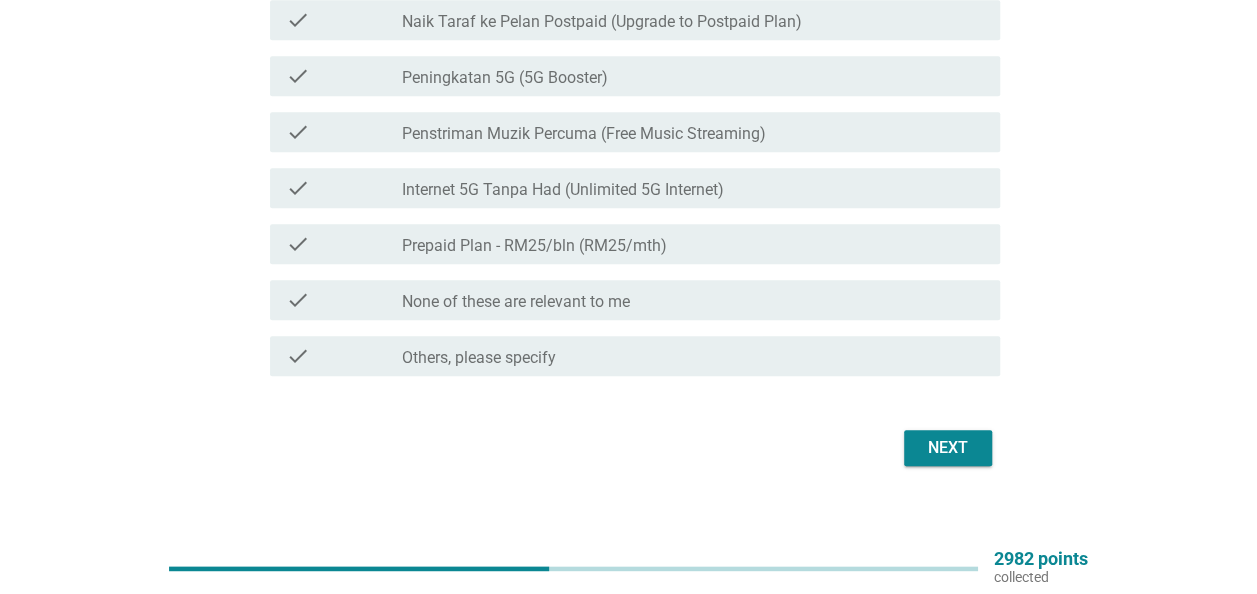 click on "Next" at bounding box center [948, 448] 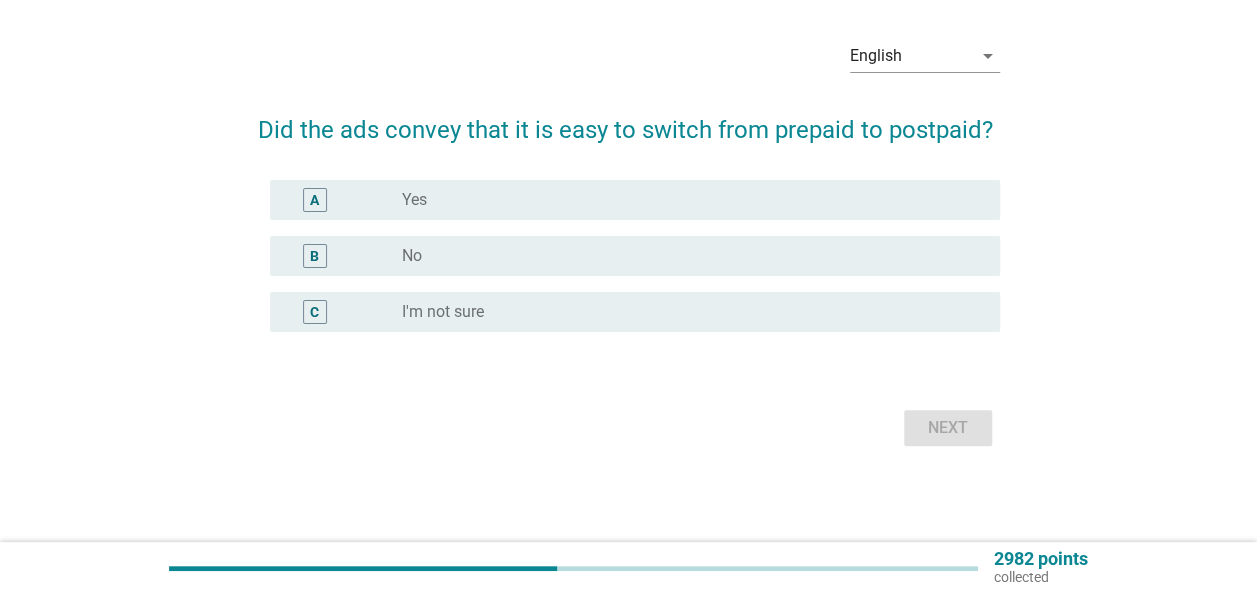 scroll, scrollTop: 0, scrollLeft: 0, axis: both 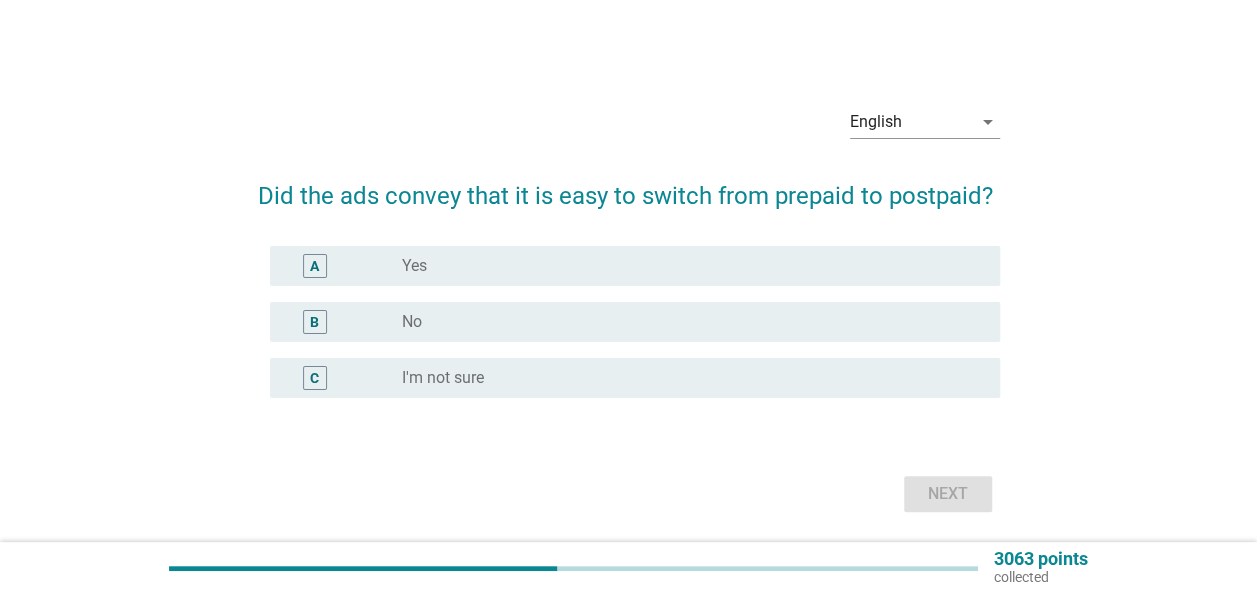 click on "radio_button_unchecked No" at bounding box center [685, 322] 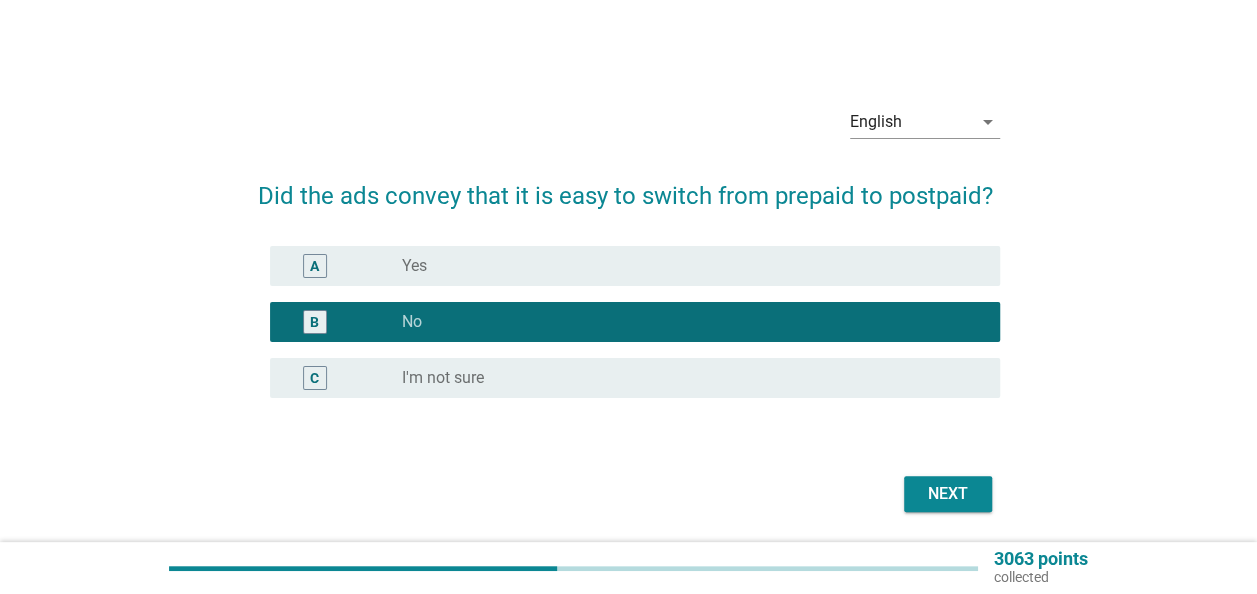 click on "Next" at bounding box center [948, 494] 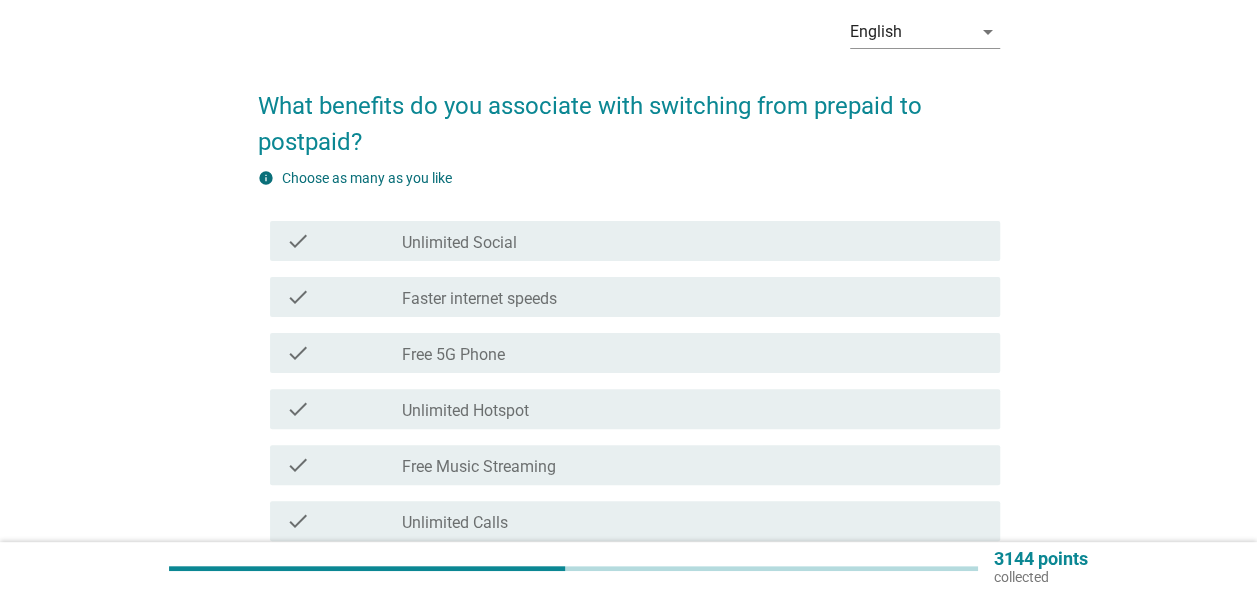 scroll, scrollTop: 200, scrollLeft: 0, axis: vertical 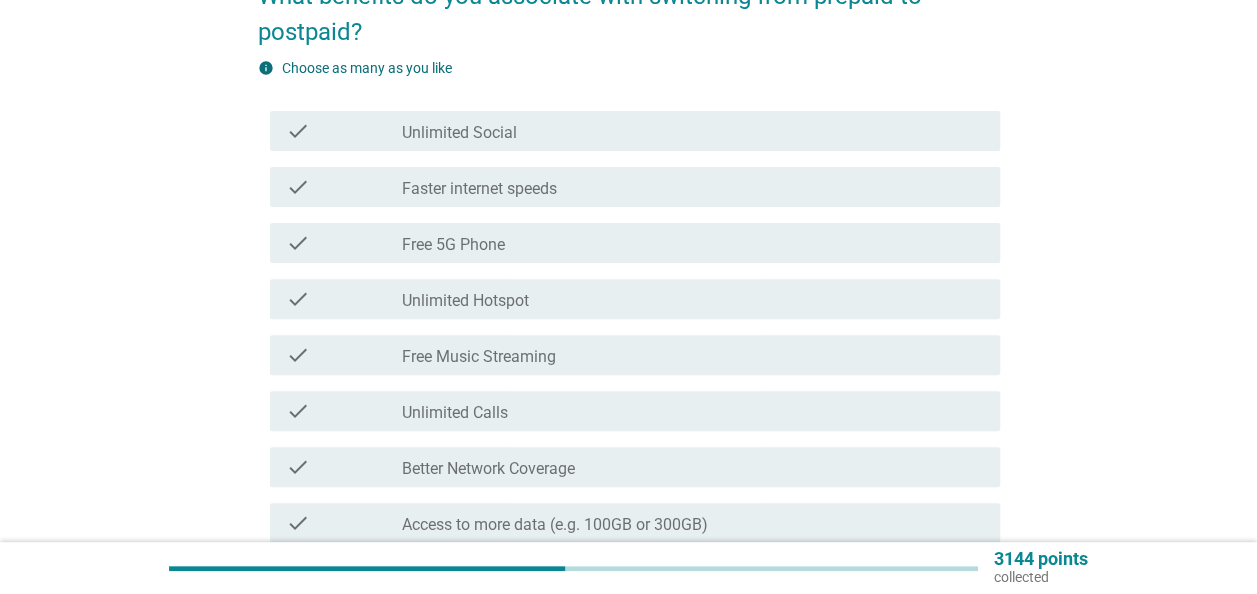 click on "check_box_outline_blank Unlimited Hotspot" at bounding box center [693, 299] 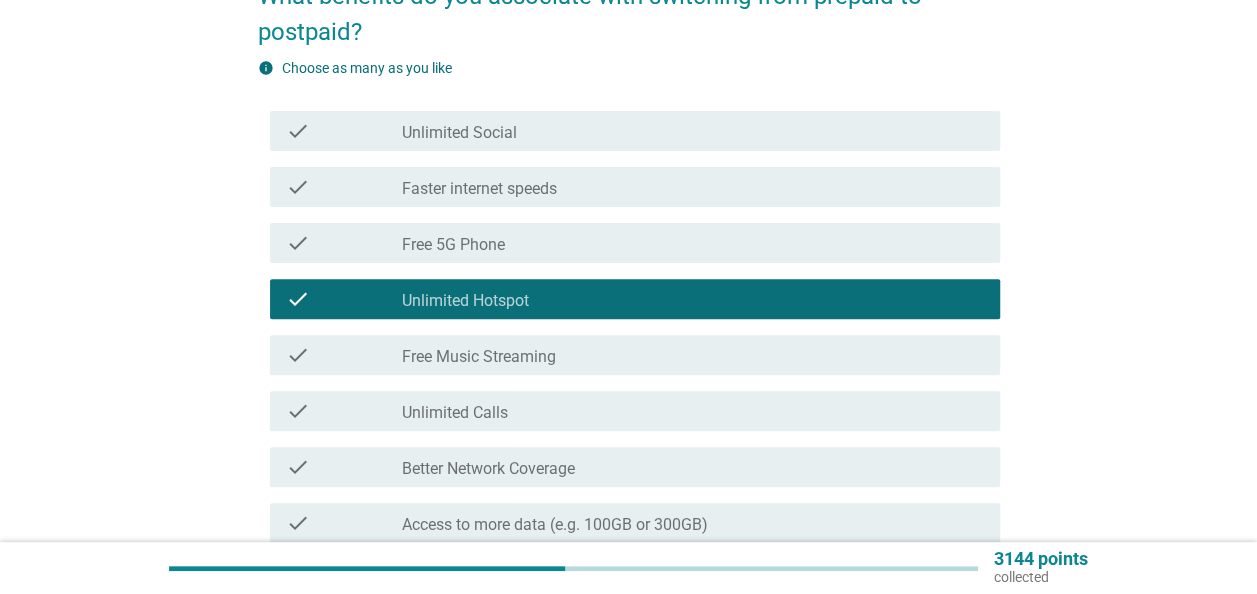 click on "check_box_outline_blank Unlimited Social" at bounding box center [693, 131] 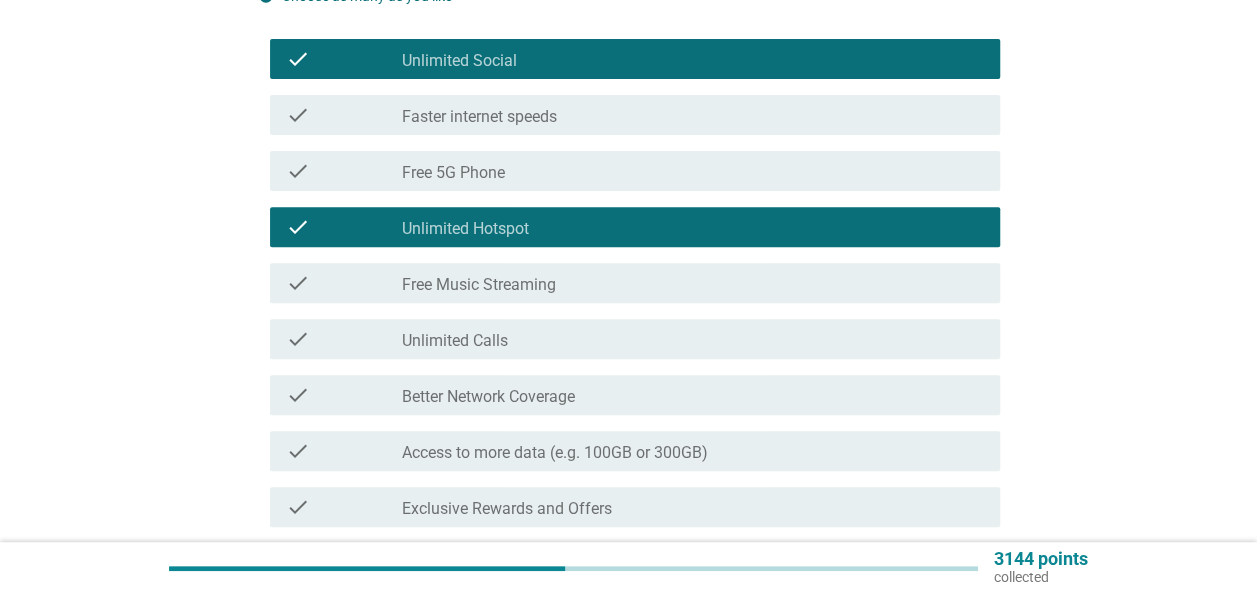 scroll, scrollTop: 300, scrollLeft: 0, axis: vertical 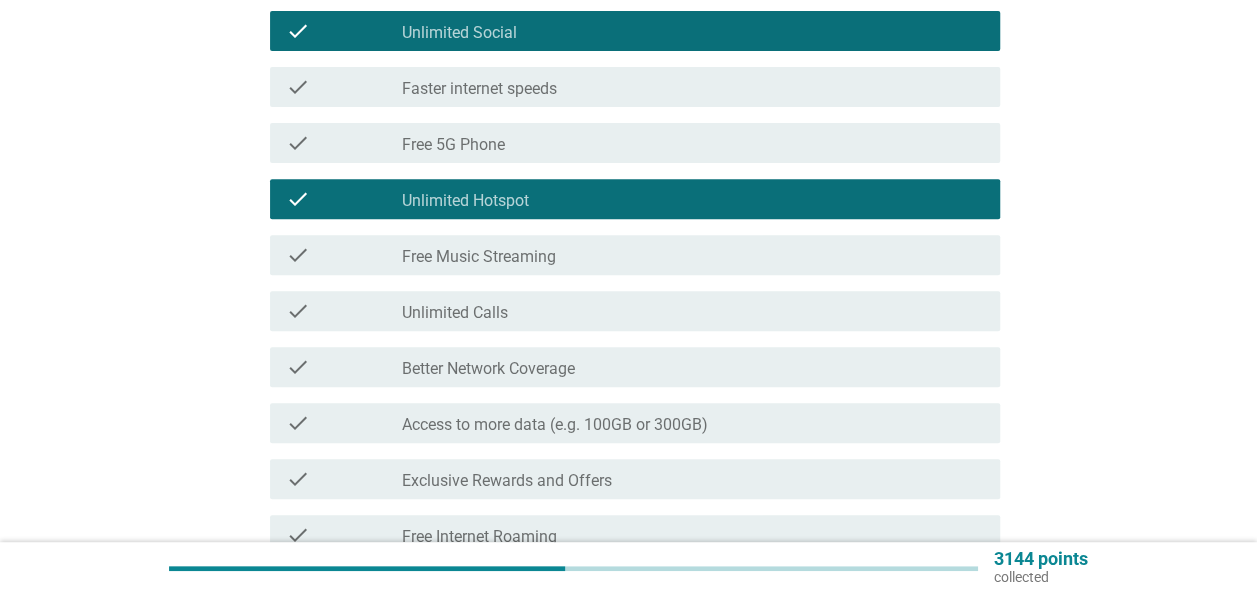 click on "Unlimited Social" at bounding box center (459, 33) 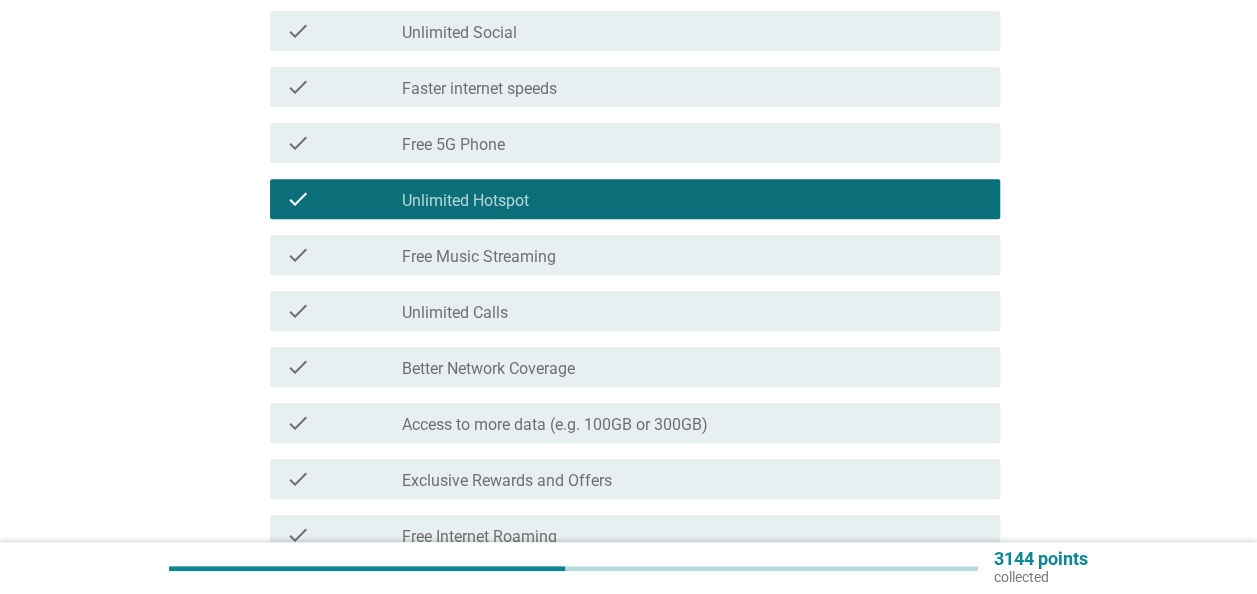 click on "Faster internet speeds" at bounding box center [479, 89] 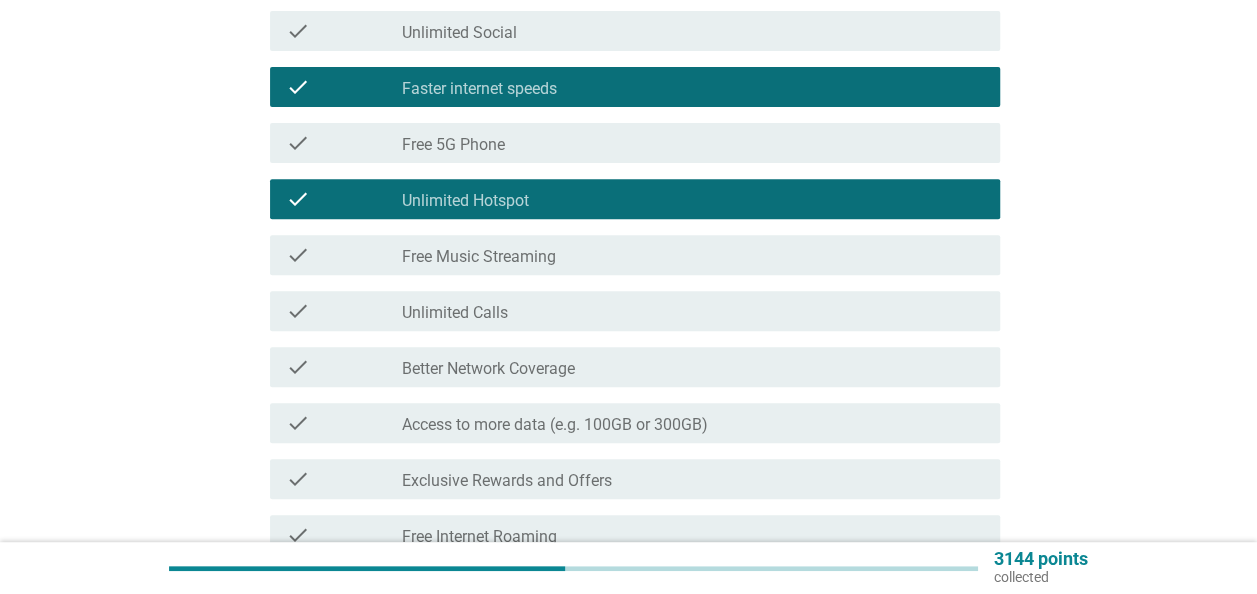 click on "Faster internet speeds" at bounding box center (479, 89) 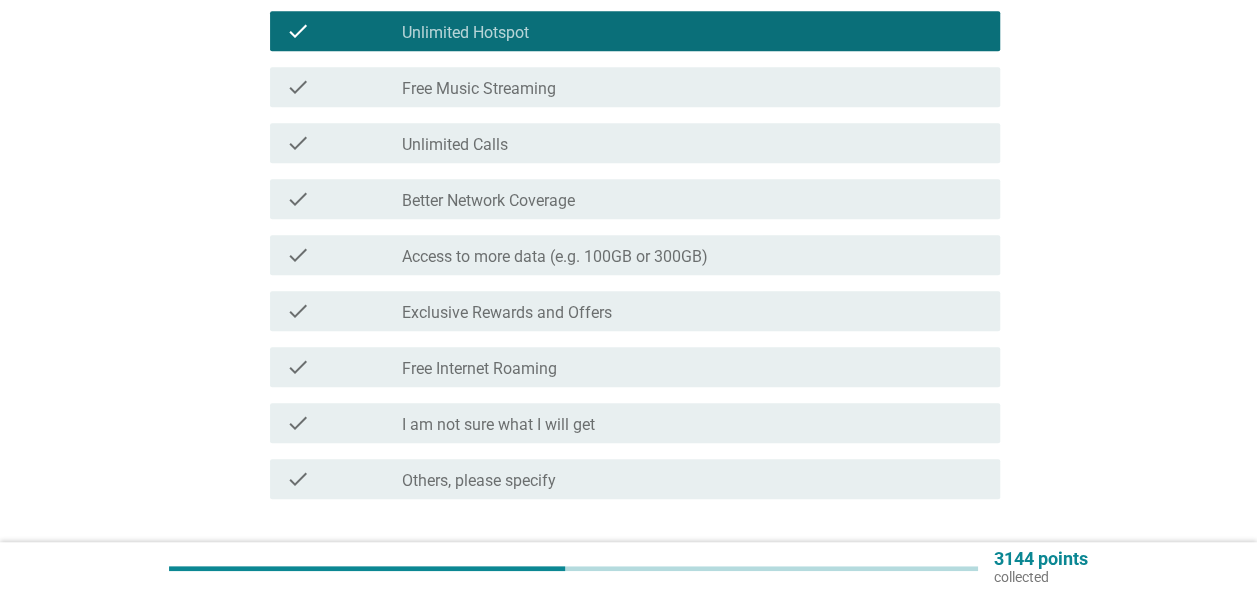 scroll, scrollTop: 500, scrollLeft: 0, axis: vertical 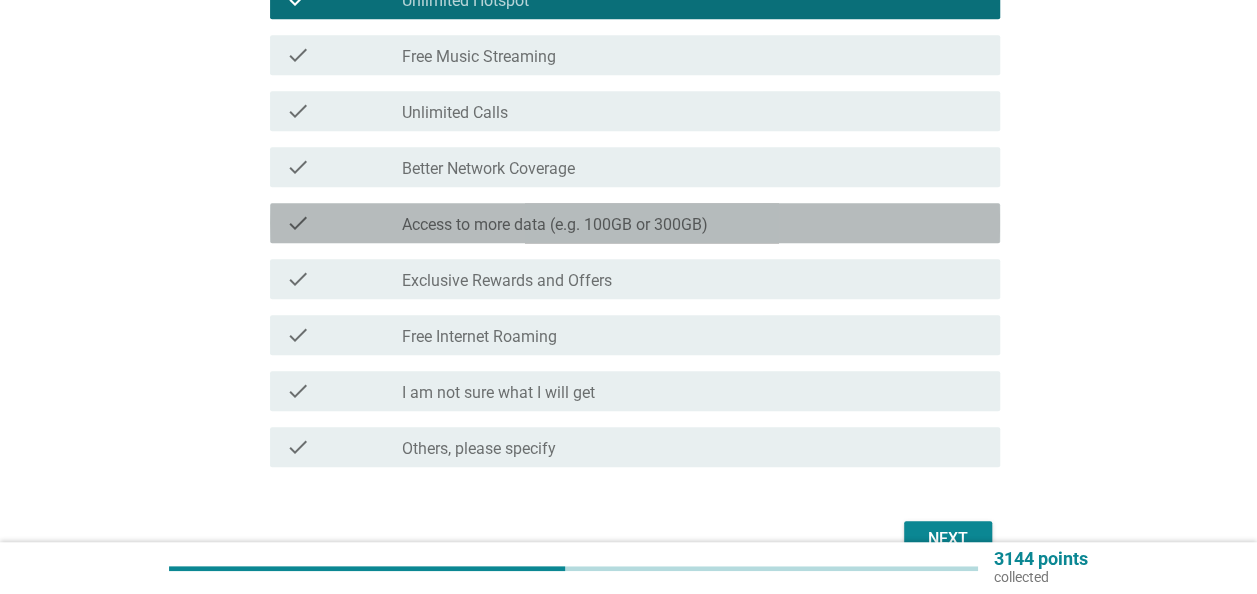 click on "check     check_box_outline_blank Access to more data (e.g. 100GB or 300GB)" at bounding box center (635, 223) 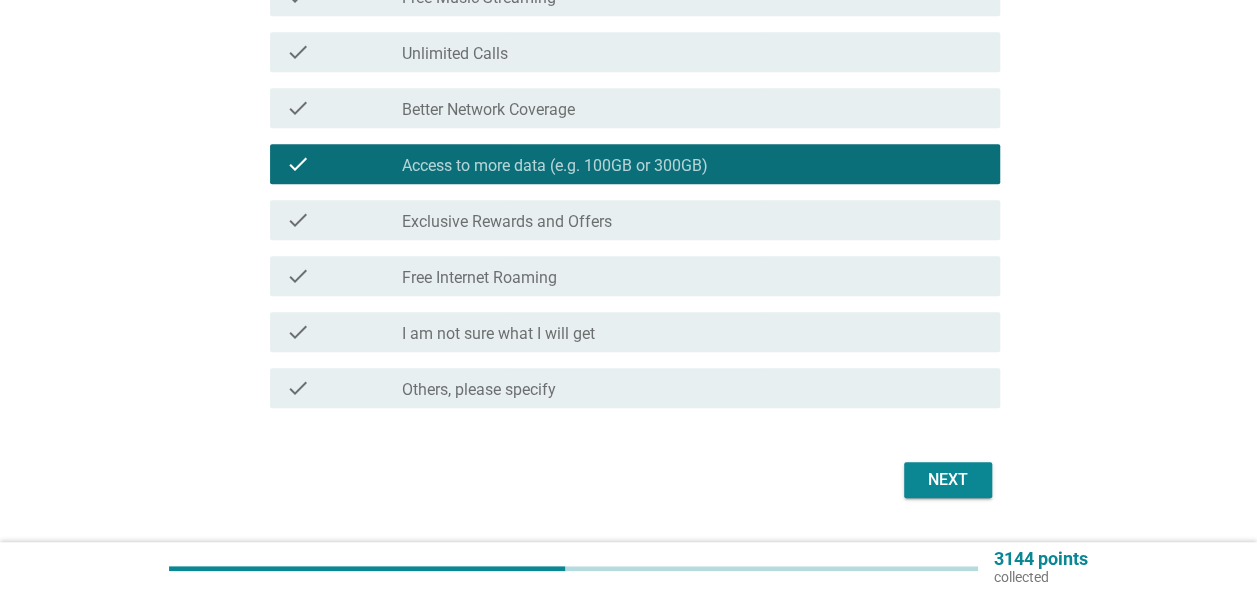 scroll, scrollTop: 611, scrollLeft: 0, axis: vertical 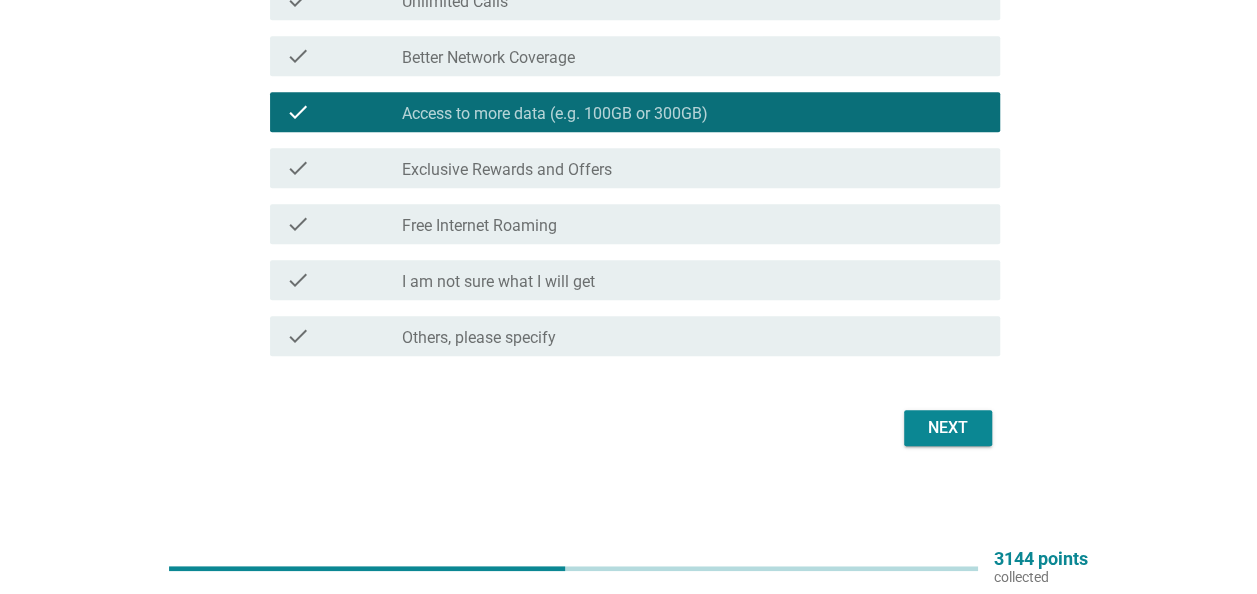 click on "Next" at bounding box center (948, 428) 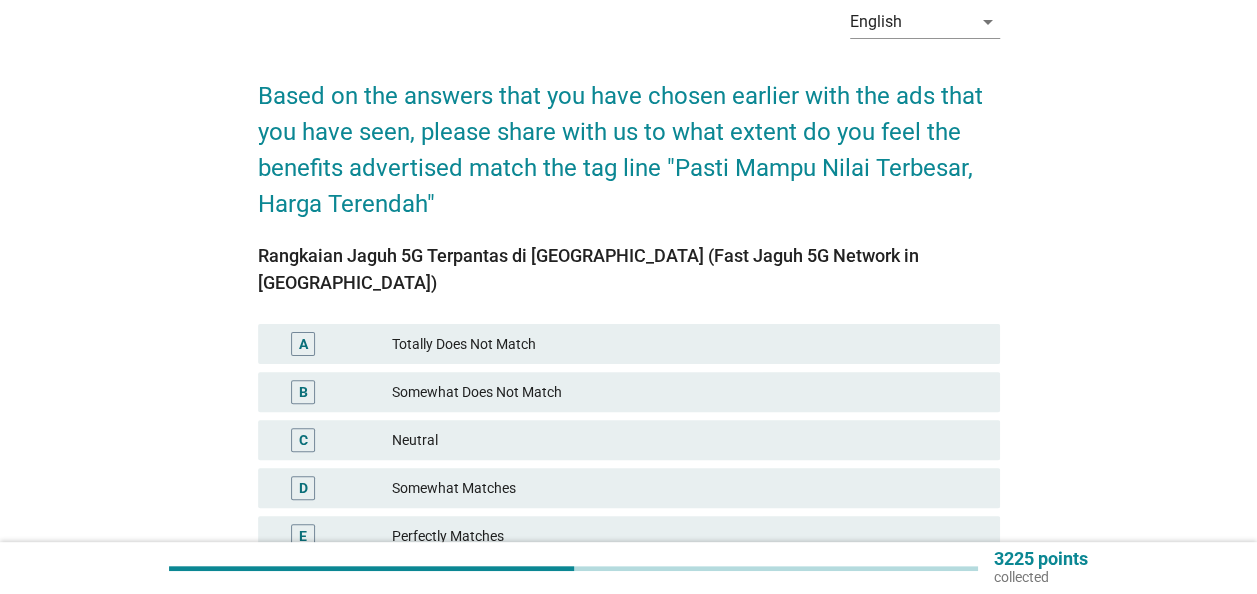 scroll, scrollTop: 200, scrollLeft: 0, axis: vertical 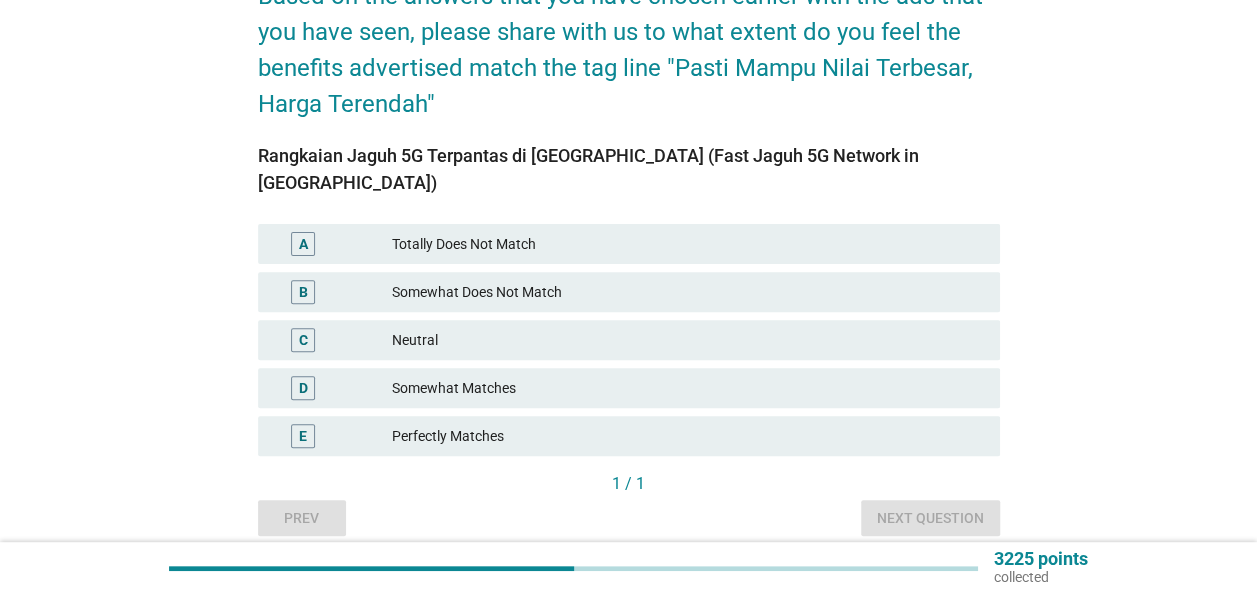 click on "Neutral" at bounding box center [688, 340] 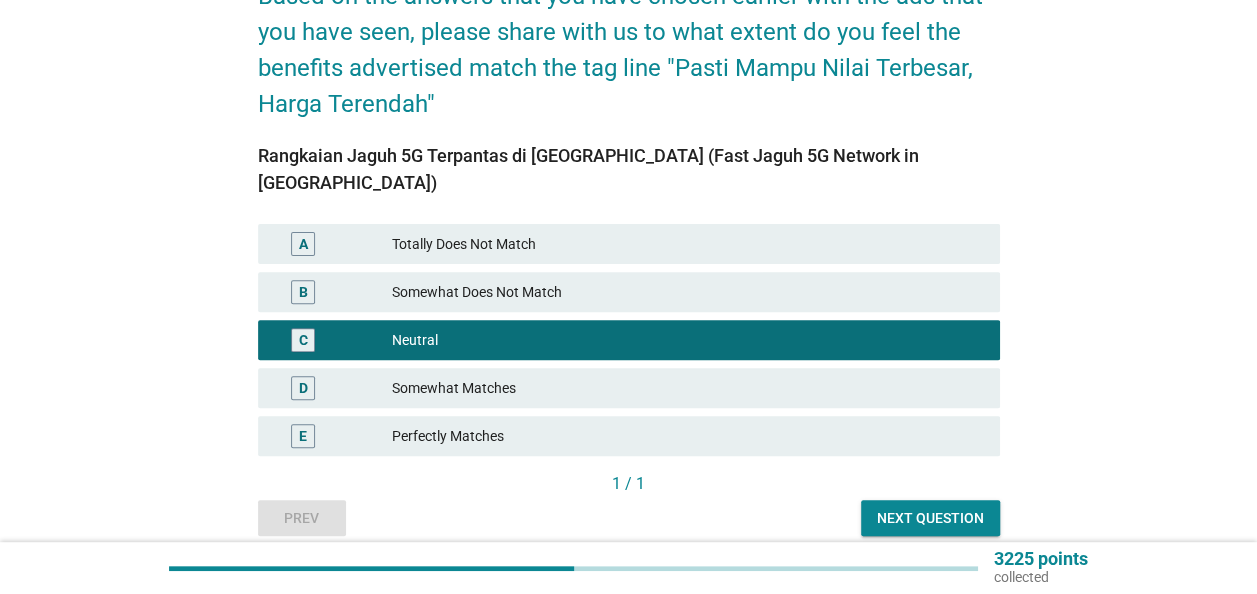 click on "Next question" at bounding box center [930, 518] 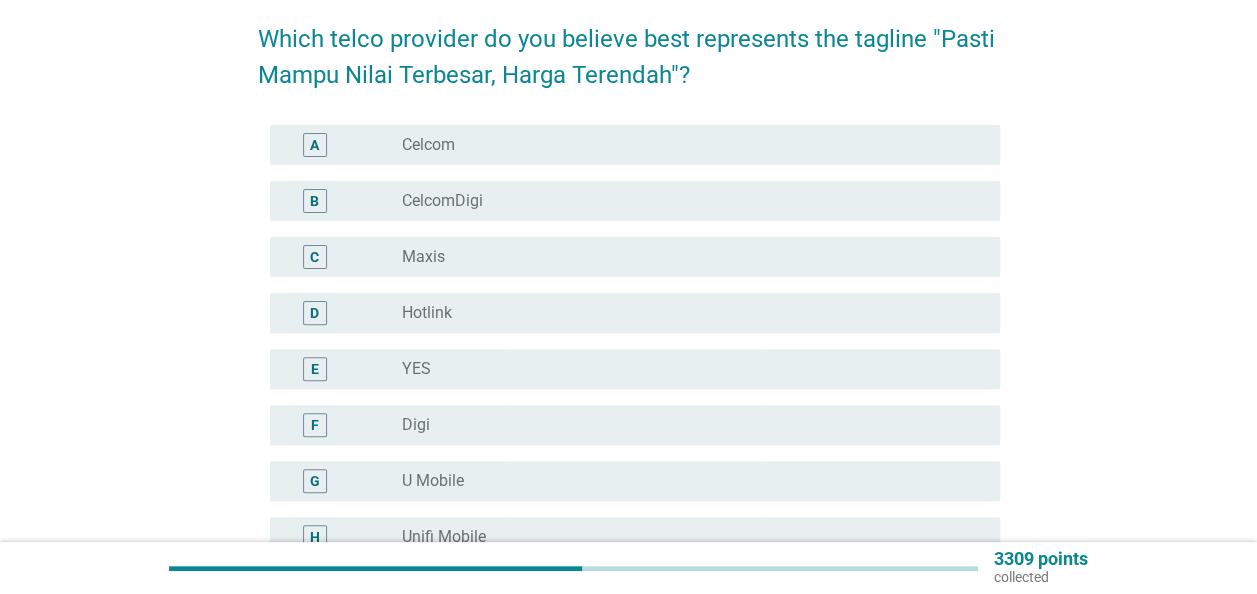 scroll, scrollTop: 200, scrollLeft: 0, axis: vertical 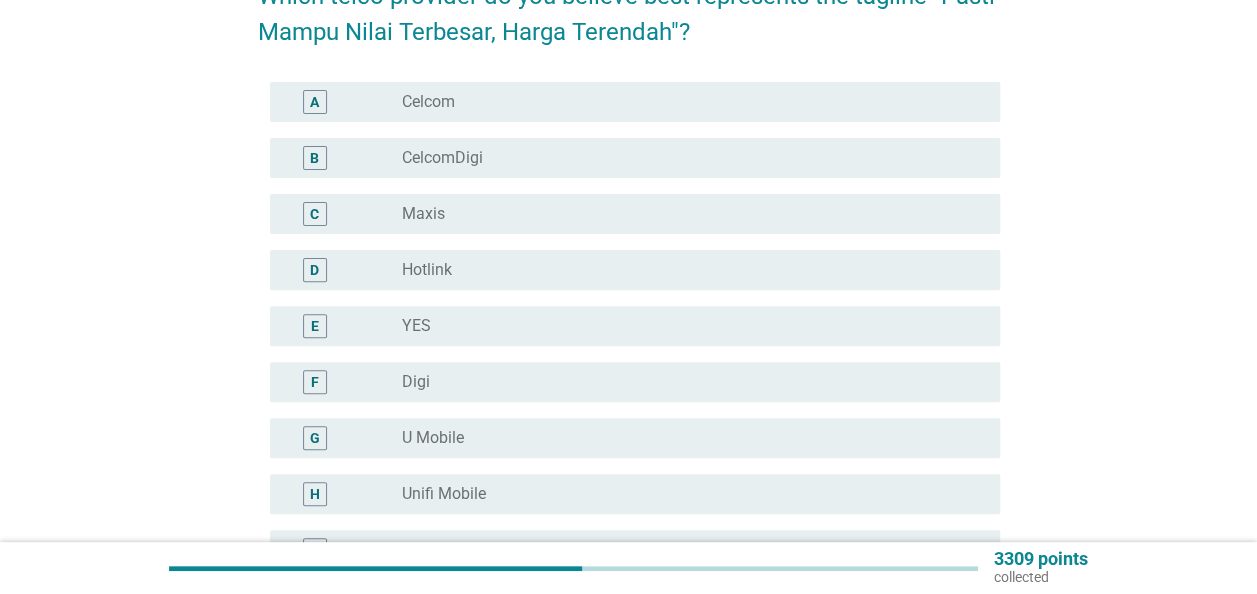 click on "radio_button_unchecked Maxis" at bounding box center (685, 214) 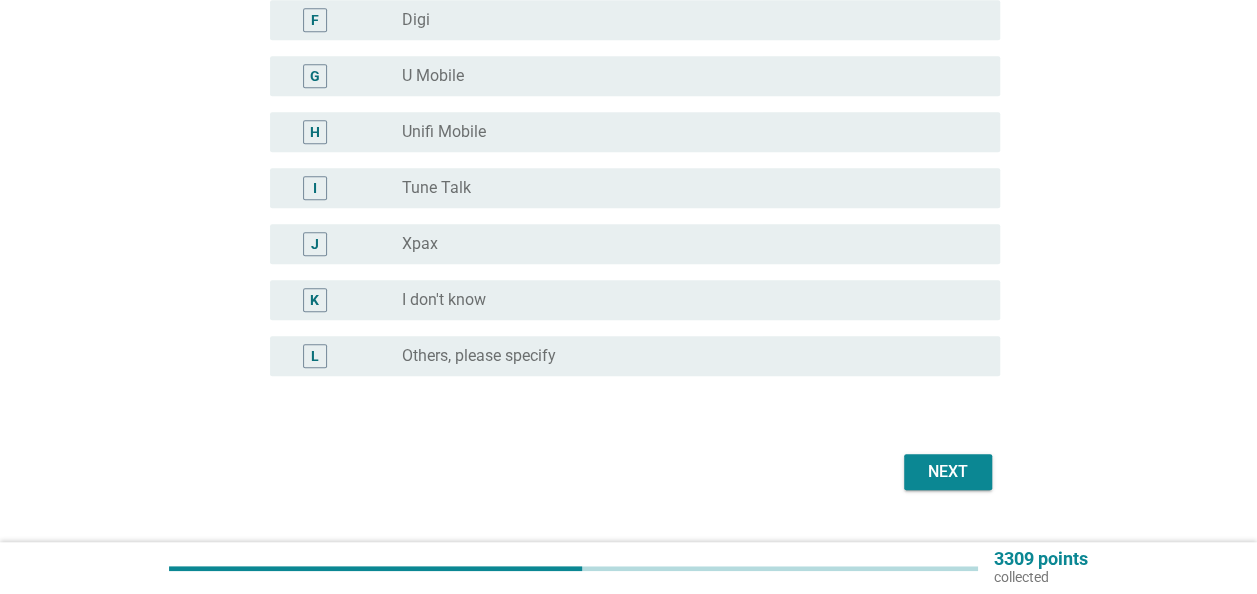 scroll, scrollTop: 600, scrollLeft: 0, axis: vertical 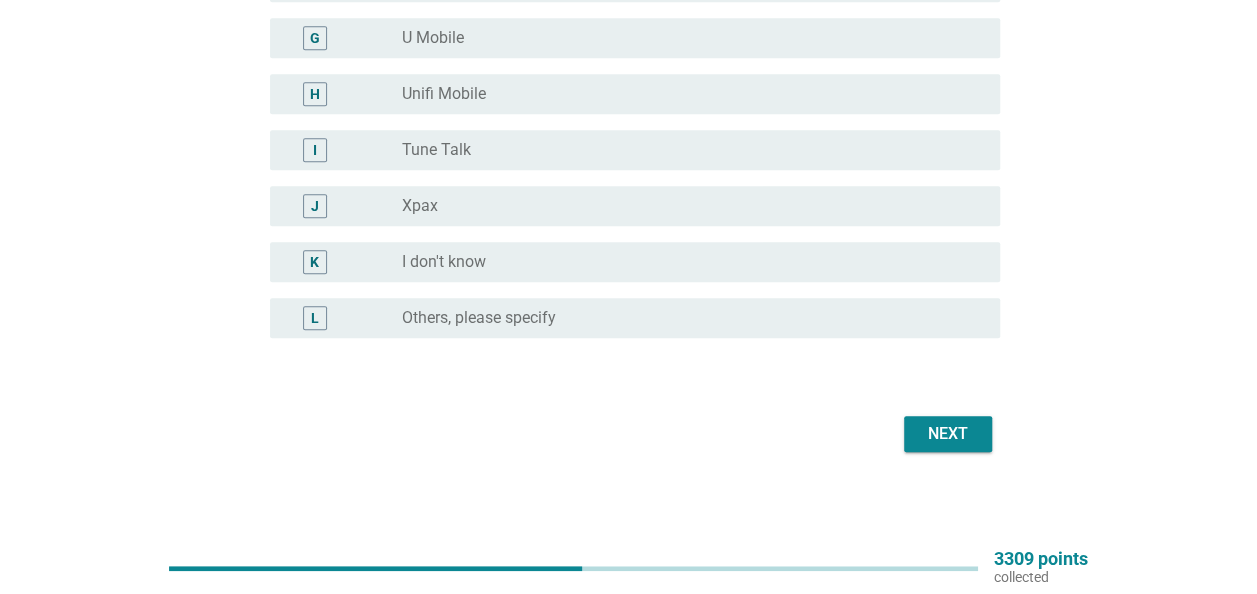 click on "Next" at bounding box center (948, 434) 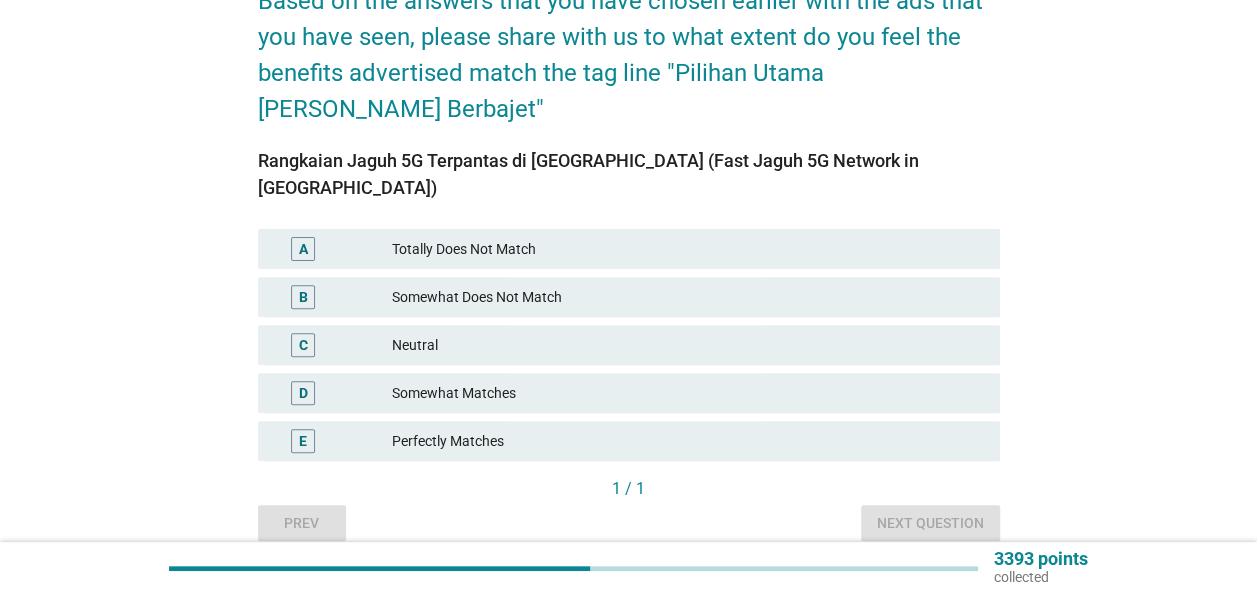 scroll, scrollTop: 200, scrollLeft: 0, axis: vertical 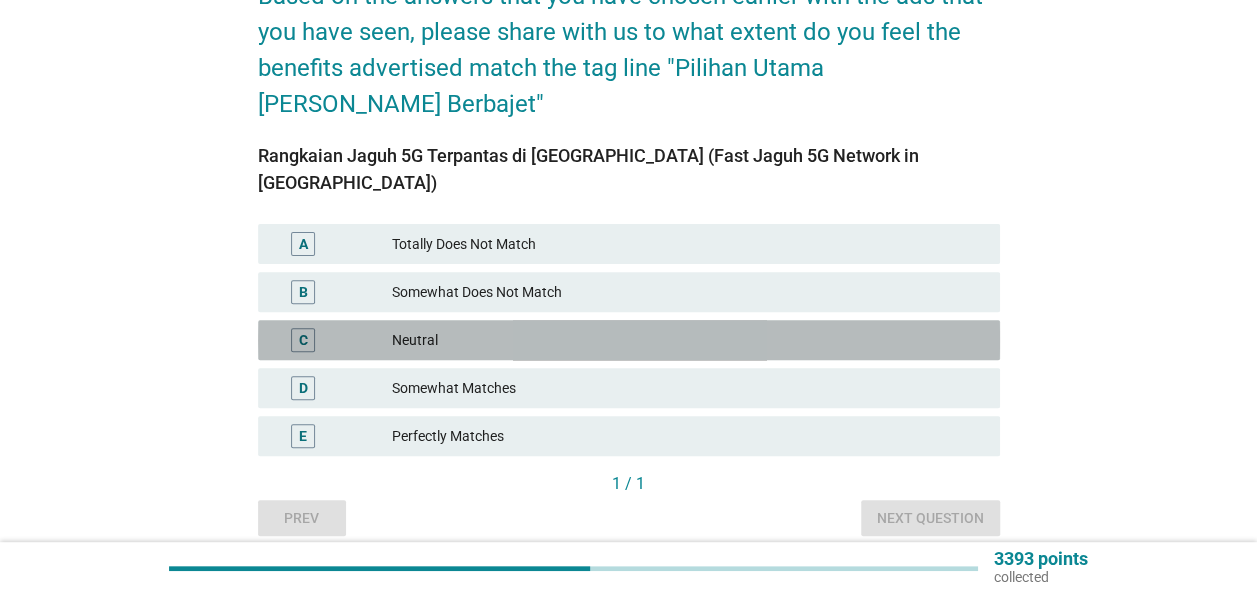 click on "Neutral" at bounding box center (688, 340) 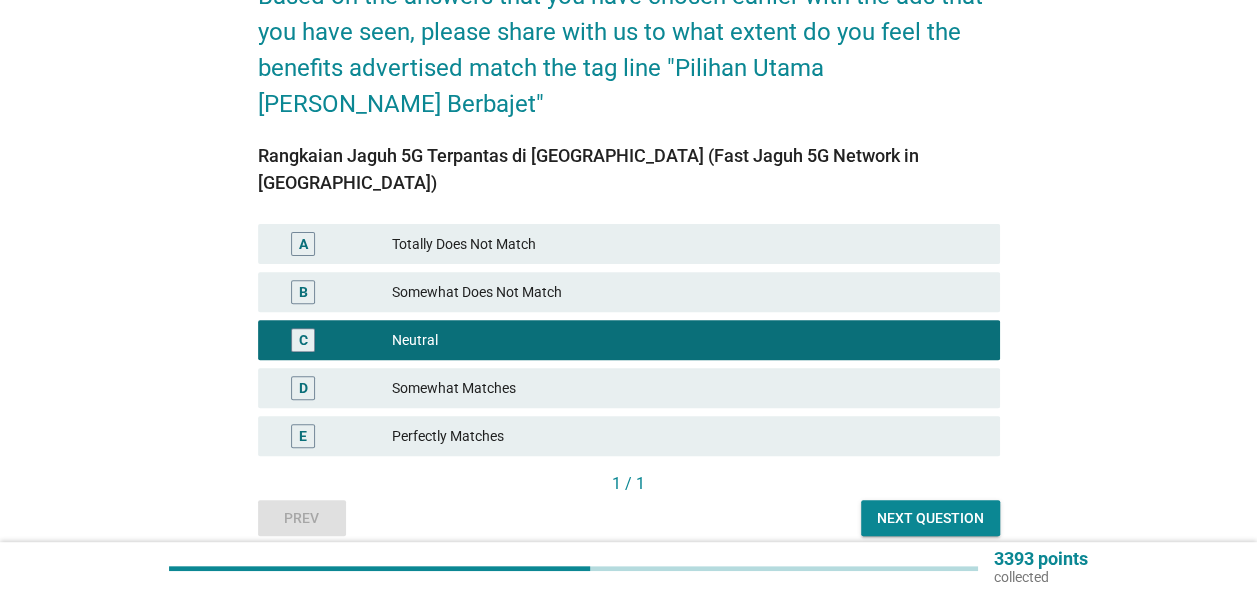 click on "Next question" at bounding box center (930, 518) 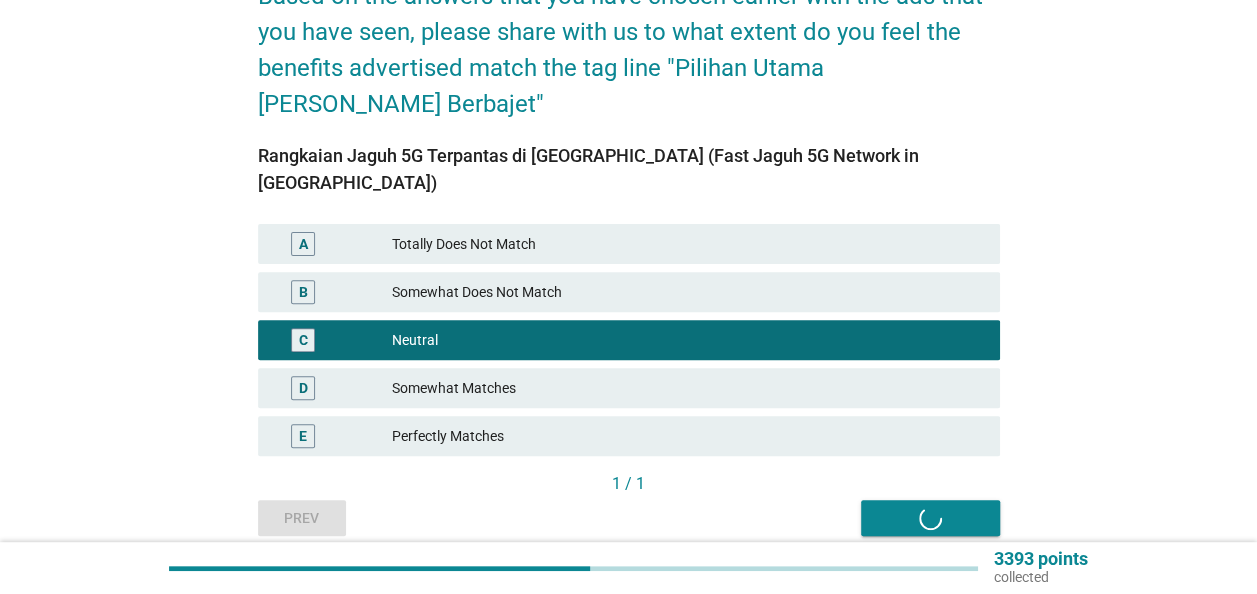scroll, scrollTop: 0, scrollLeft: 0, axis: both 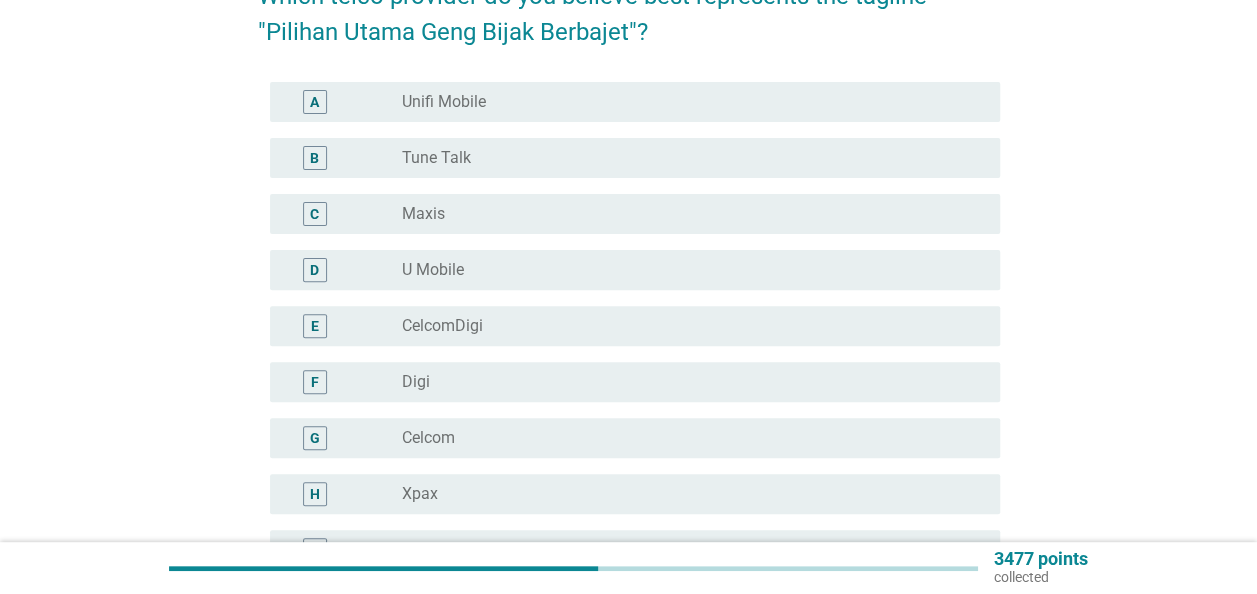 click on "radio_button_unchecked Maxis" at bounding box center (685, 214) 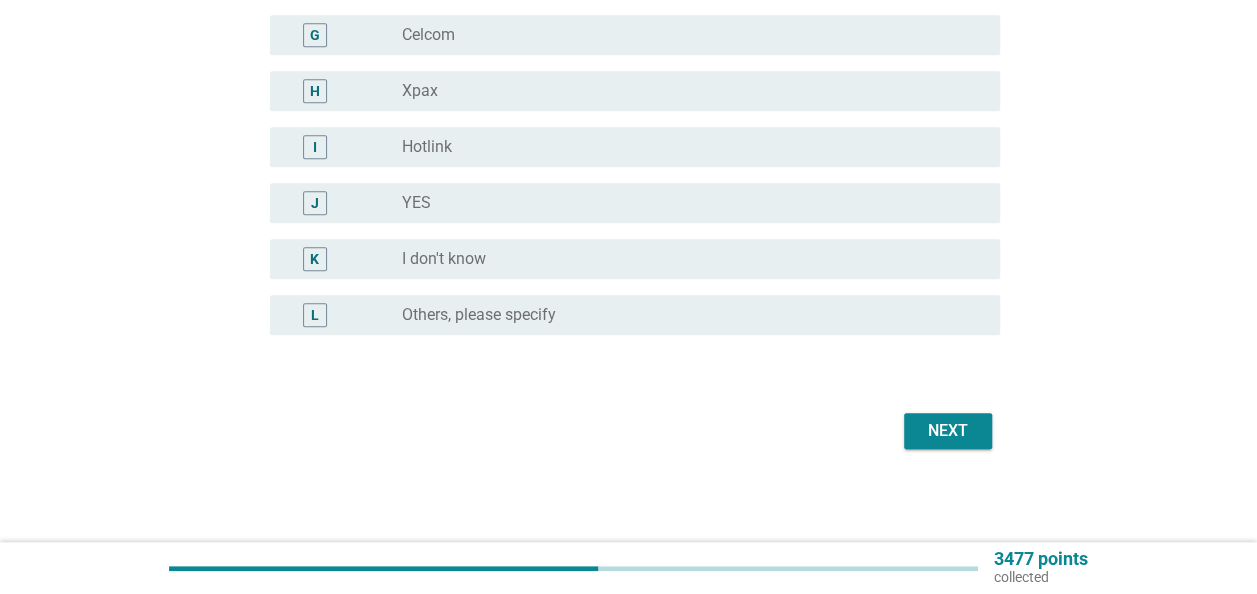 scroll, scrollTop: 606, scrollLeft: 0, axis: vertical 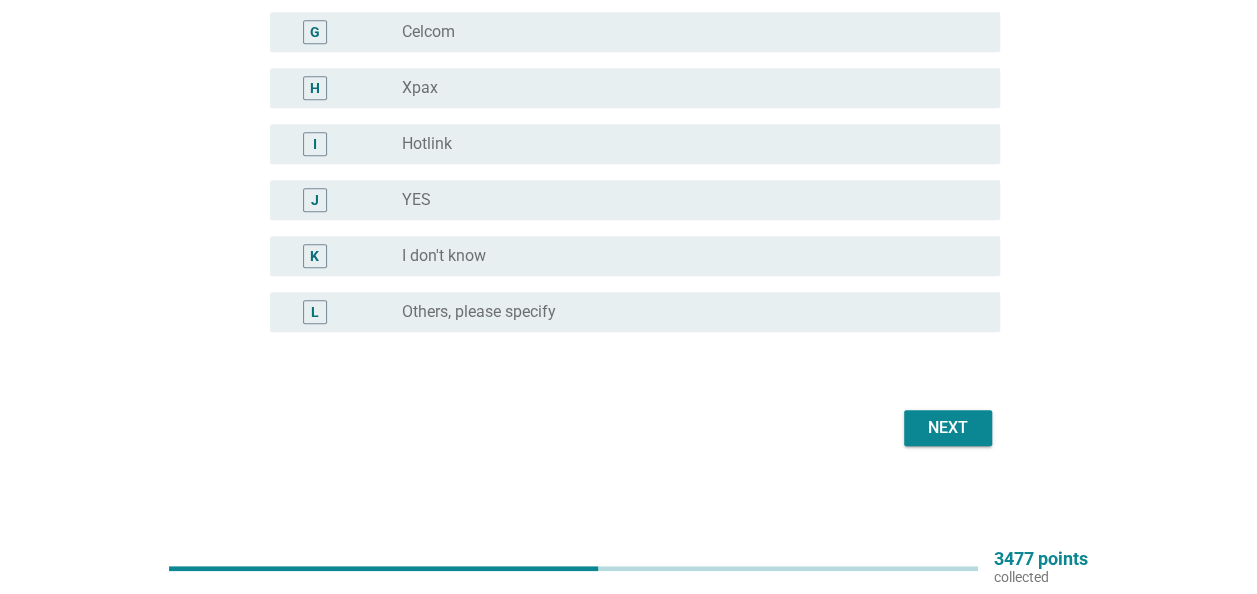 click on "Next" at bounding box center [948, 428] 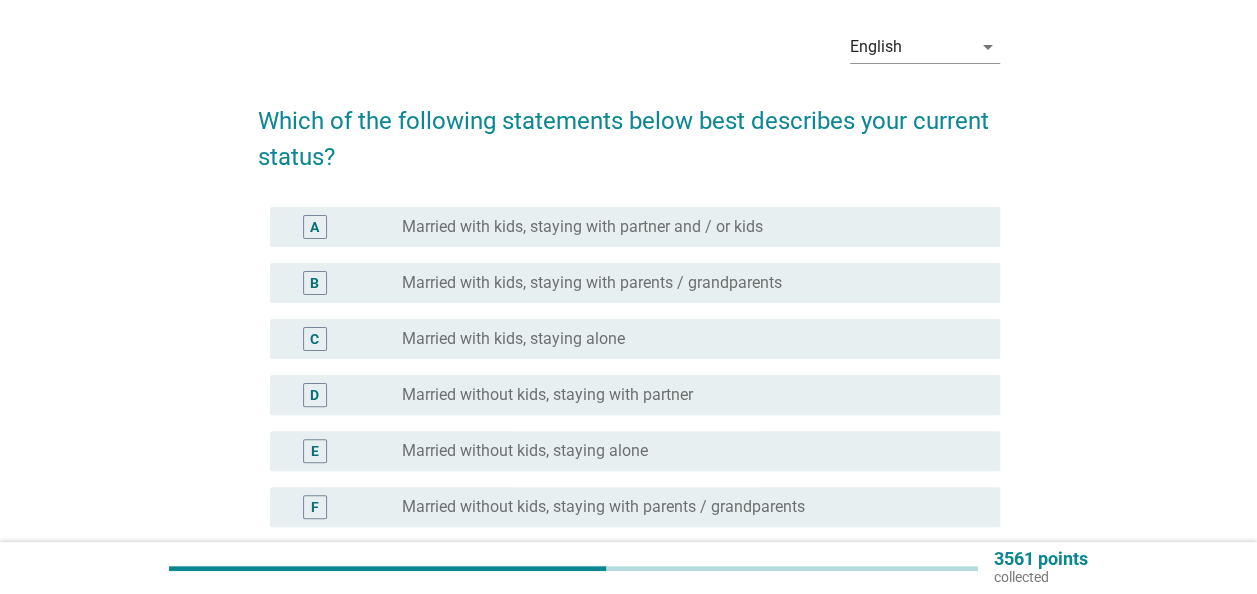 scroll, scrollTop: 100, scrollLeft: 0, axis: vertical 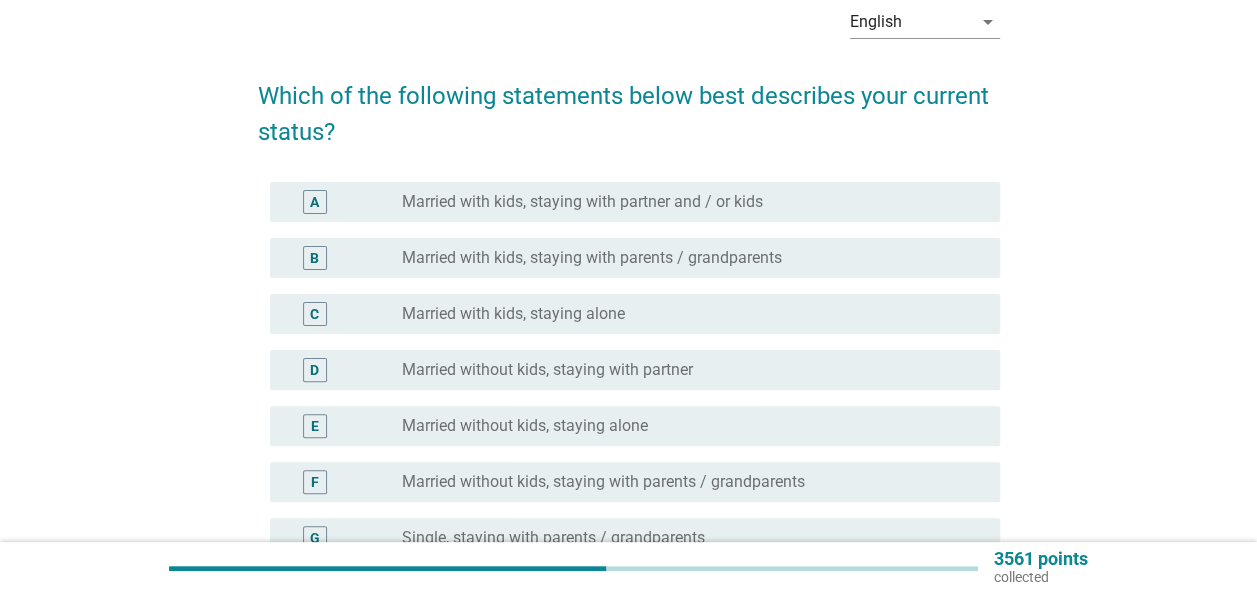 click on "Married without kids, staying with partner" at bounding box center (547, 370) 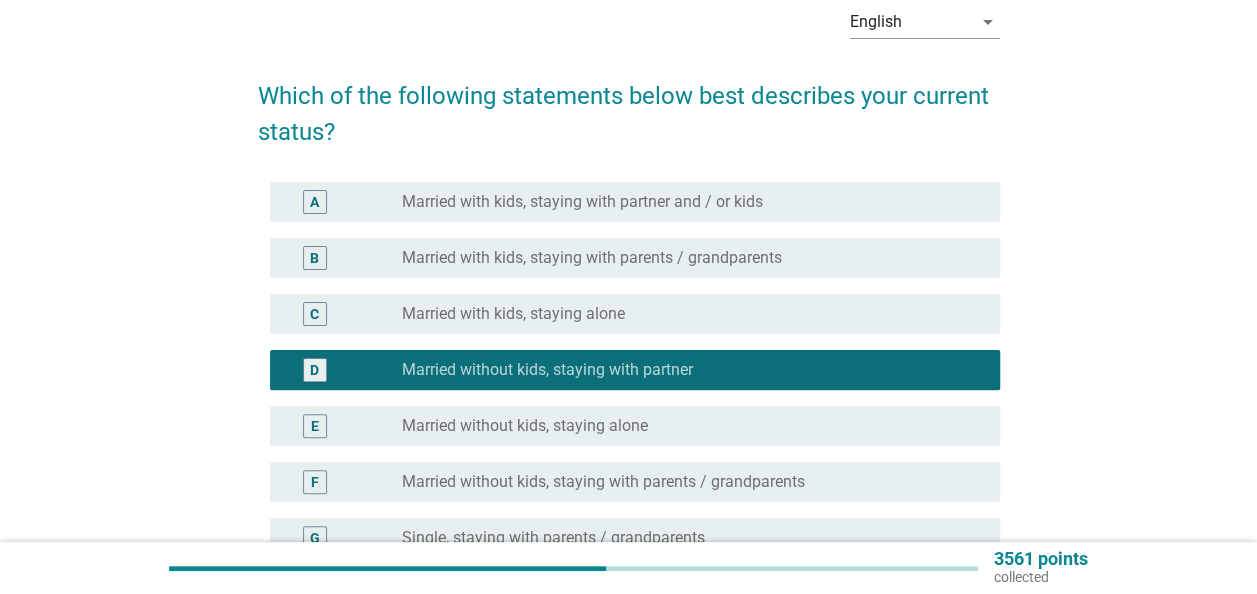 scroll, scrollTop: 400, scrollLeft: 0, axis: vertical 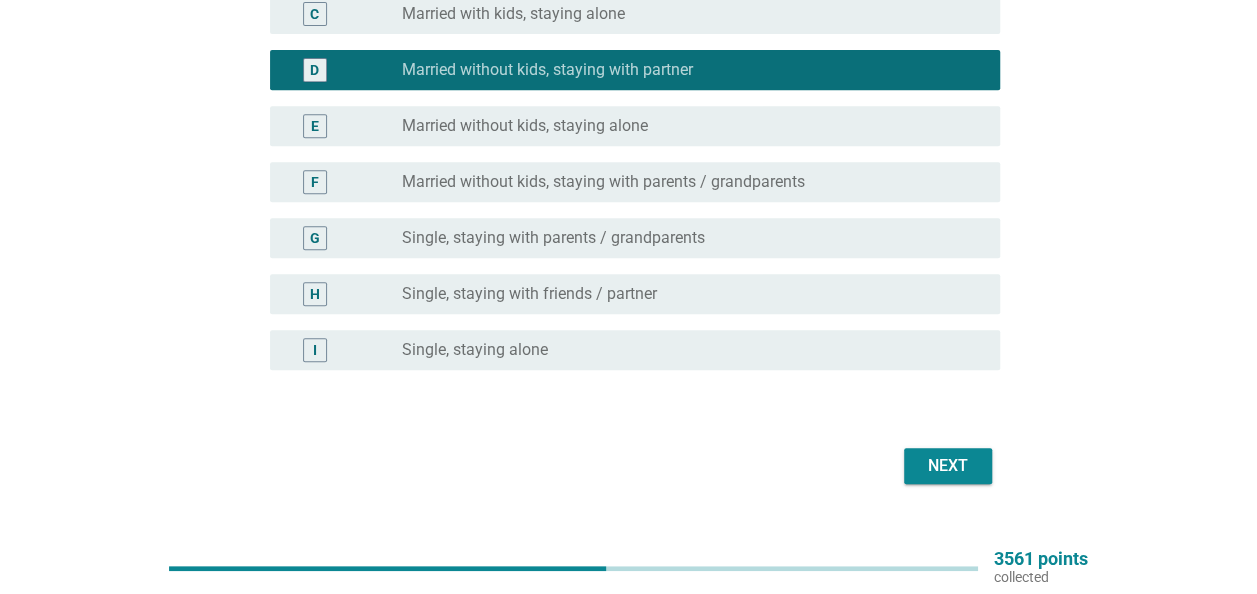 click on "Next" at bounding box center [948, 466] 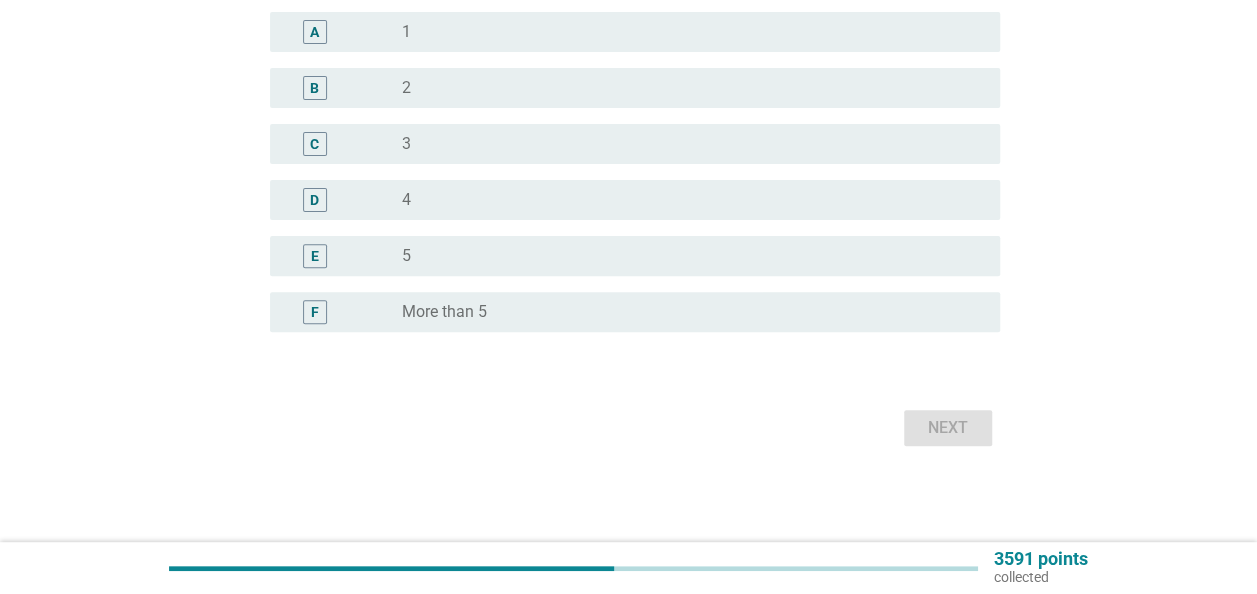 scroll, scrollTop: 0, scrollLeft: 0, axis: both 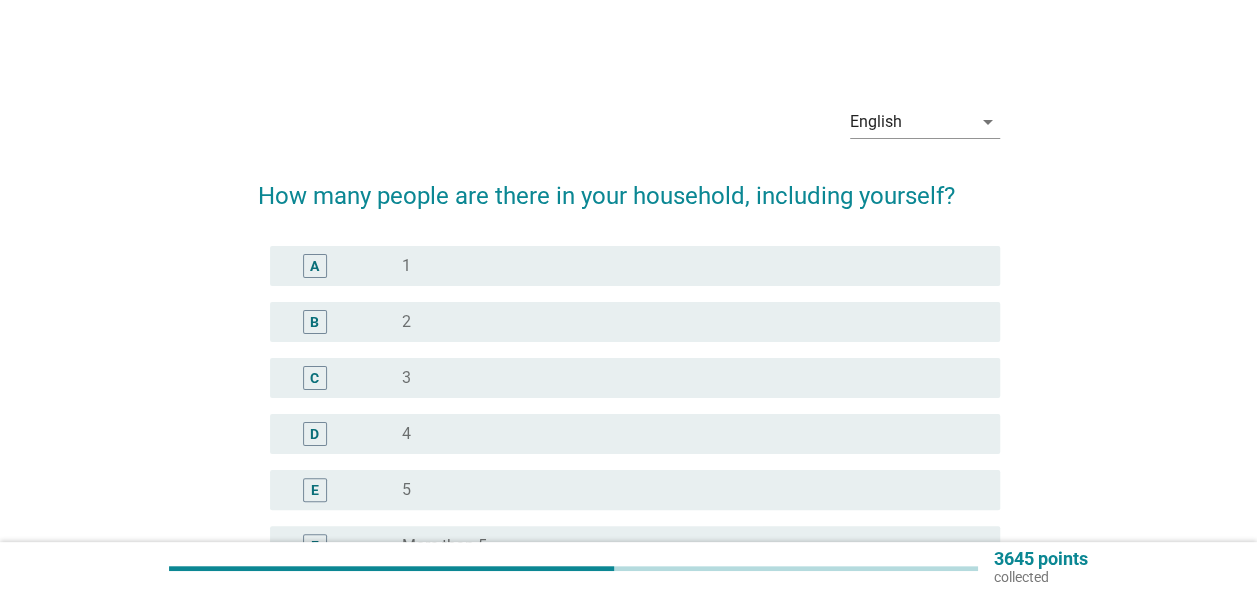 click on "radio_button_unchecked 2" at bounding box center (685, 322) 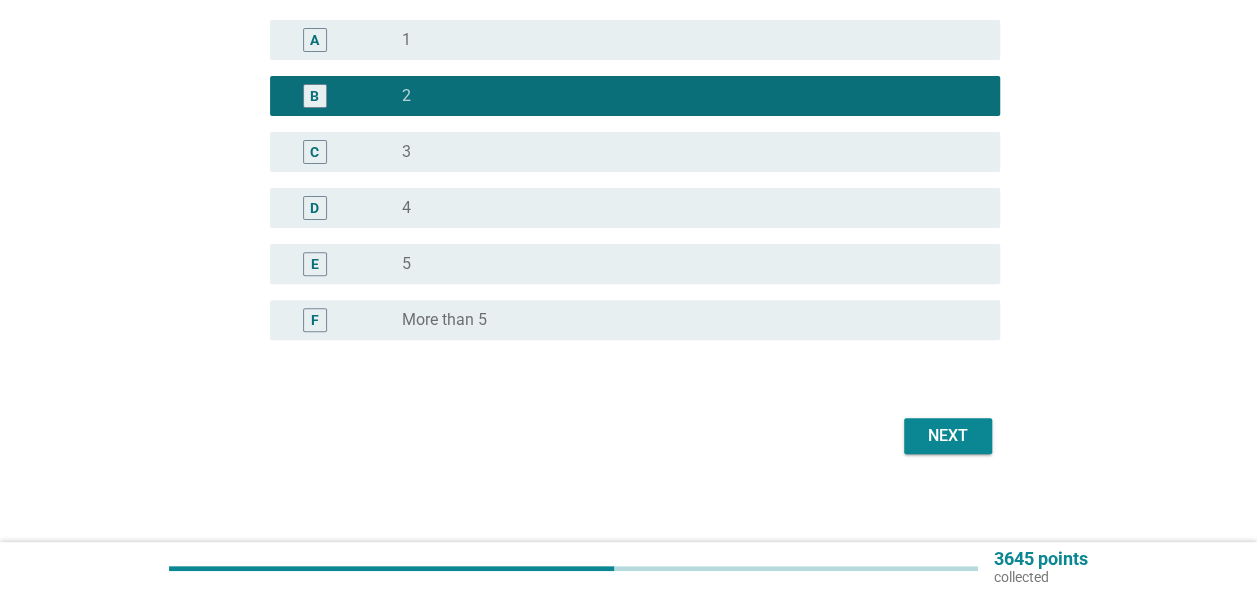 scroll, scrollTop: 234, scrollLeft: 0, axis: vertical 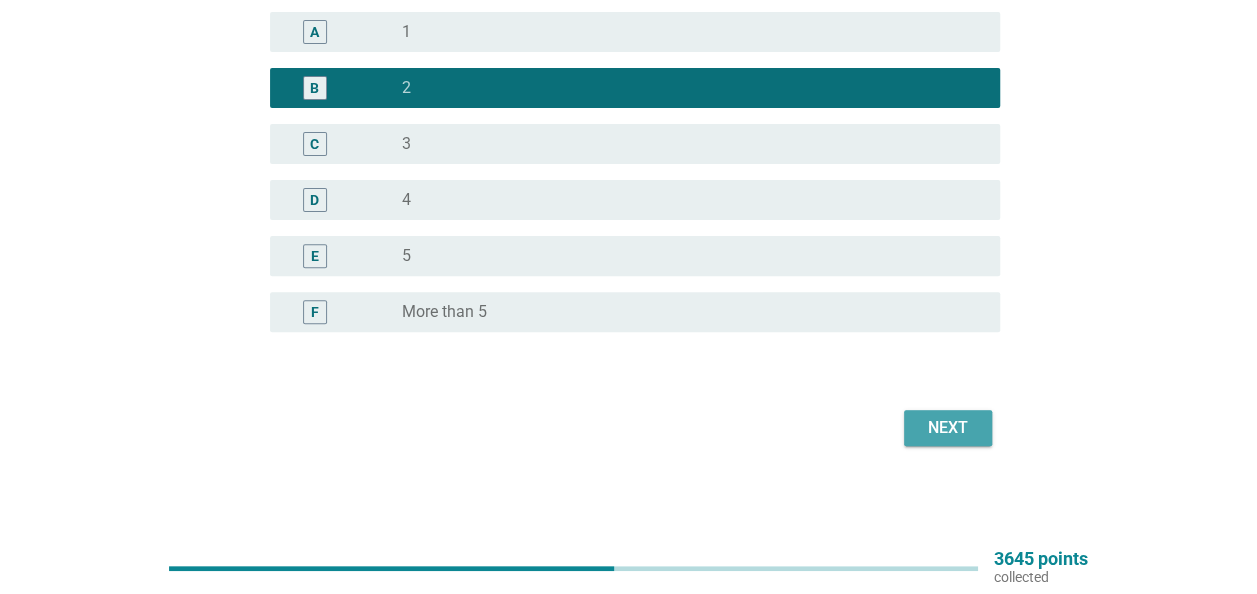 click on "Next" at bounding box center [948, 428] 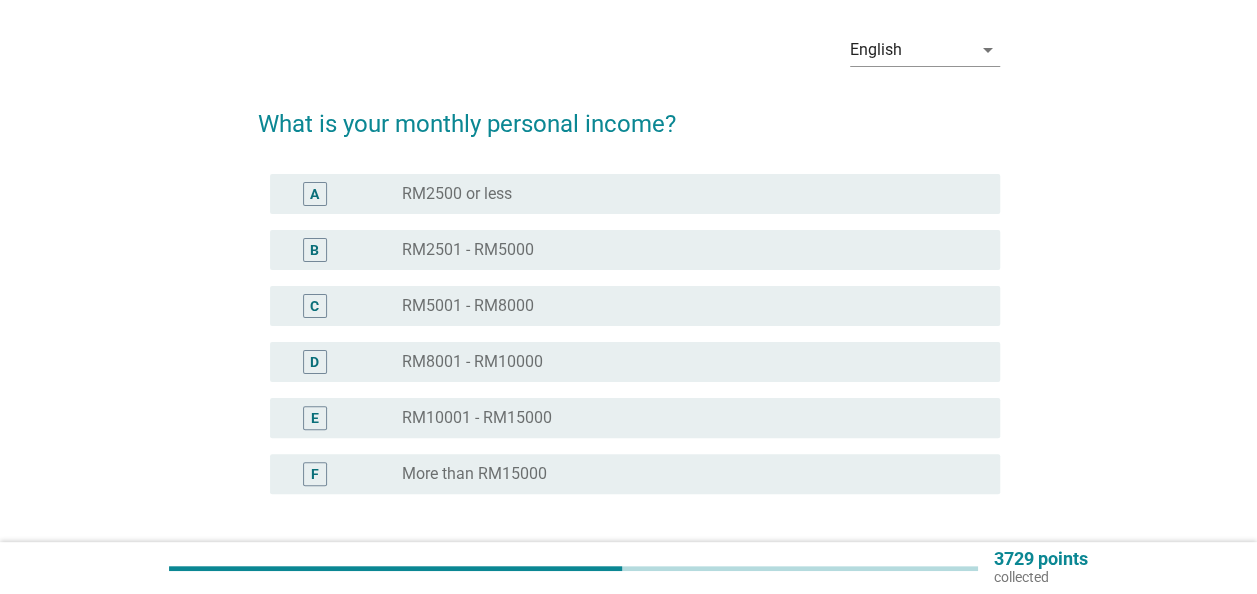 scroll, scrollTop: 200, scrollLeft: 0, axis: vertical 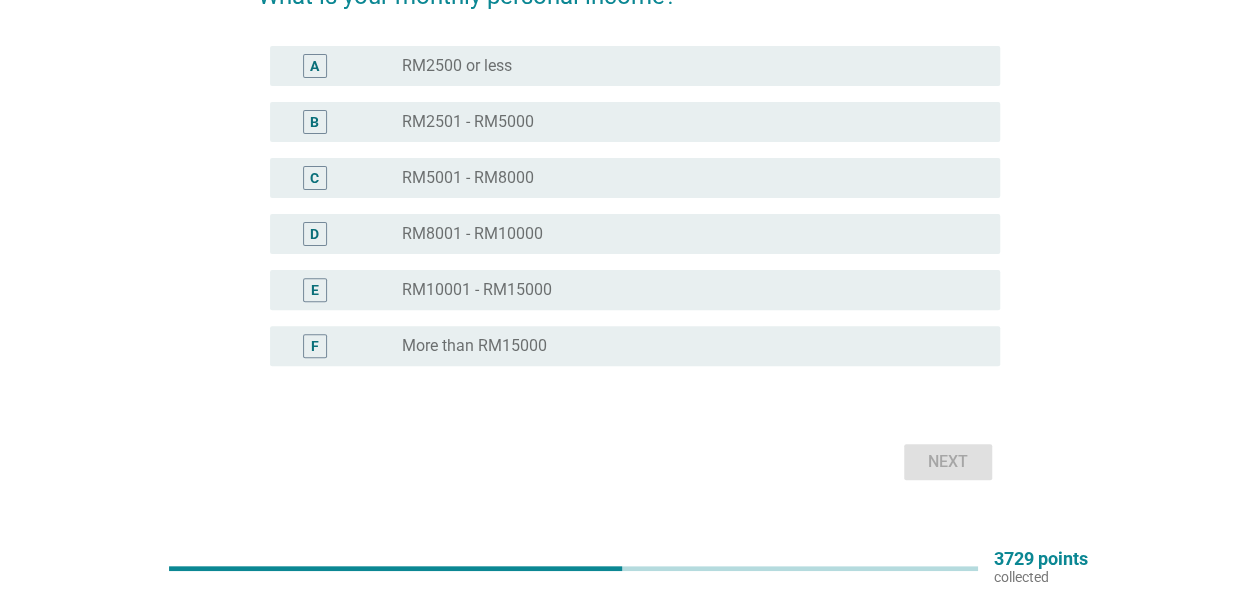 click on "RM10001 - RM15000" at bounding box center [477, 290] 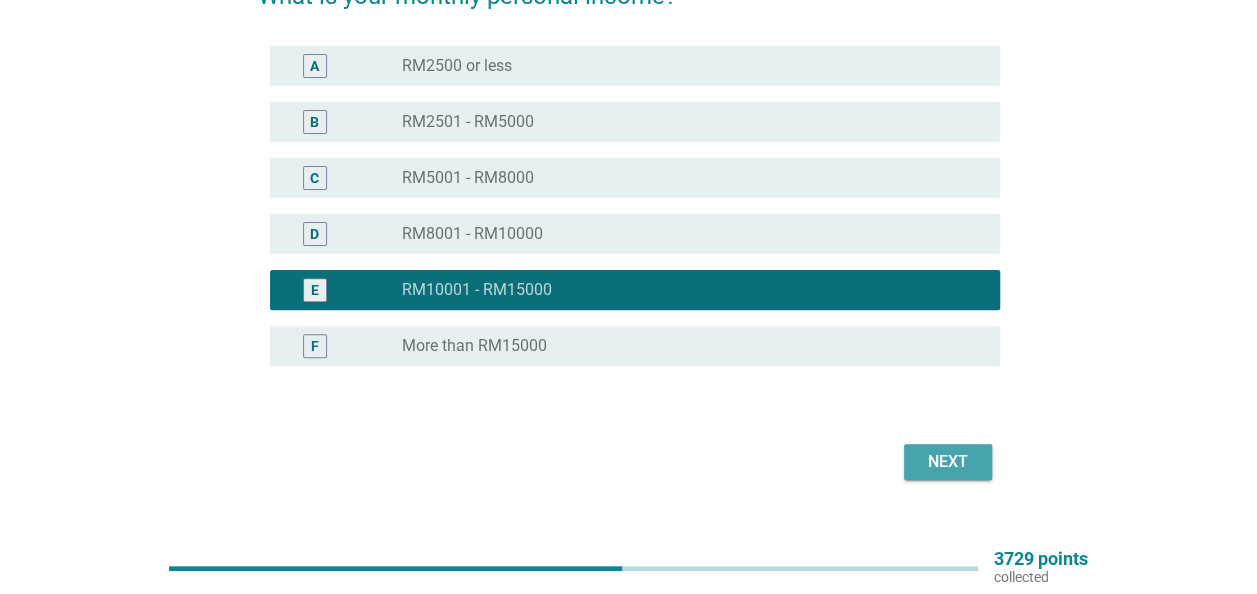 click on "Next" at bounding box center [948, 462] 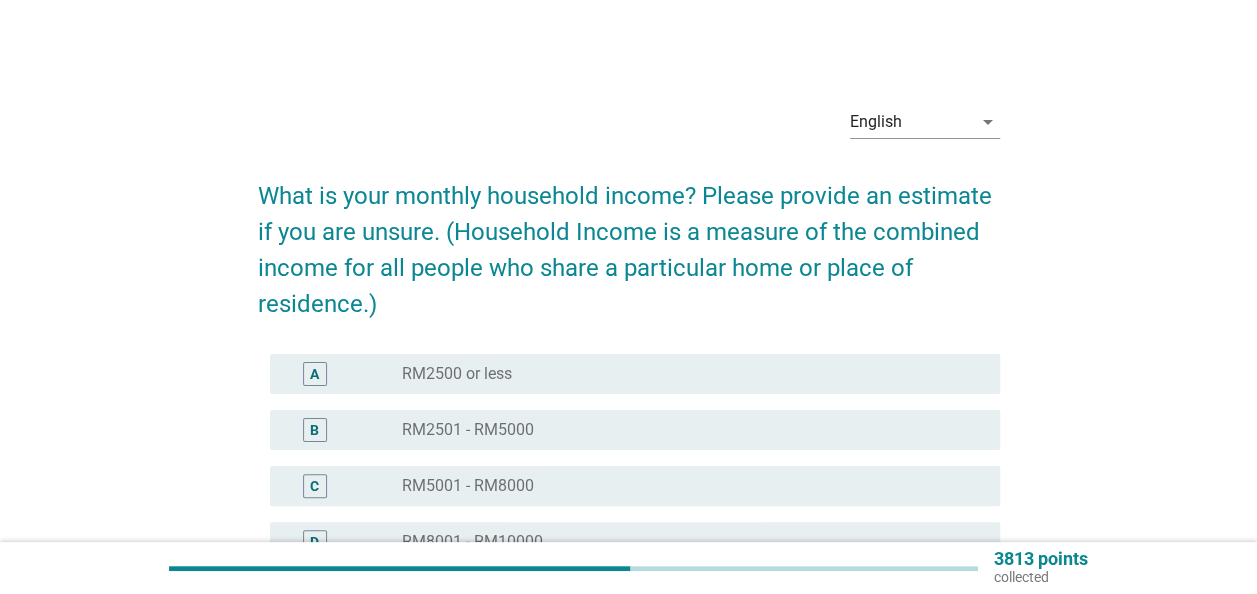 scroll, scrollTop: 100, scrollLeft: 0, axis: vertical 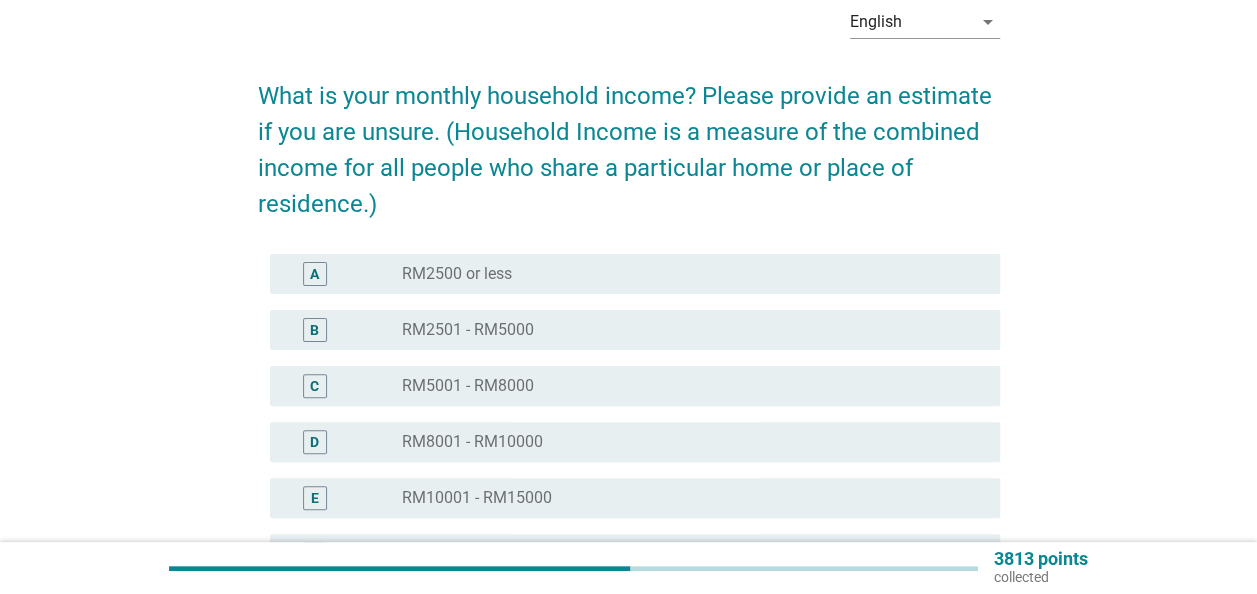click on "radio_button_unchecked RM10001 - RM15000" at bounding box center (693, 498) 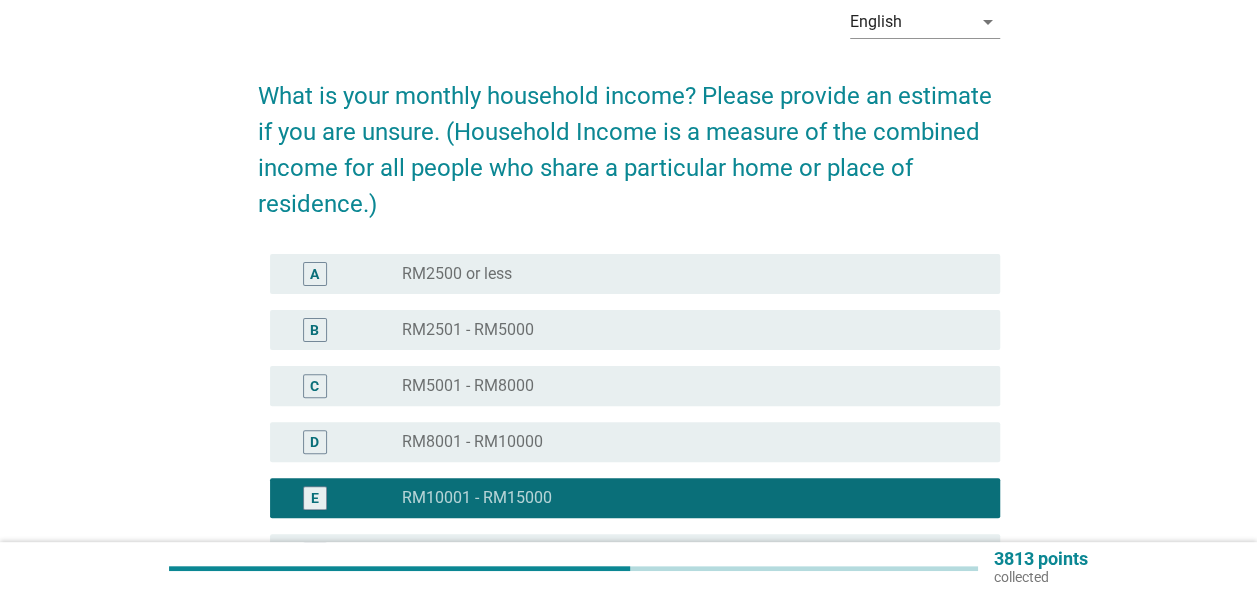 scroll, scrollTop: 300, scrollLeft: 0, axis: vertical 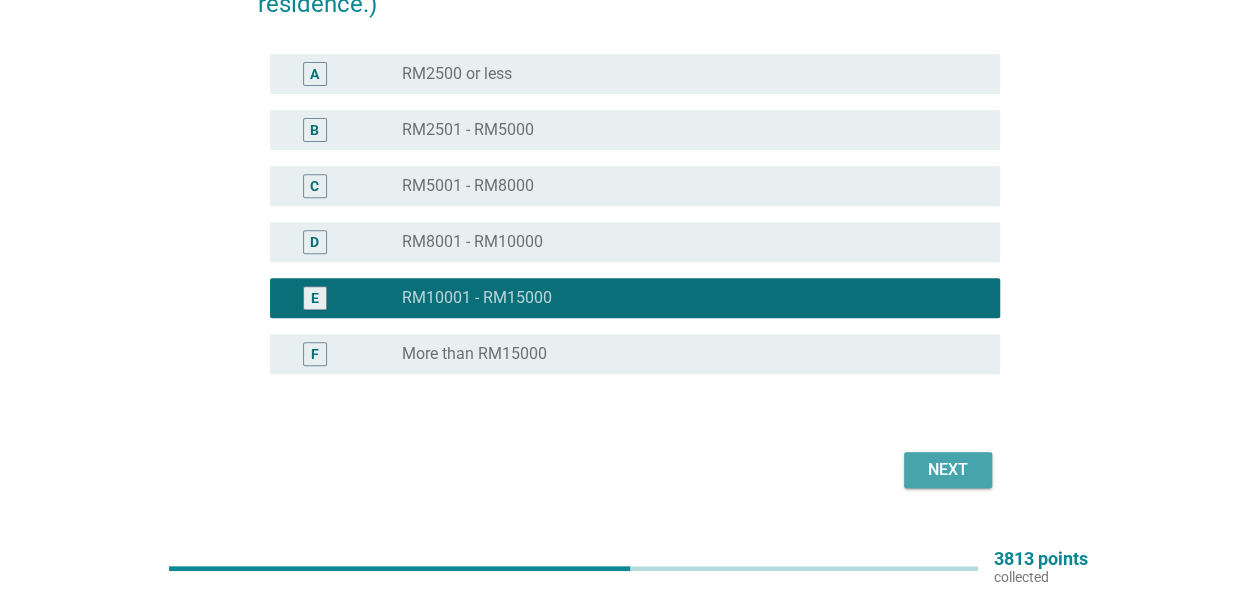 click on "Next" at bounding box center (948, 470) 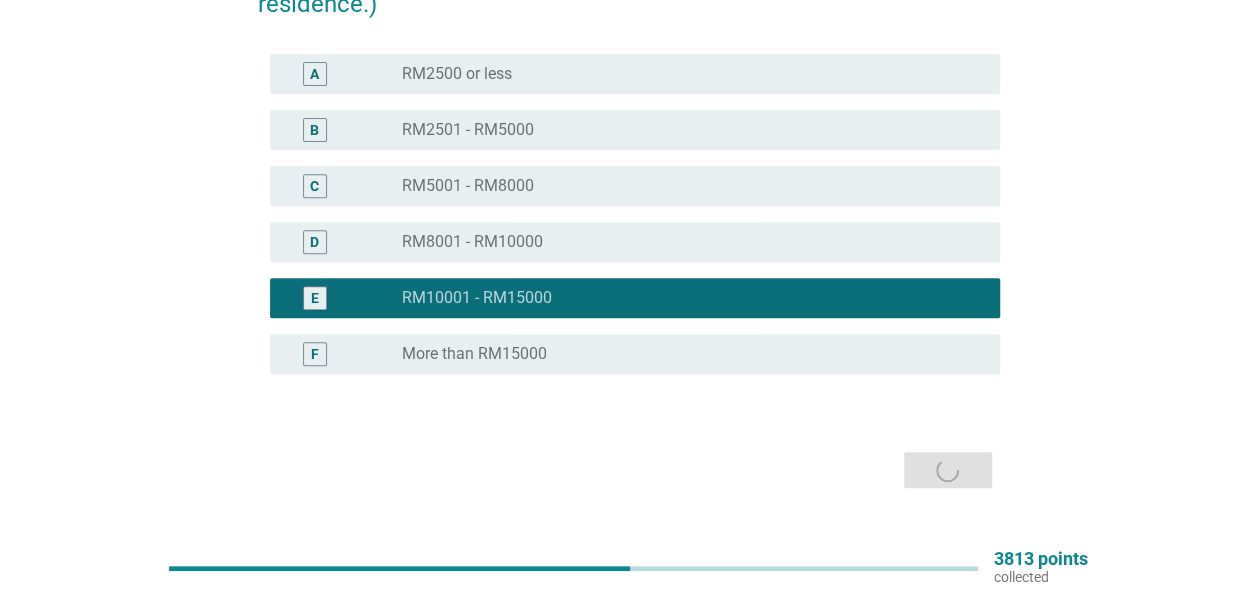 scroll, scrollTop: 0, scrollLeft: 0, axis: both 